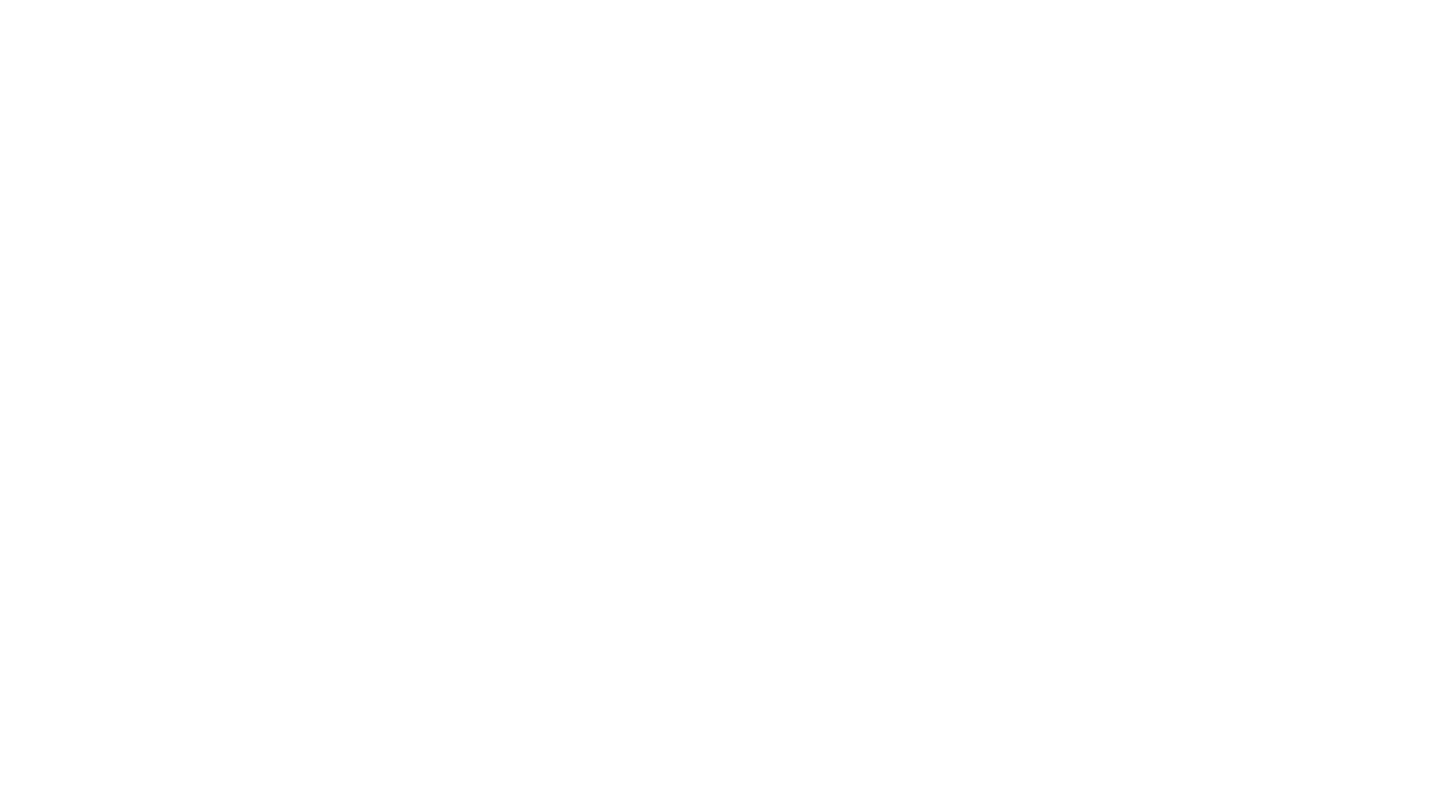 scroll, scrollTop: 0, scrollLeft: 0, axis: both 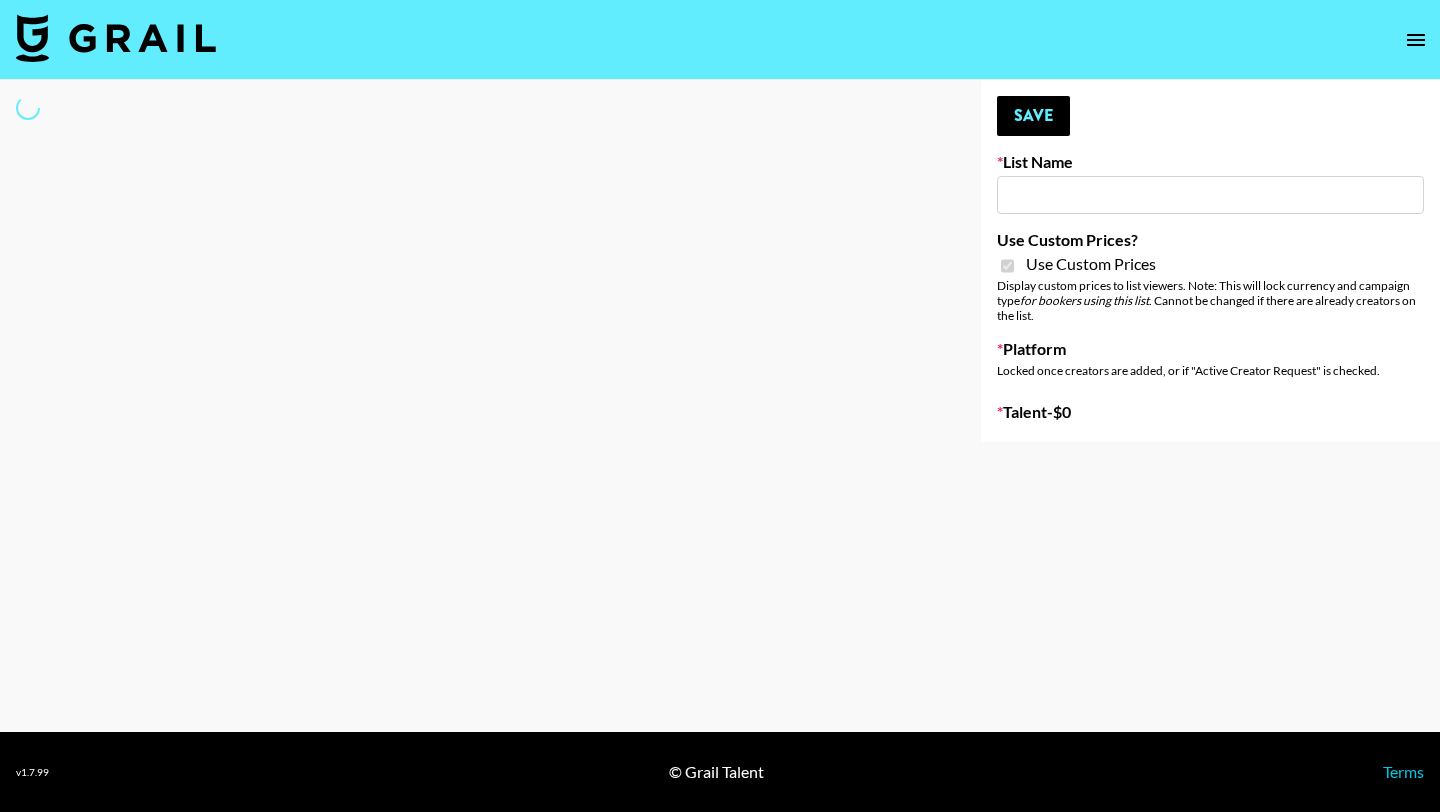 type on "Garage Clothing" 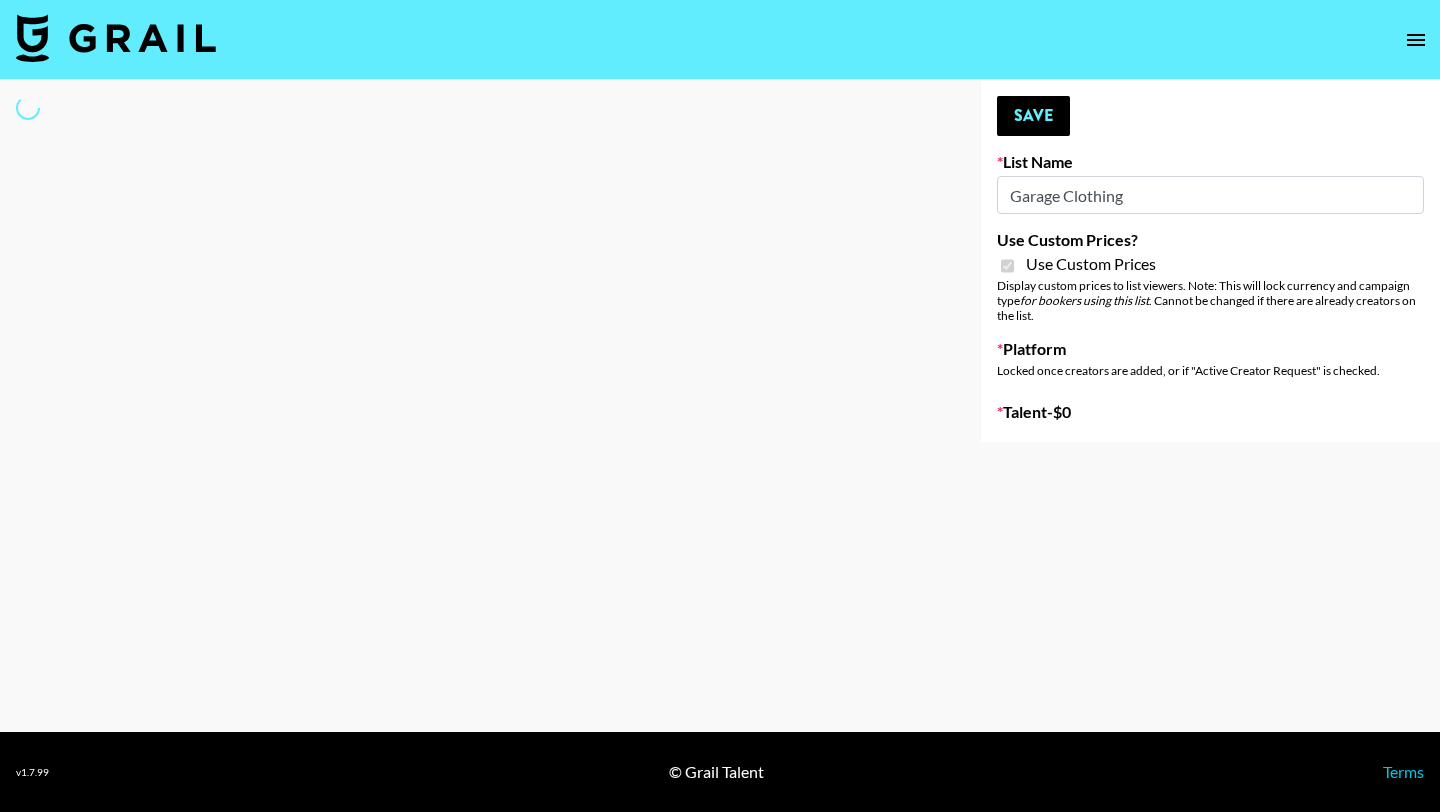 select on "Brand" 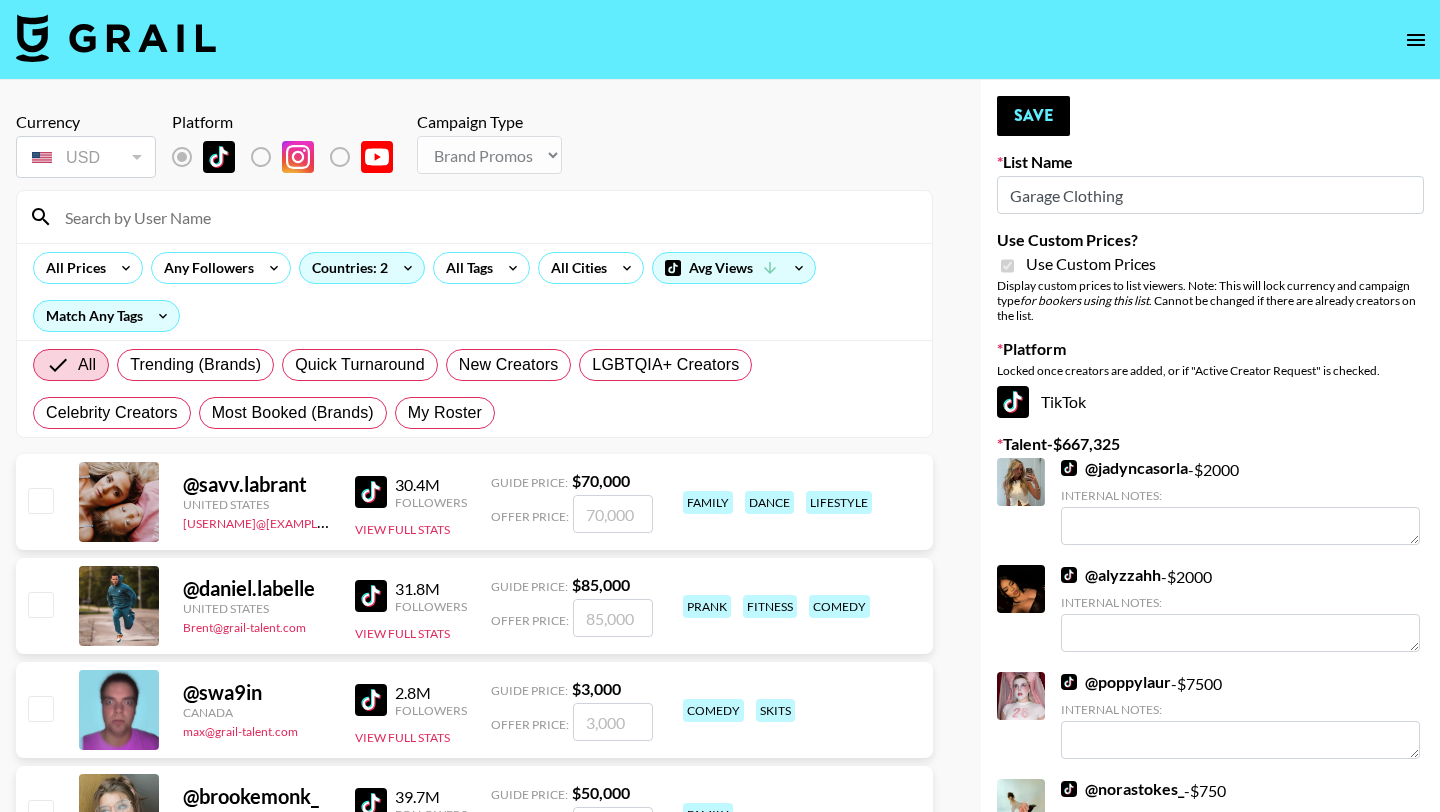 click at bounding box center [486, 217] 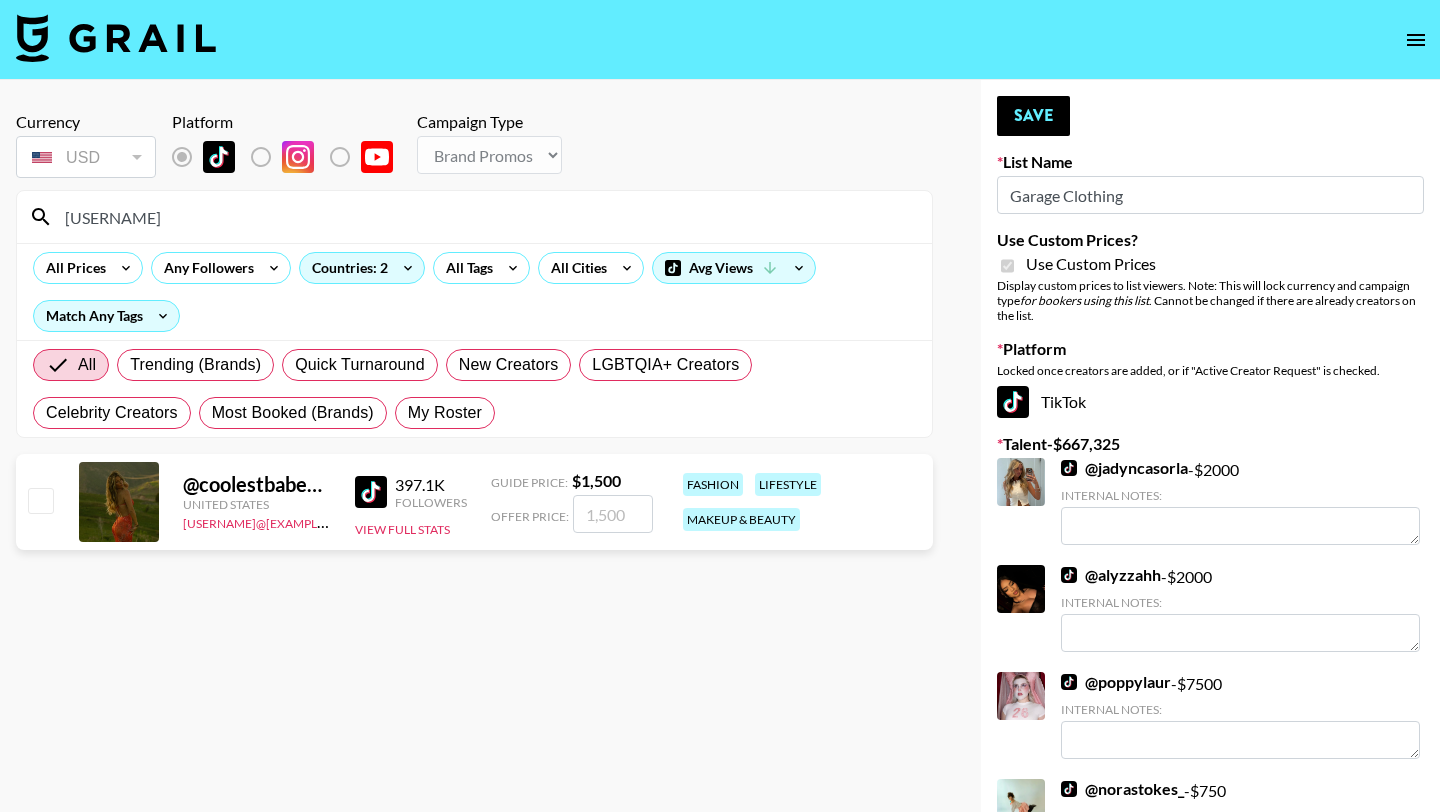 type on "coolest" 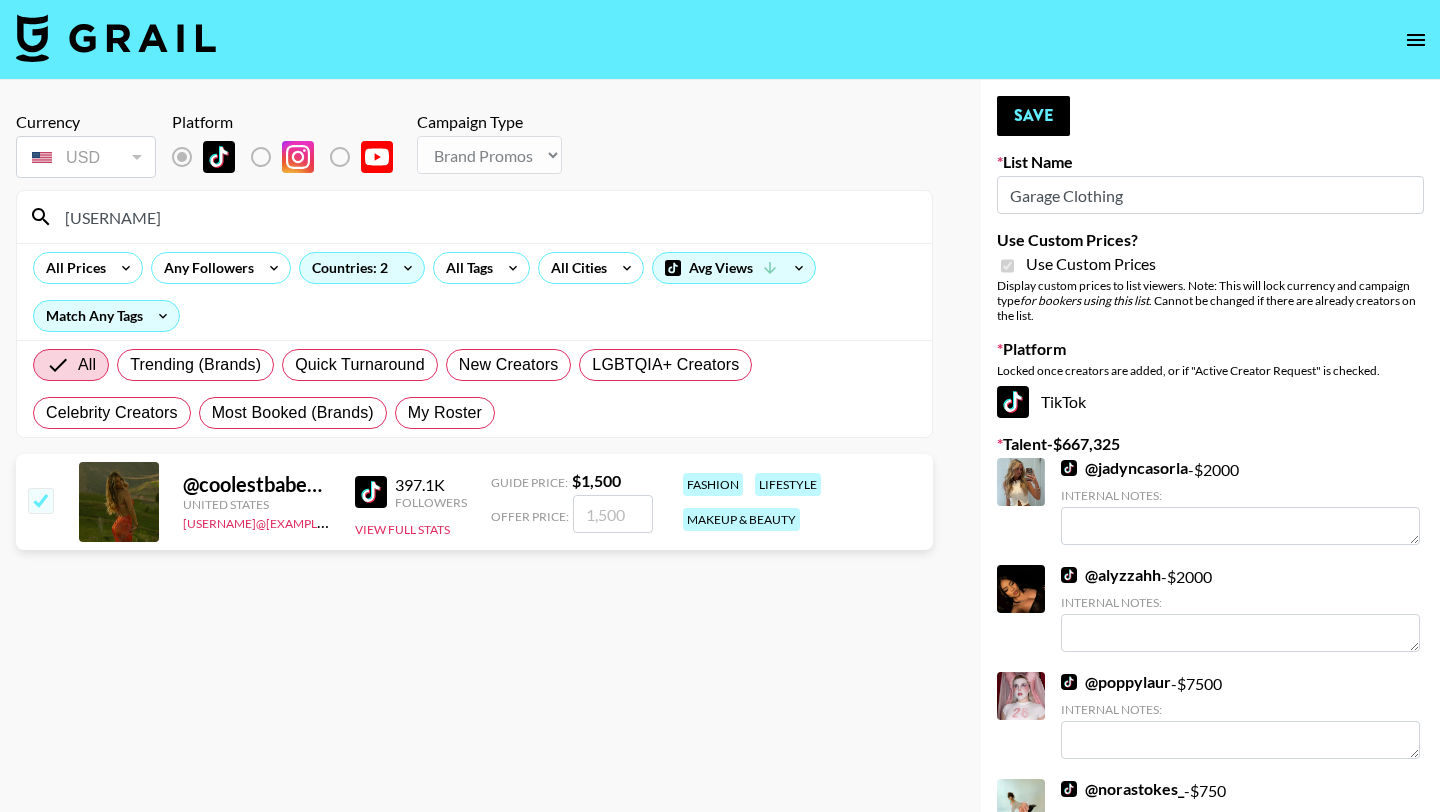 checkbox on "true" 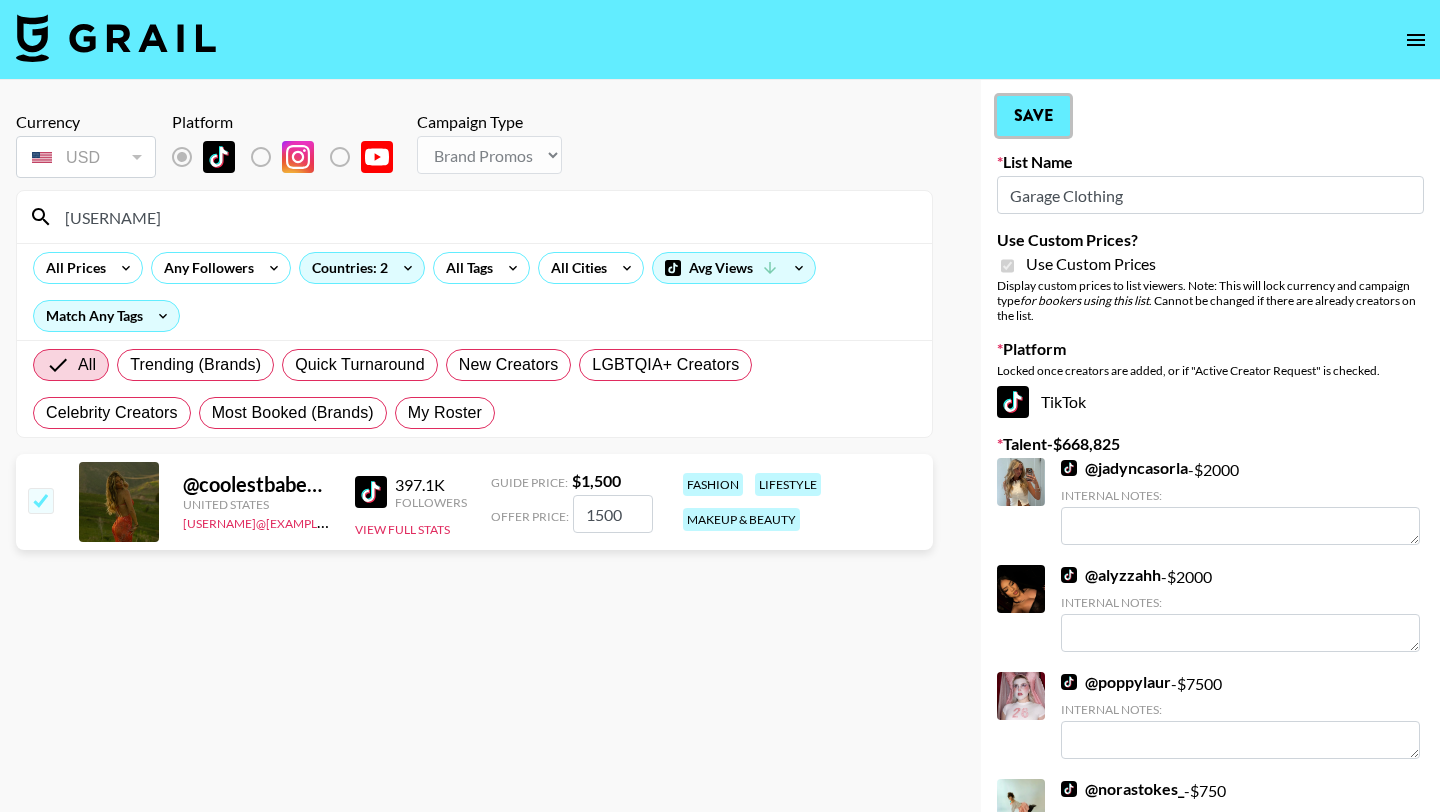 click on "Save" at bounding box center [1033, 116] 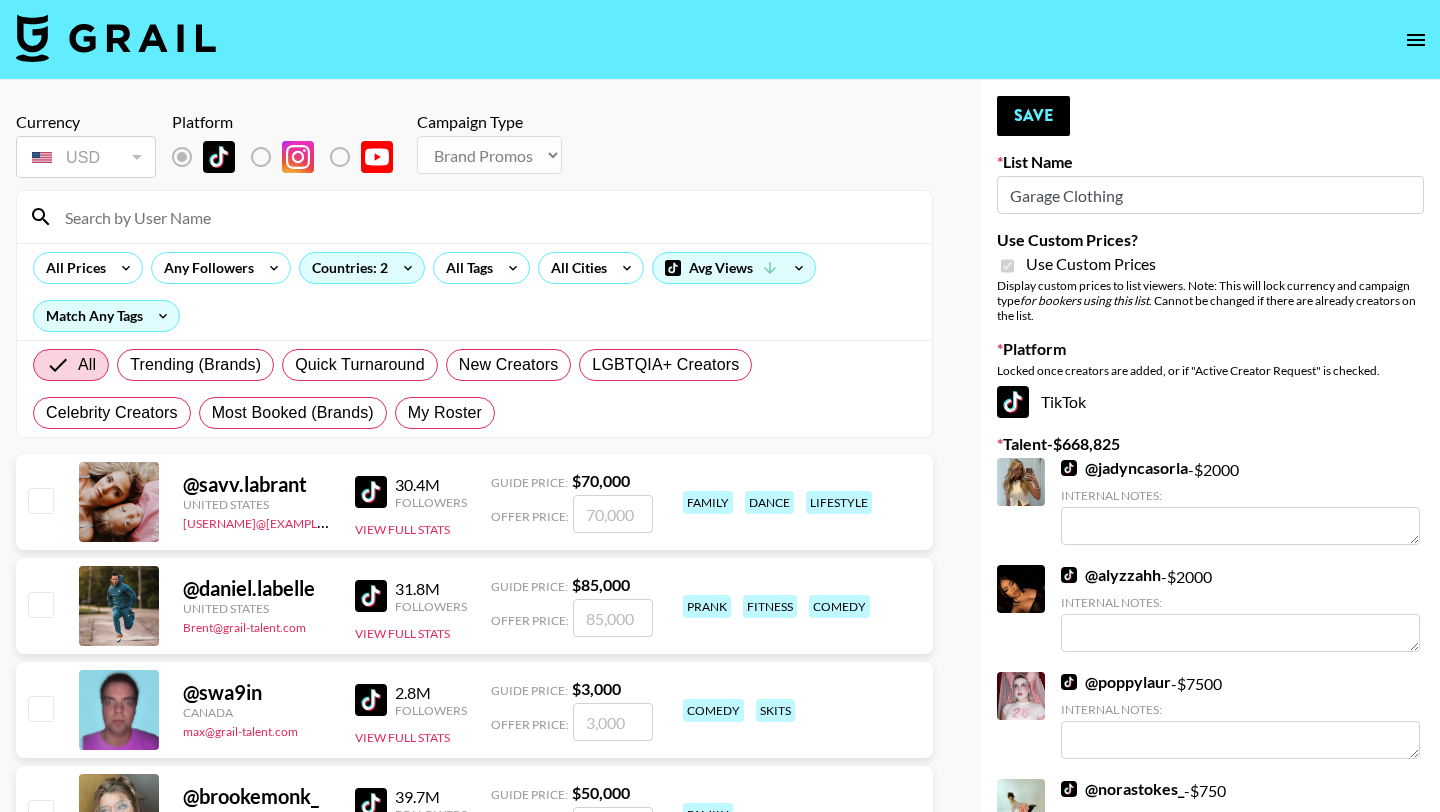 click at bounding box center (486, 217) 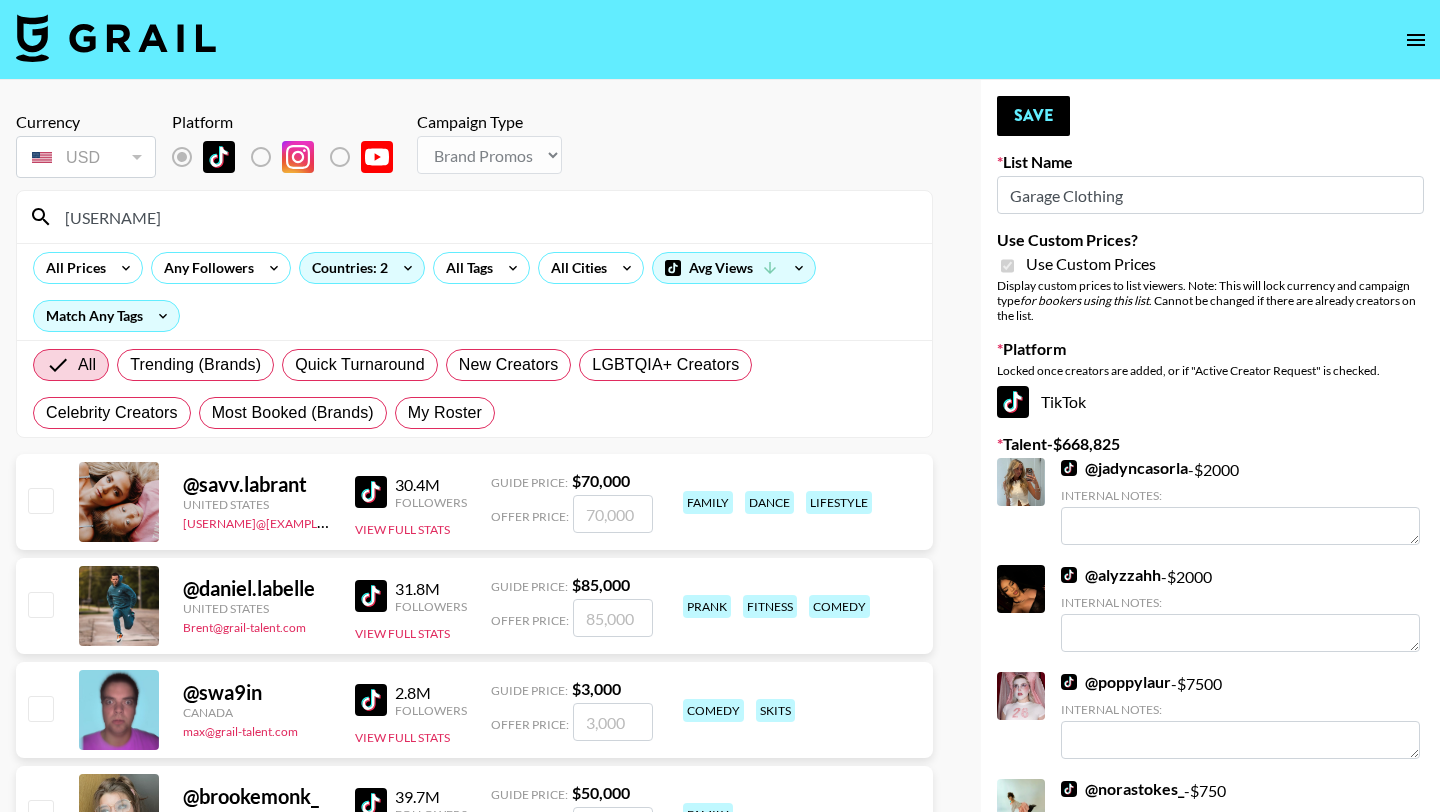 type on "carlee" 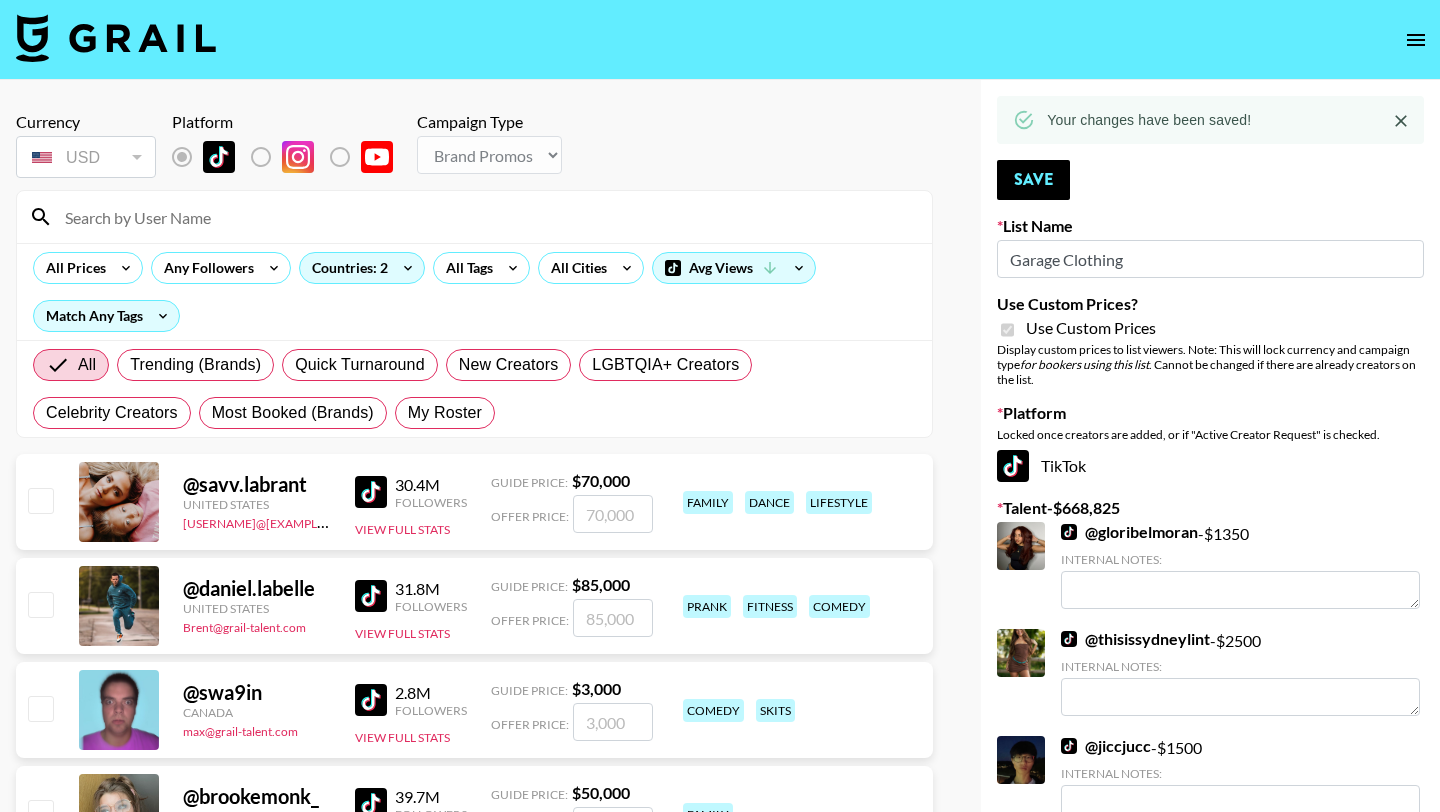 click at bounding box center (486, 217) 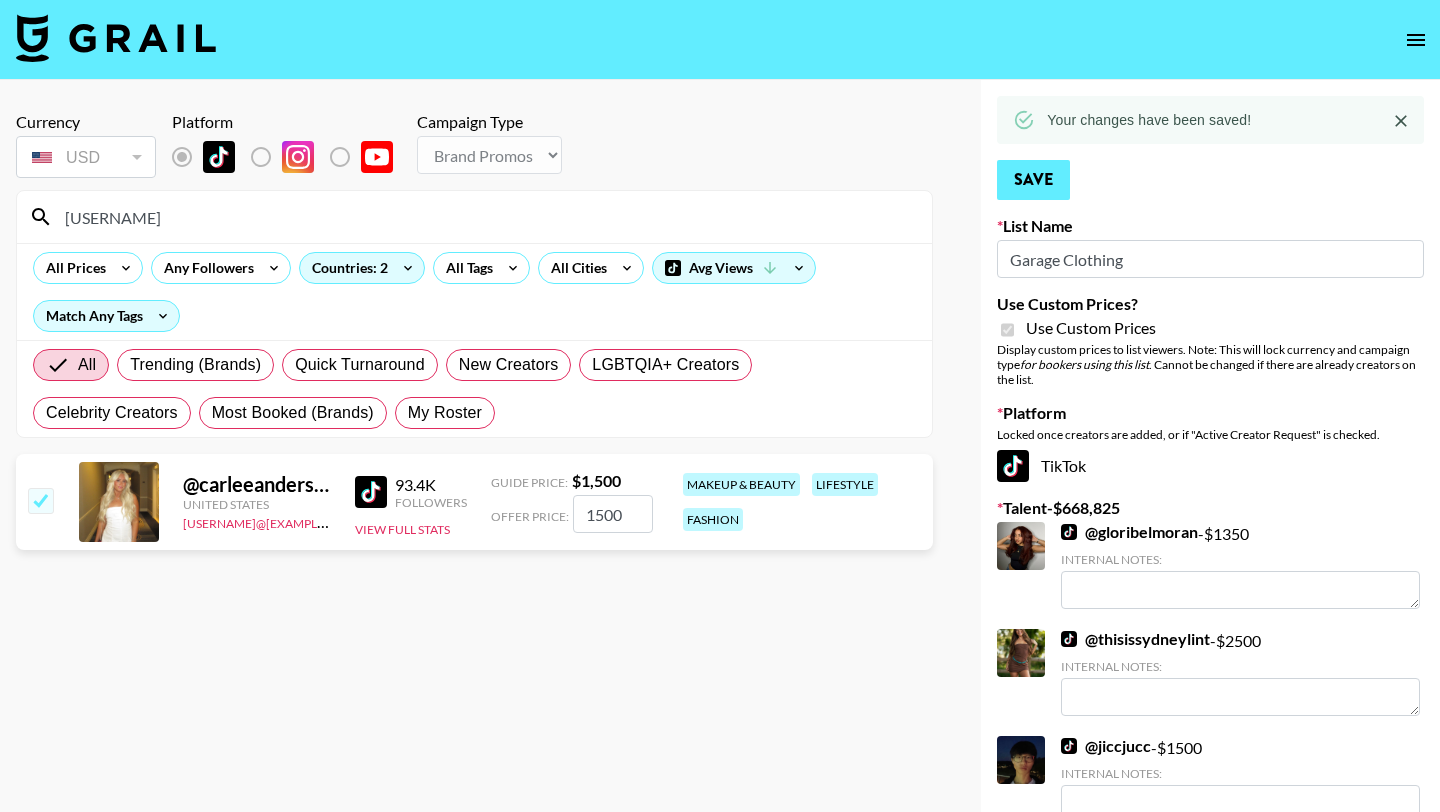 type on "carlee" 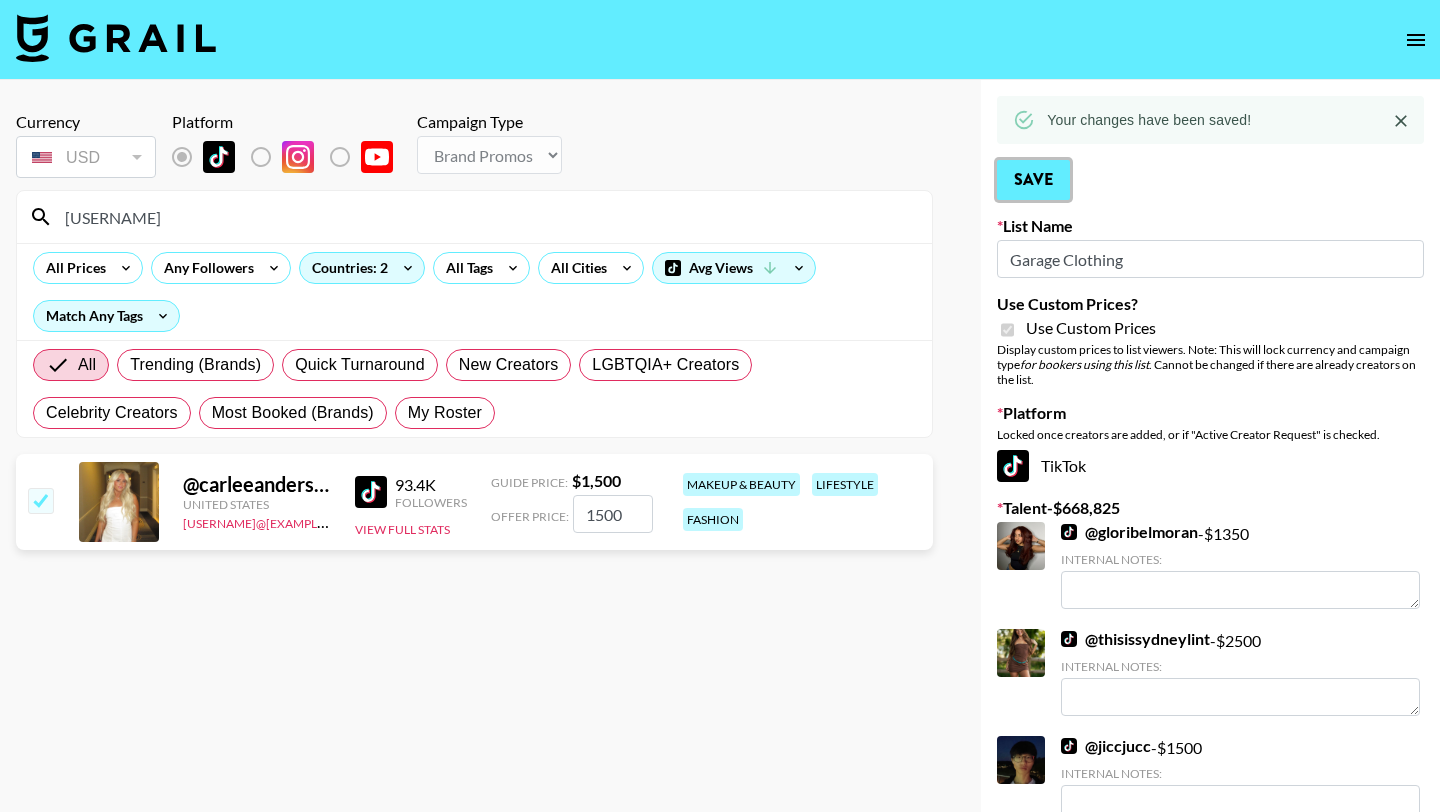 click on "Save" at bounding box center (1033, 180) 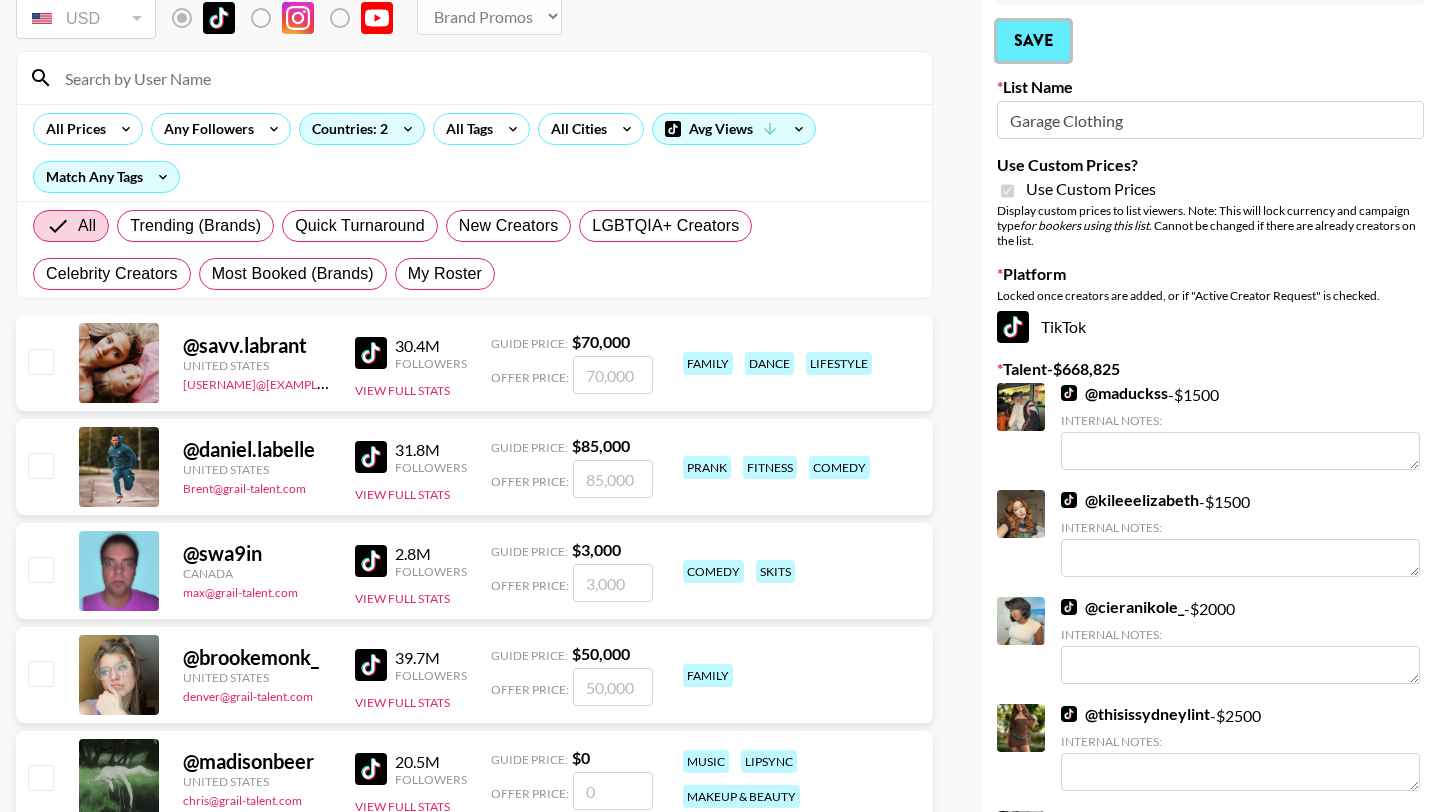 scroll, scrollTop: 0, scrollLeft: 0, axis: both 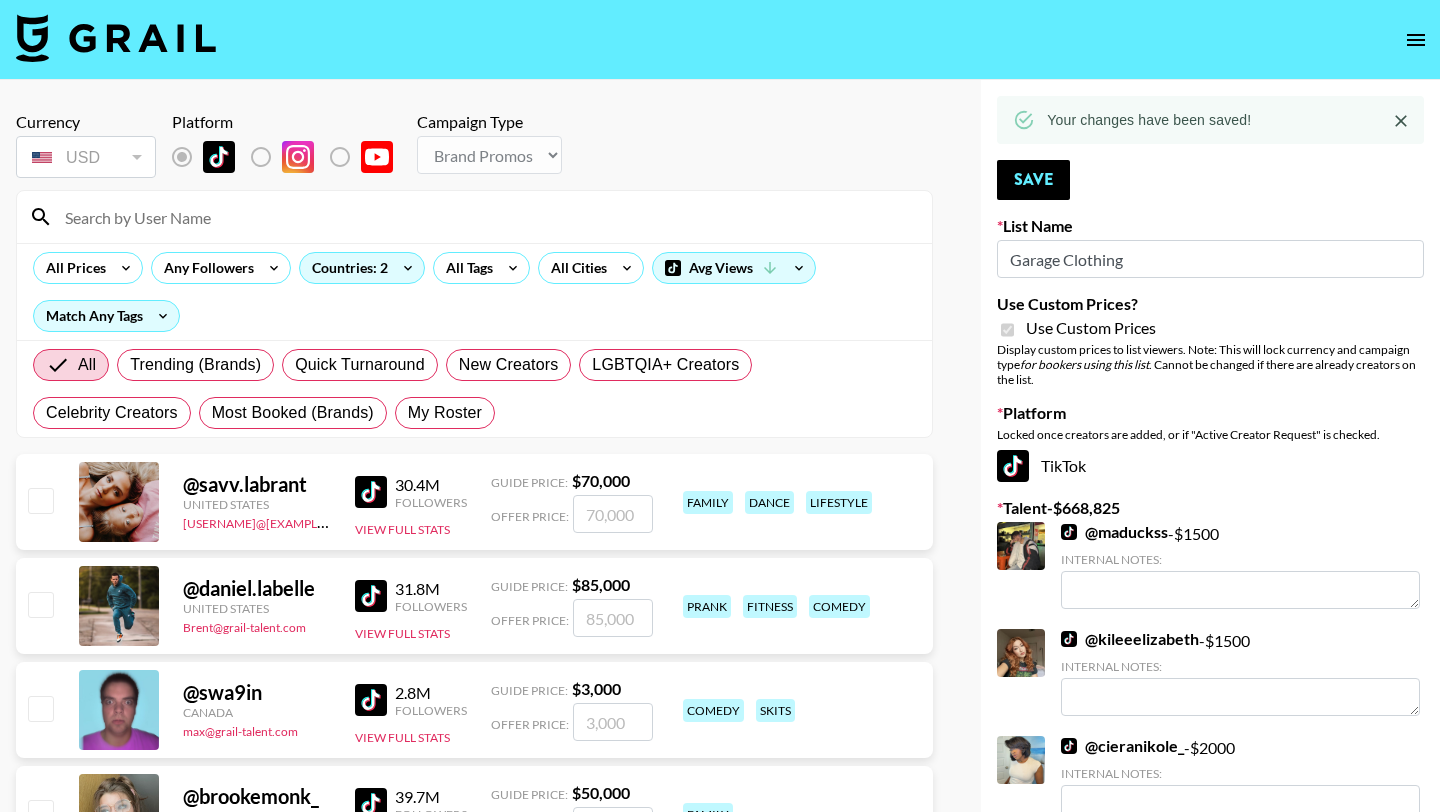 click at bounding box center [486, 217] 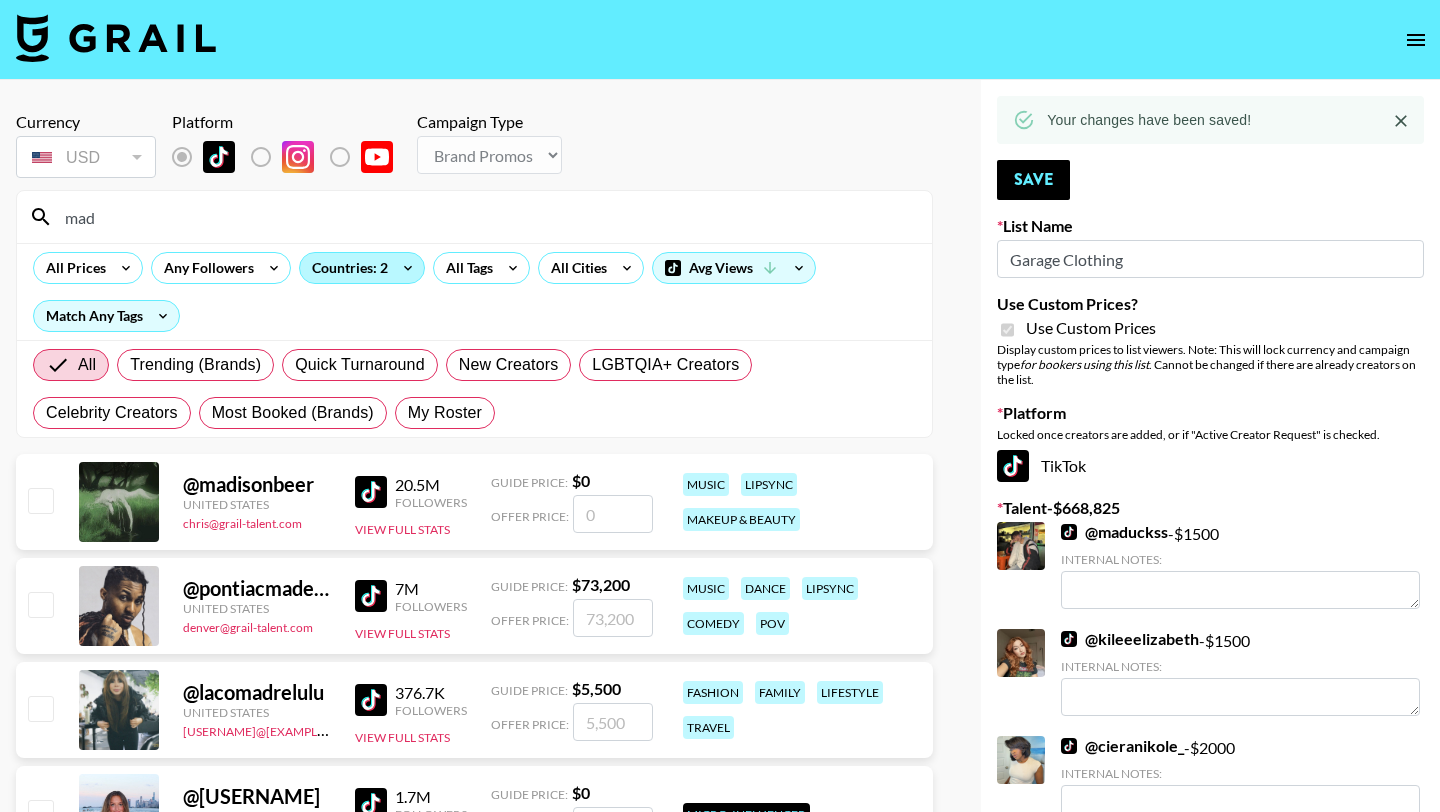type on "madisda" 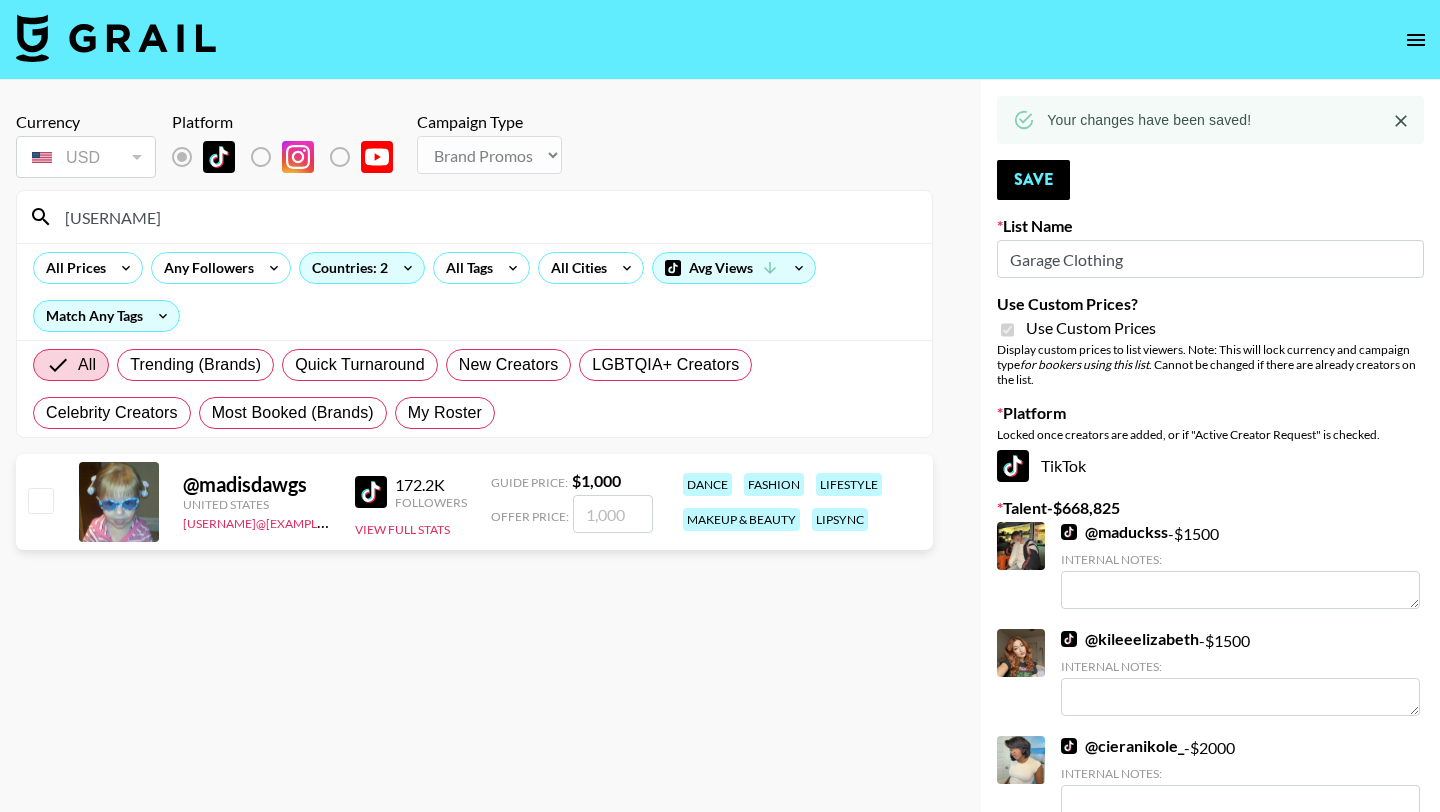 click at bounding box center (40, 500) 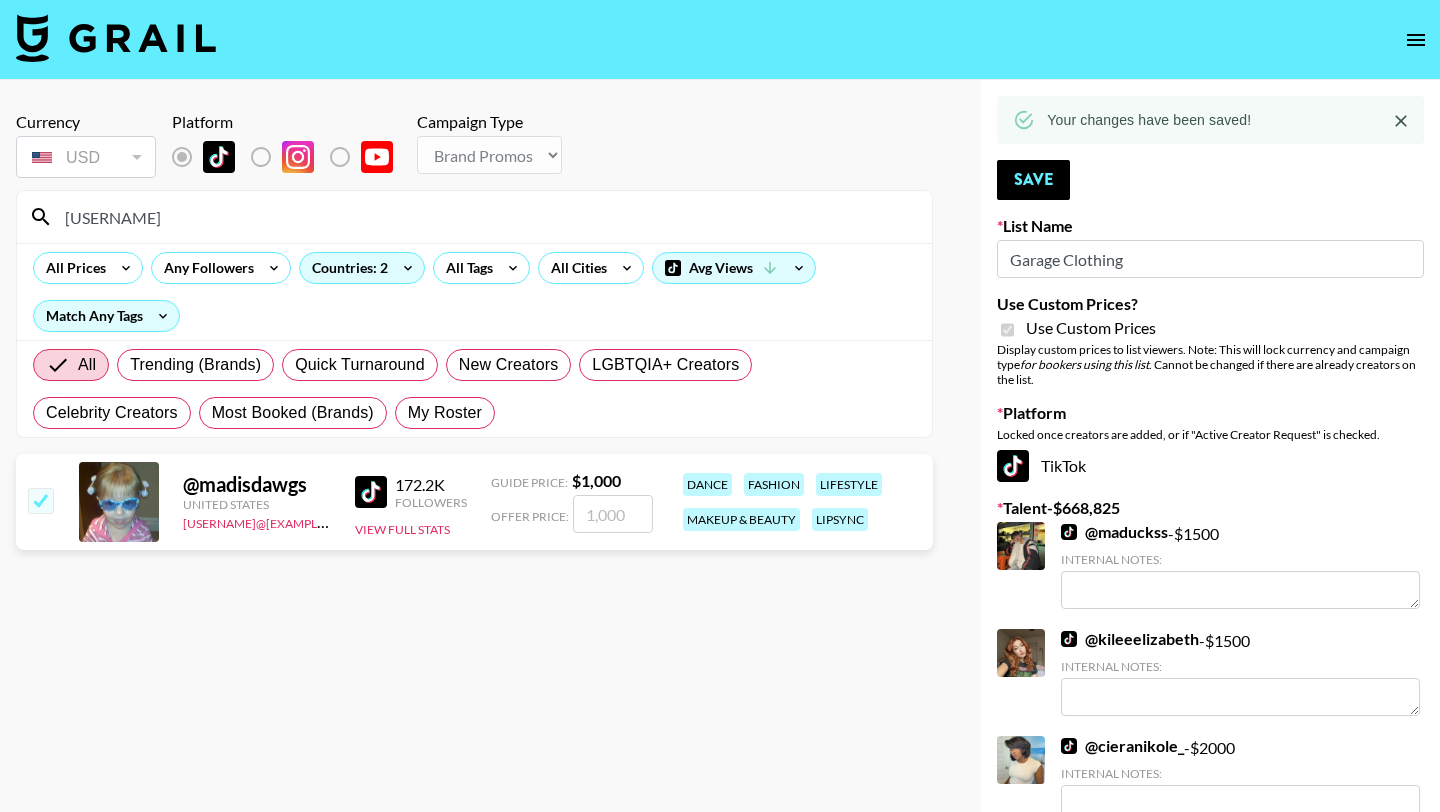 checkbox on "true" 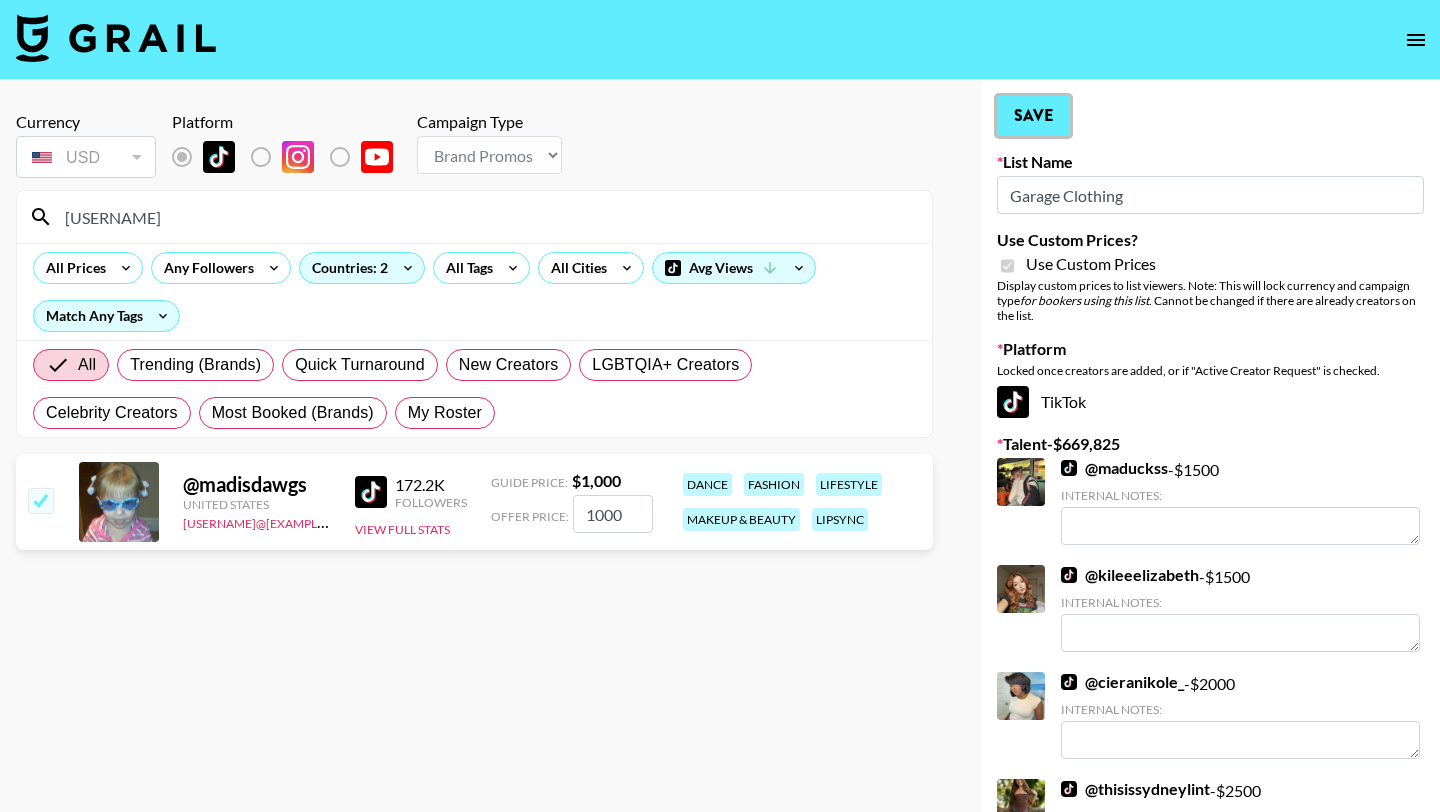 click on "Save" at bounding box center (1033, 116) 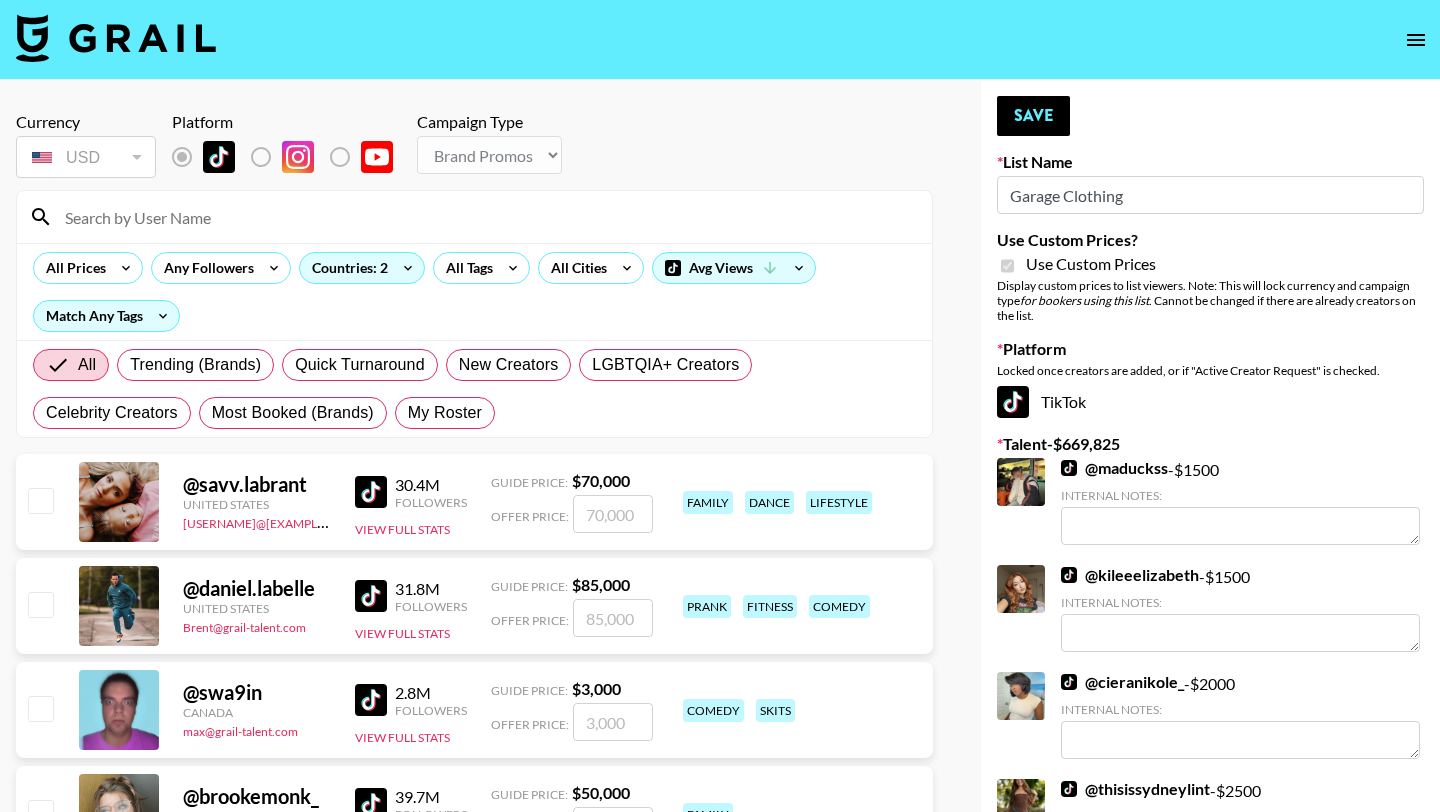 click at bounding box center (486, 217) 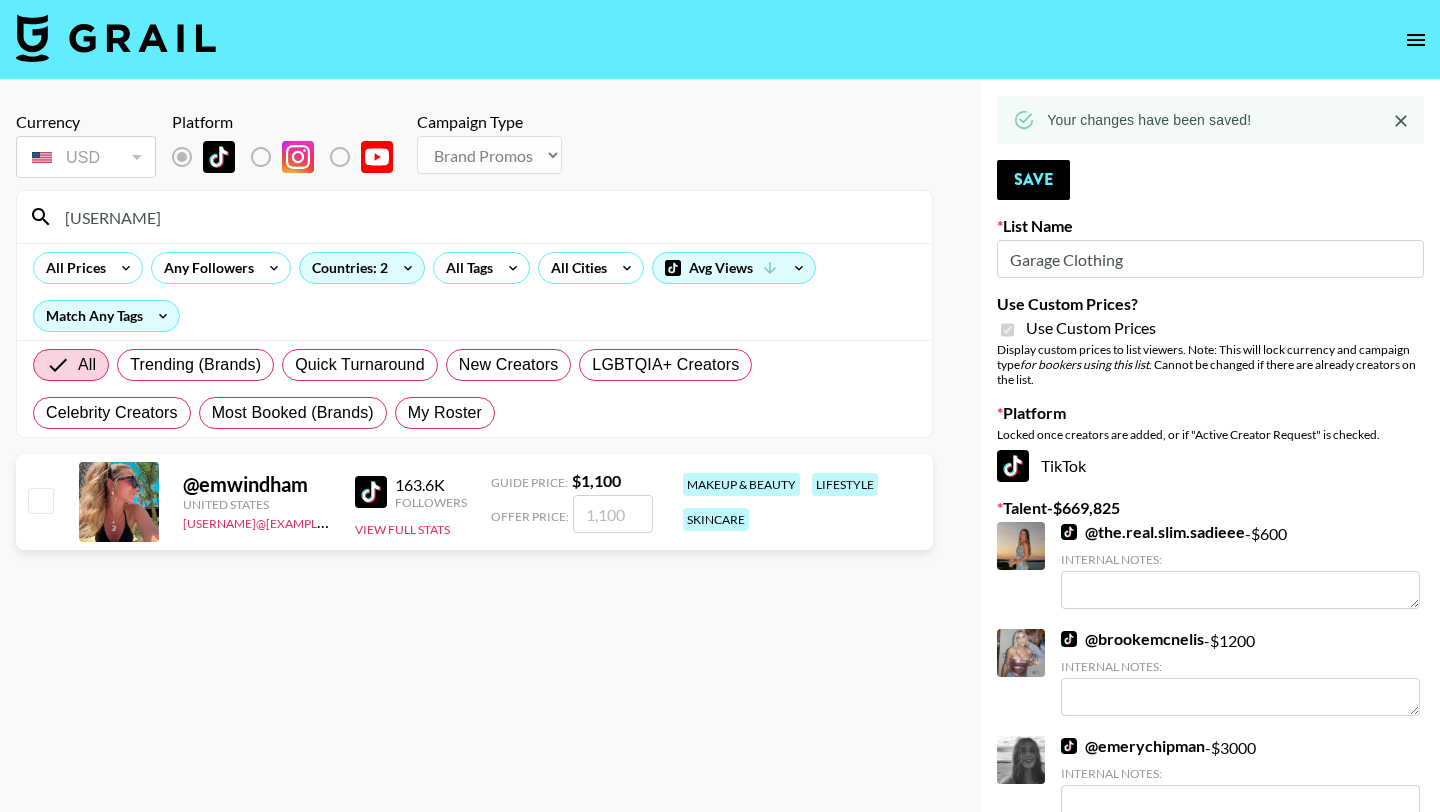 type on "emwi" 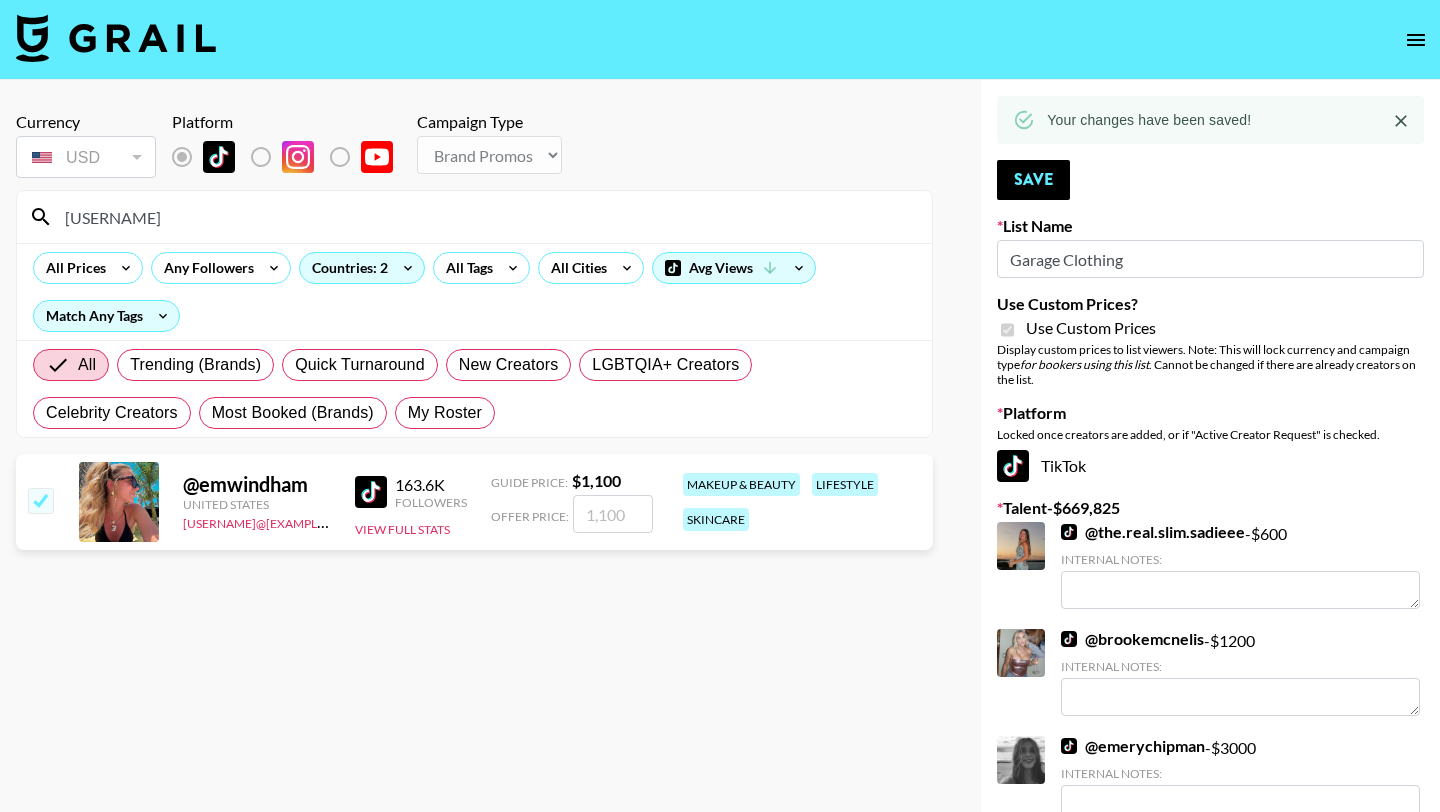 checkbox on "true" 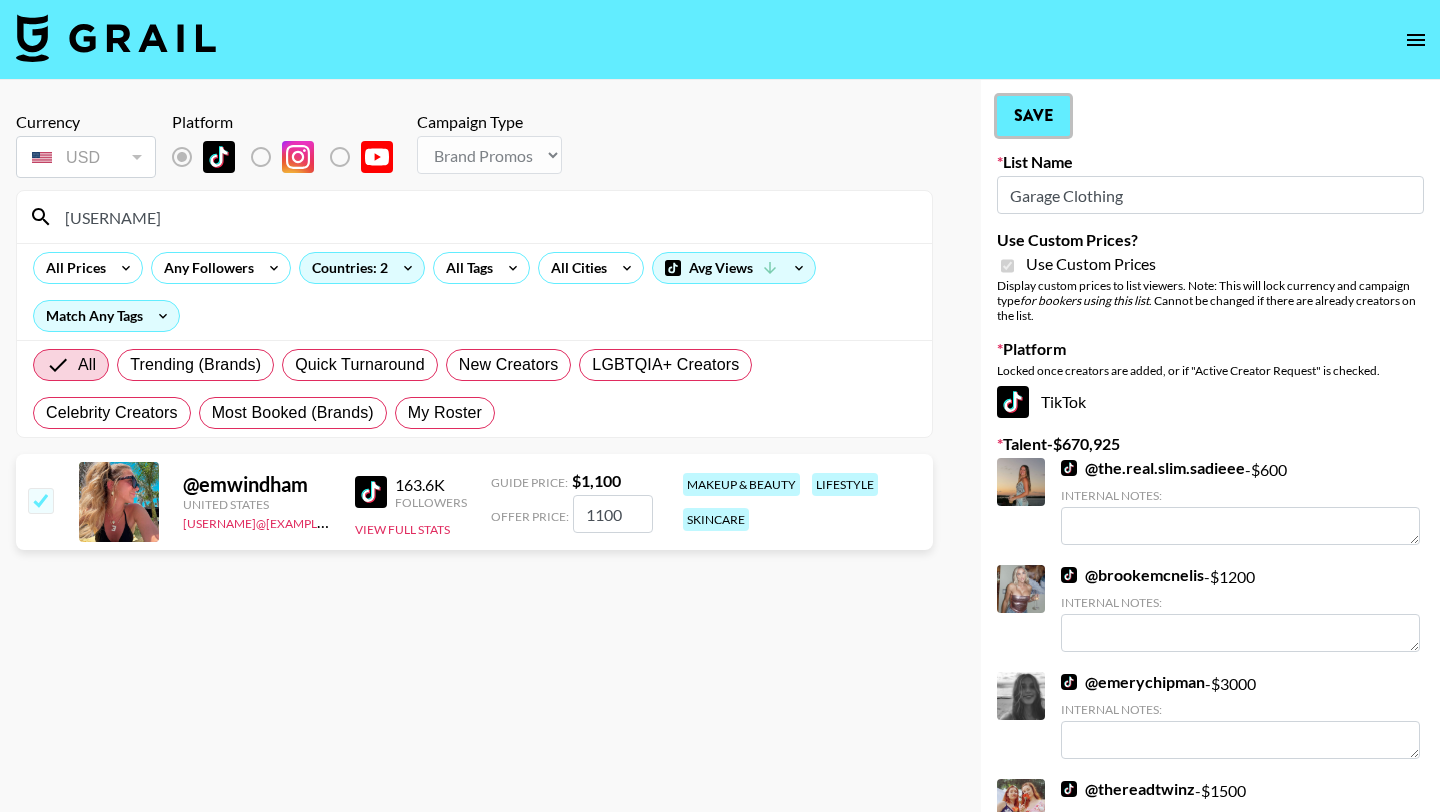 click on "Save" at bounding box center (1033, 116) 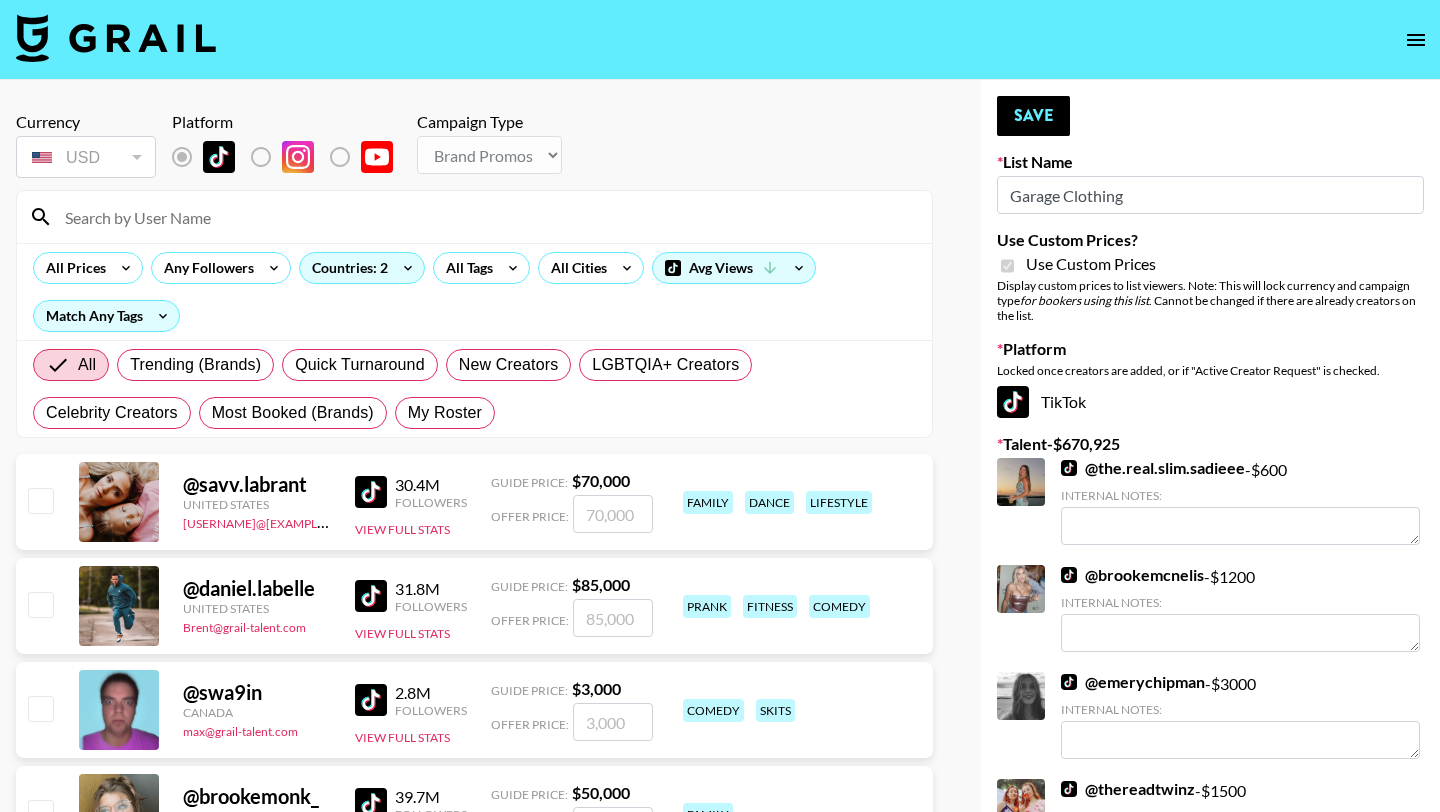 click at bounding box center (486, 217) 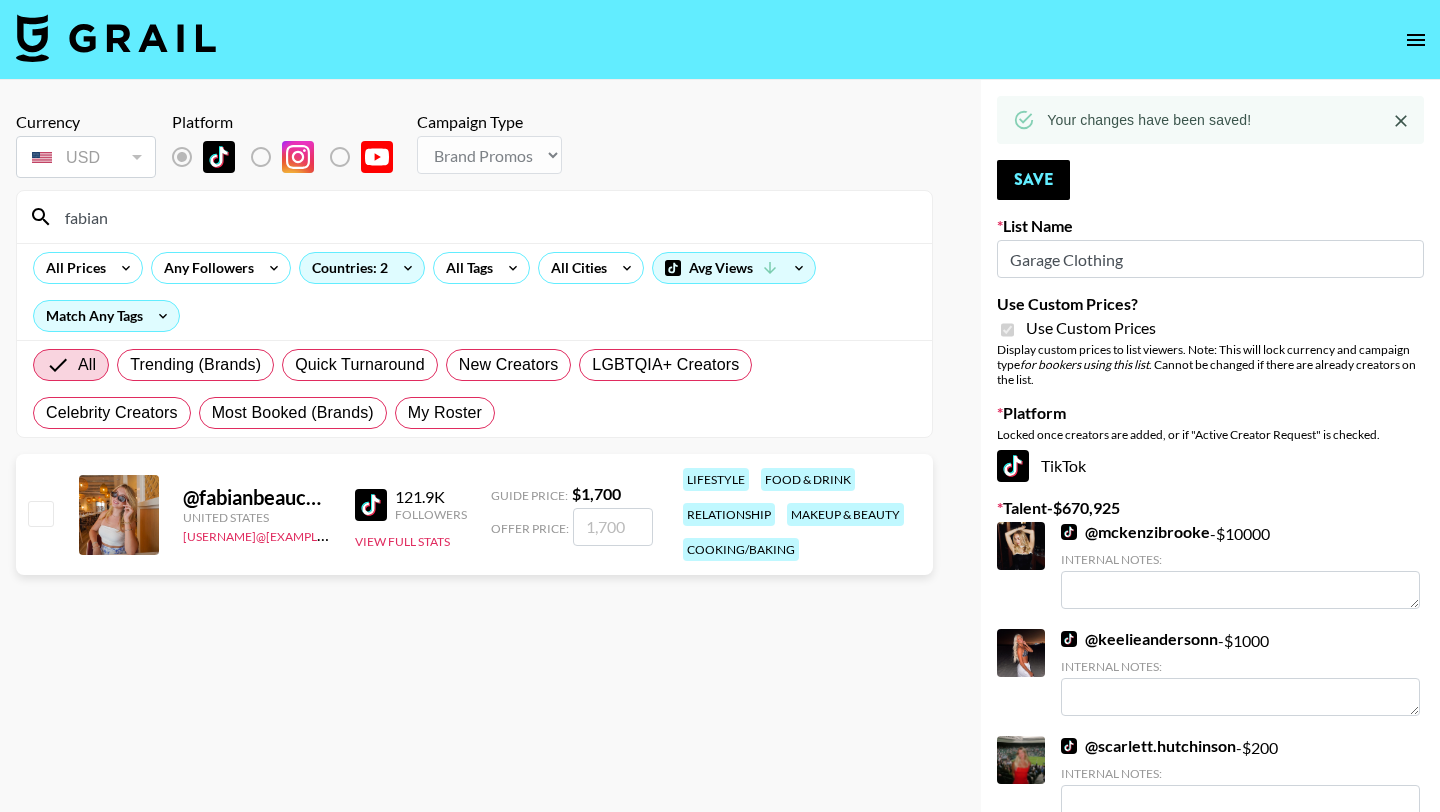 type on "fabian" 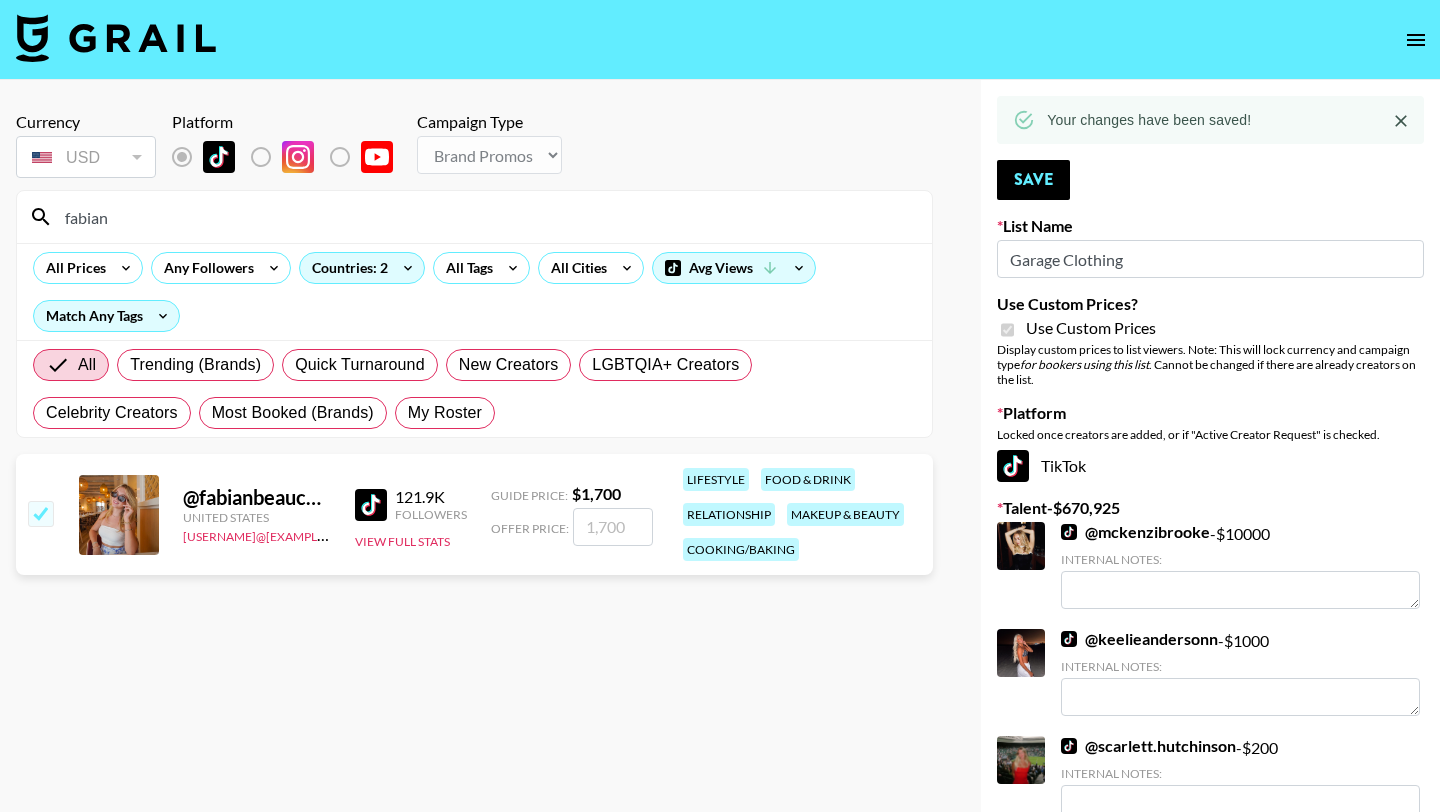checkbox on "true" 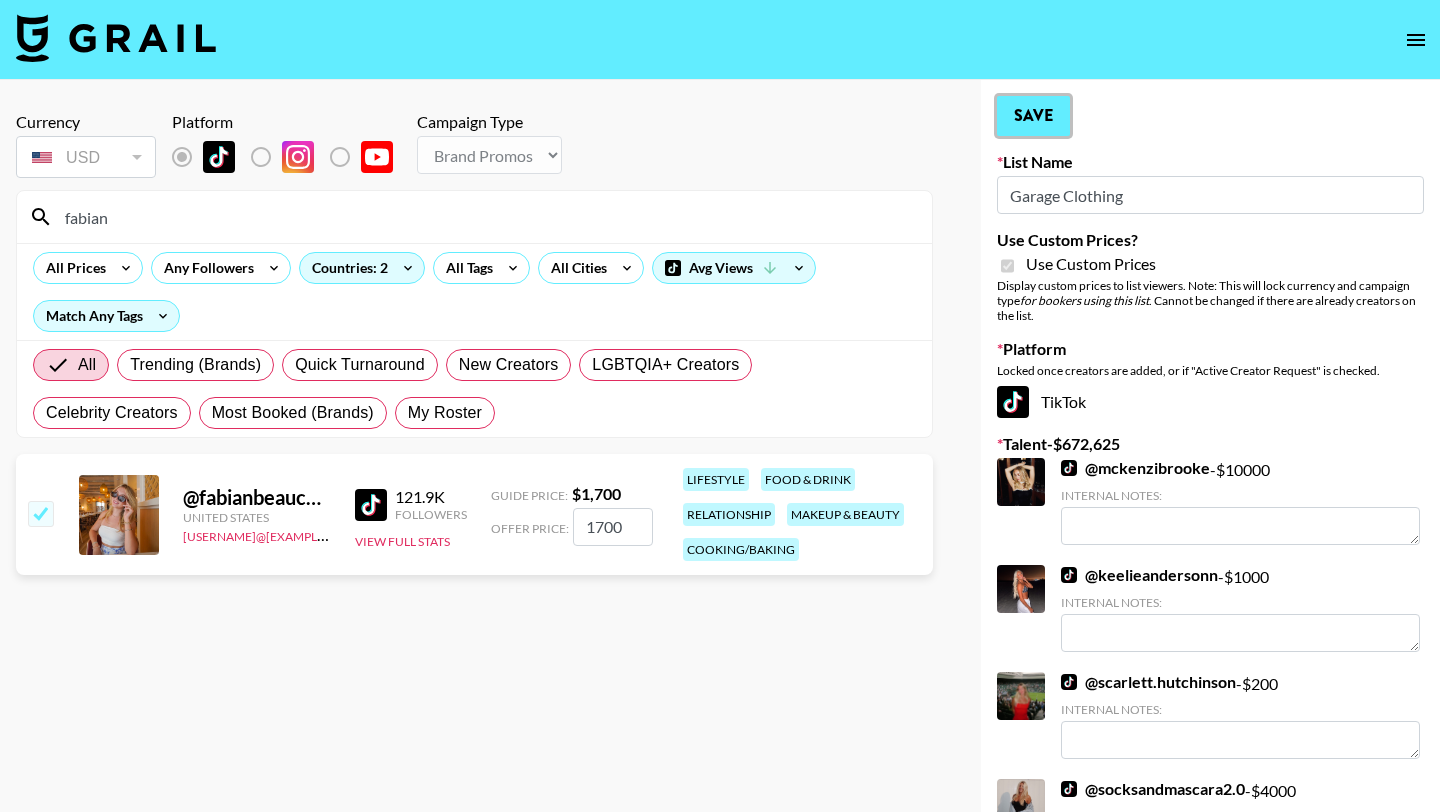click on "Save" at bounding box center (1033, 116) 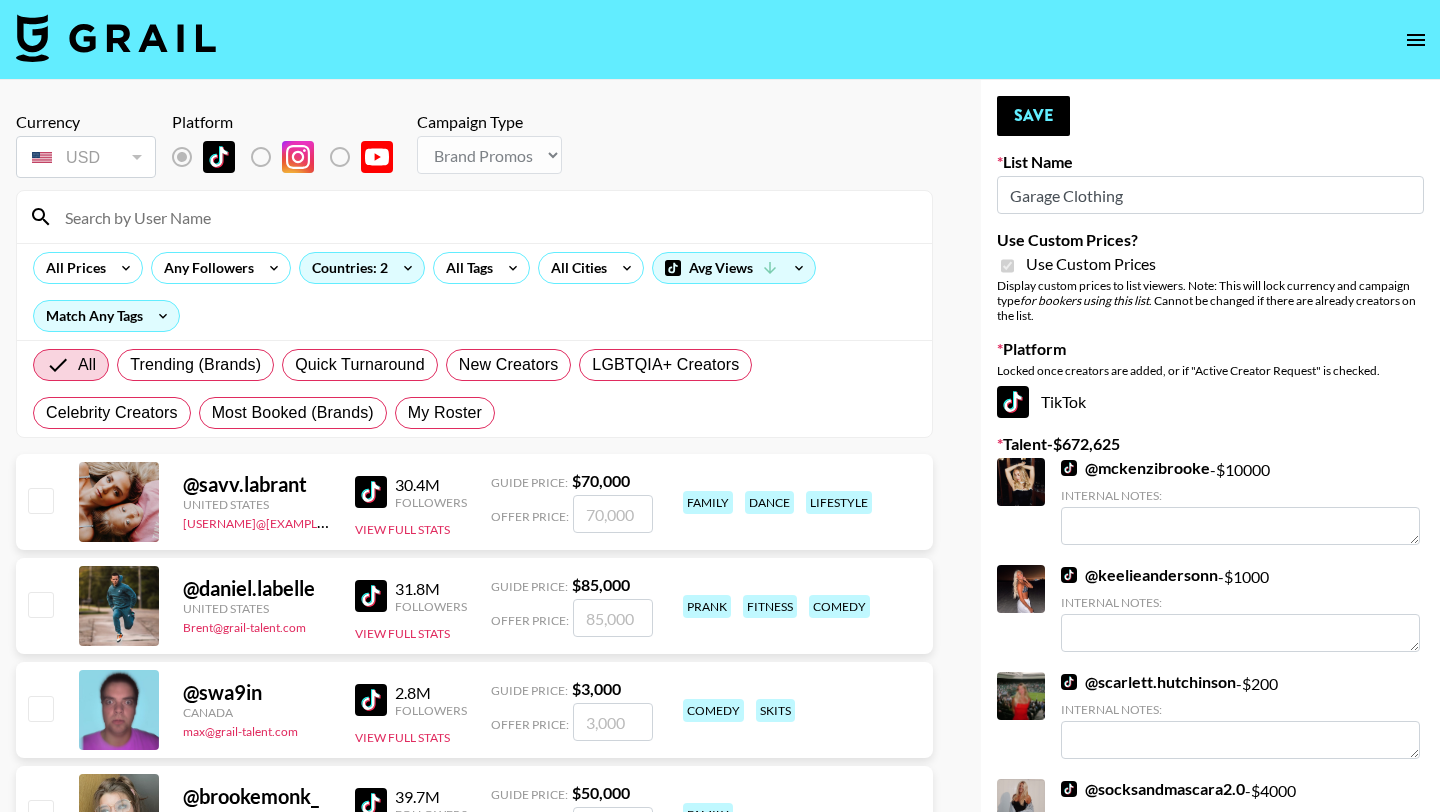 click at bounding box center [486, 217] 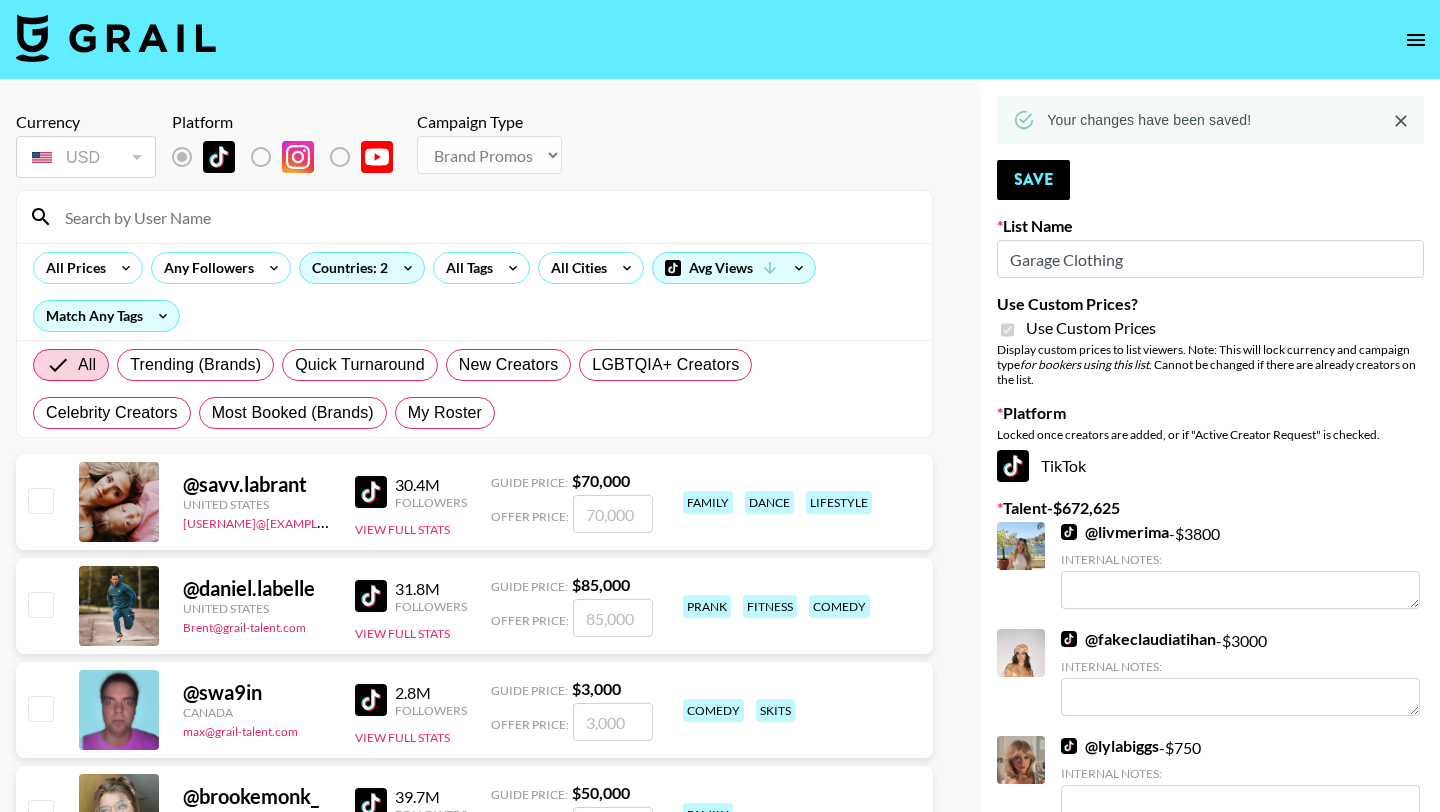 click at bounding box center (486, 217) 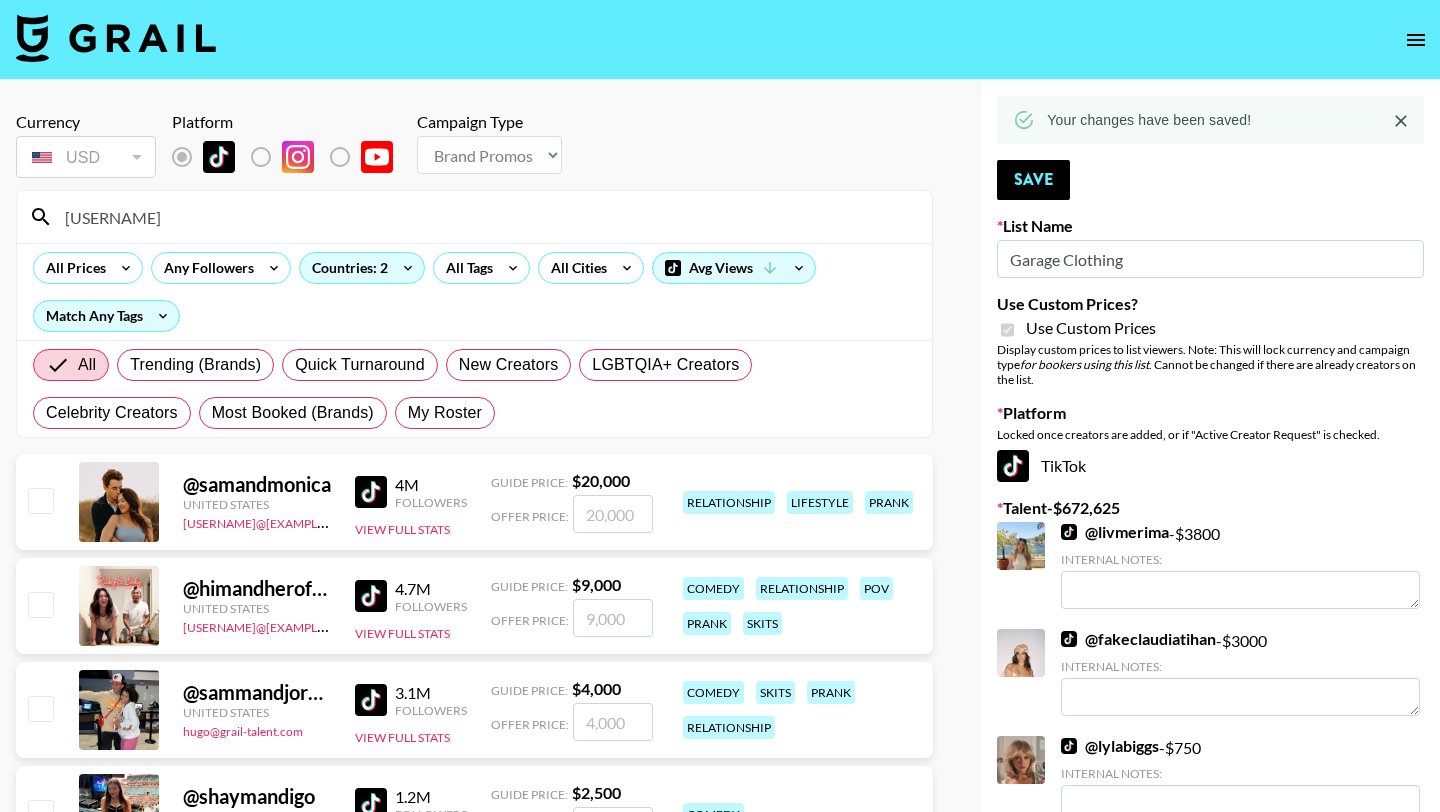 type on "mandia" 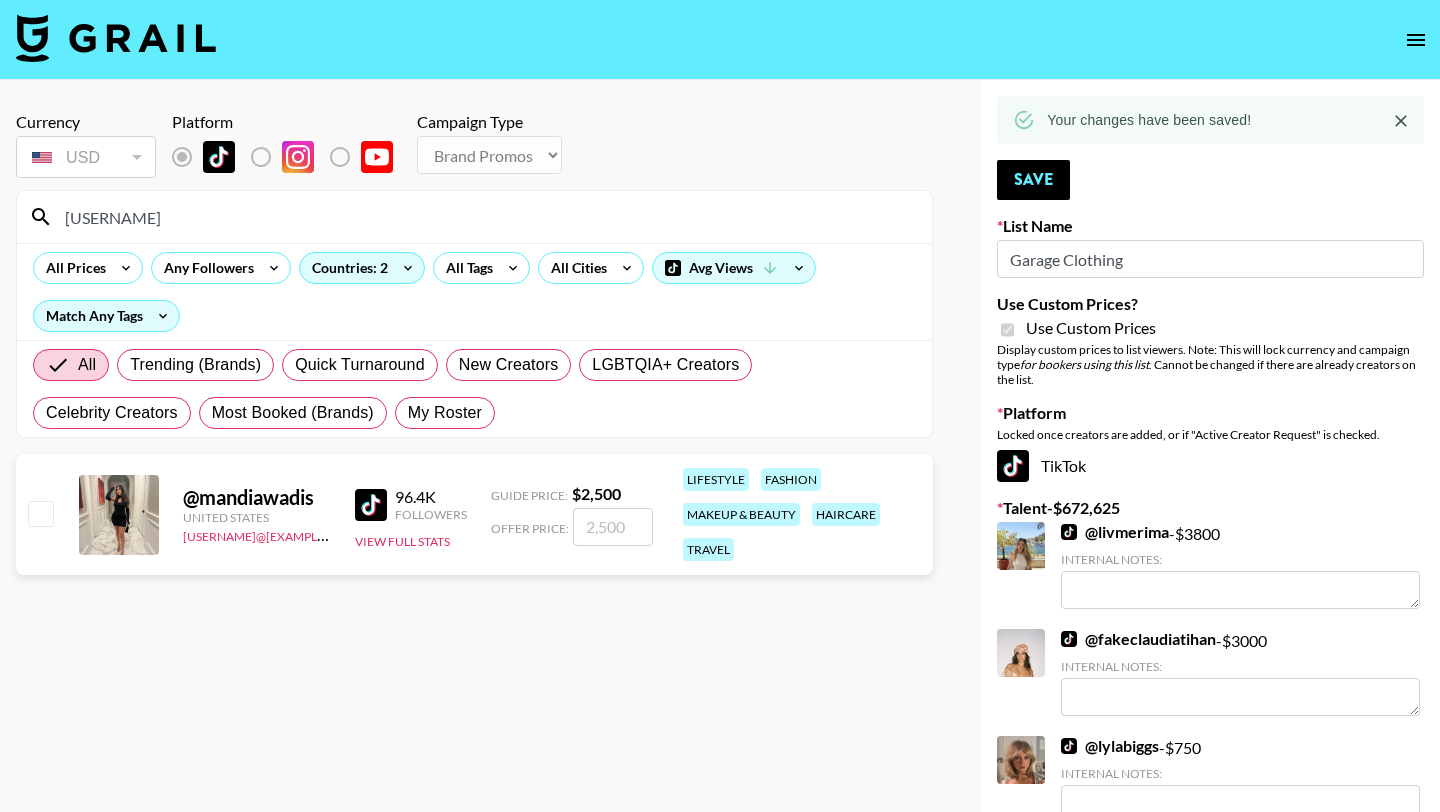 drag, startPoint x: 27, startPoint y: 510, endPoint x: 148, endPoint y: 481, distance: 124.42668 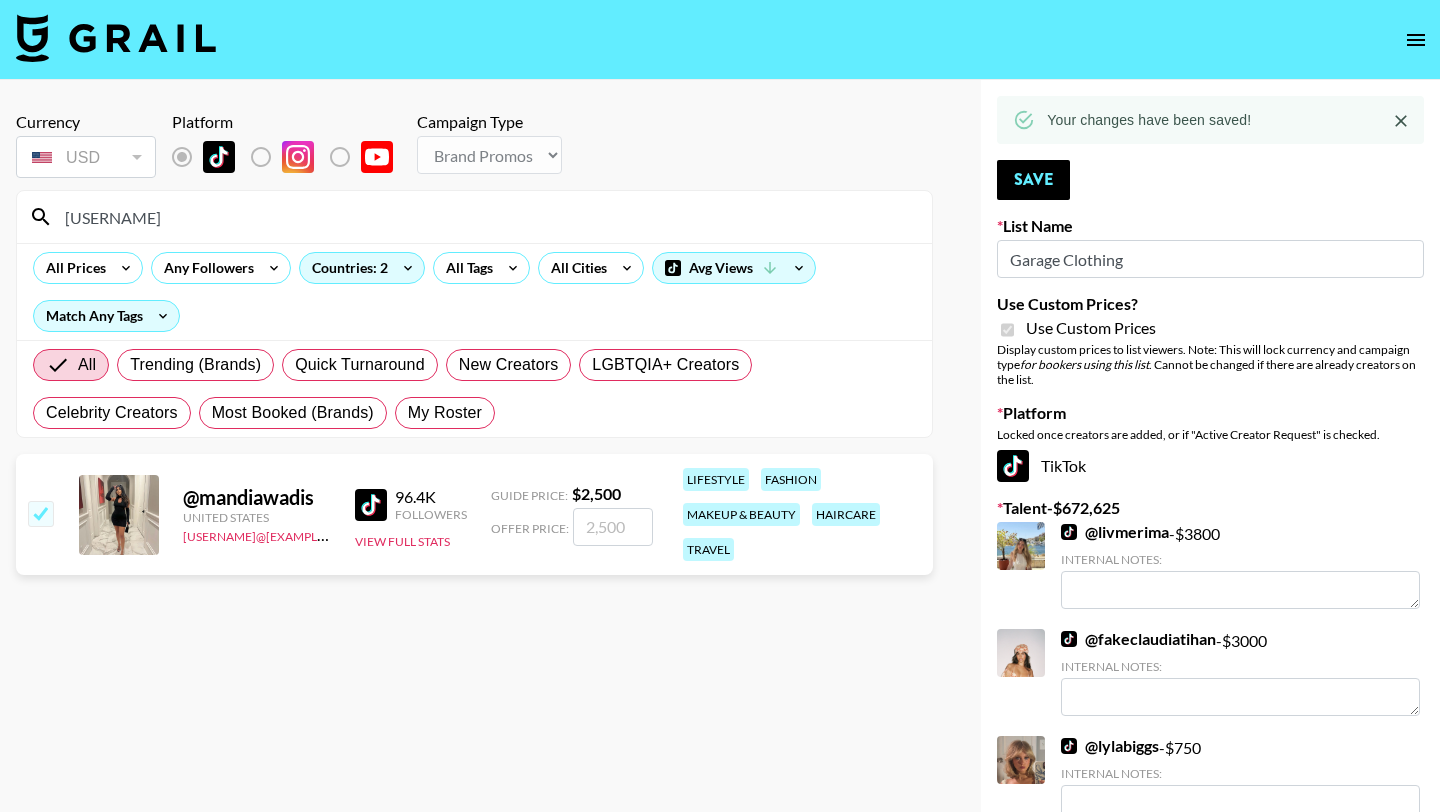 checkbox on "true" 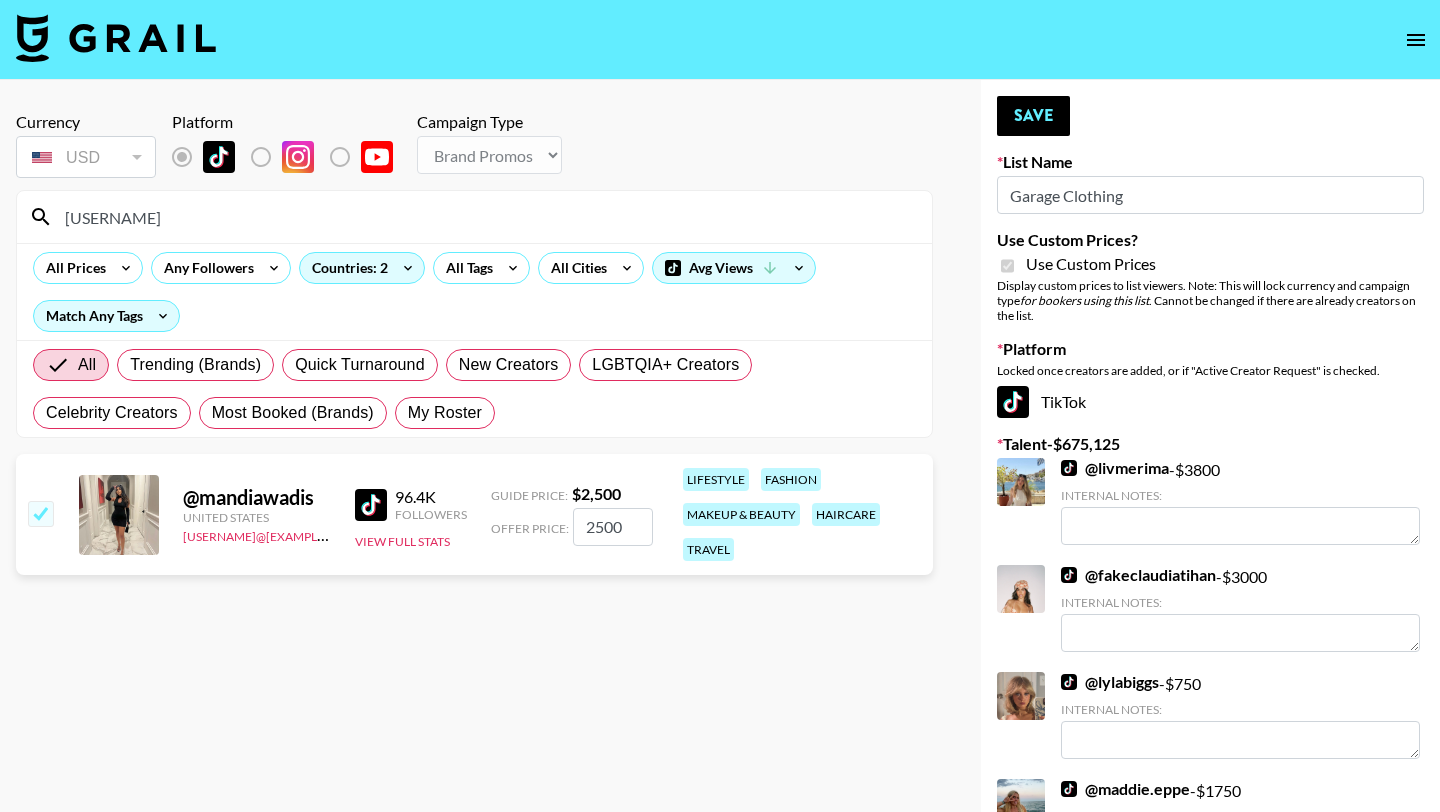 drag, startPoint x: 637, startPoint y: 522, endPoint x: 476, endPoint y: 513, distance: 161.25136 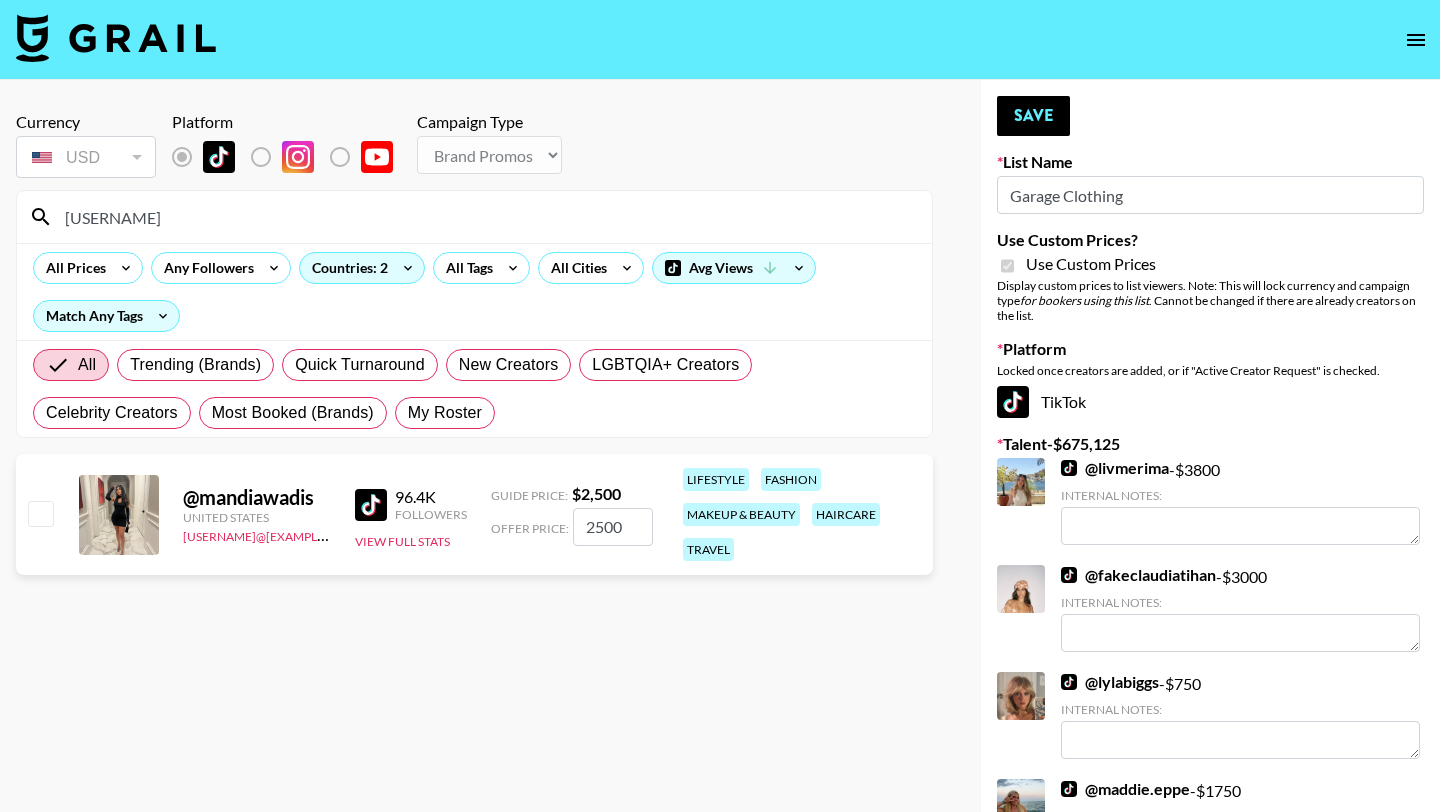 type 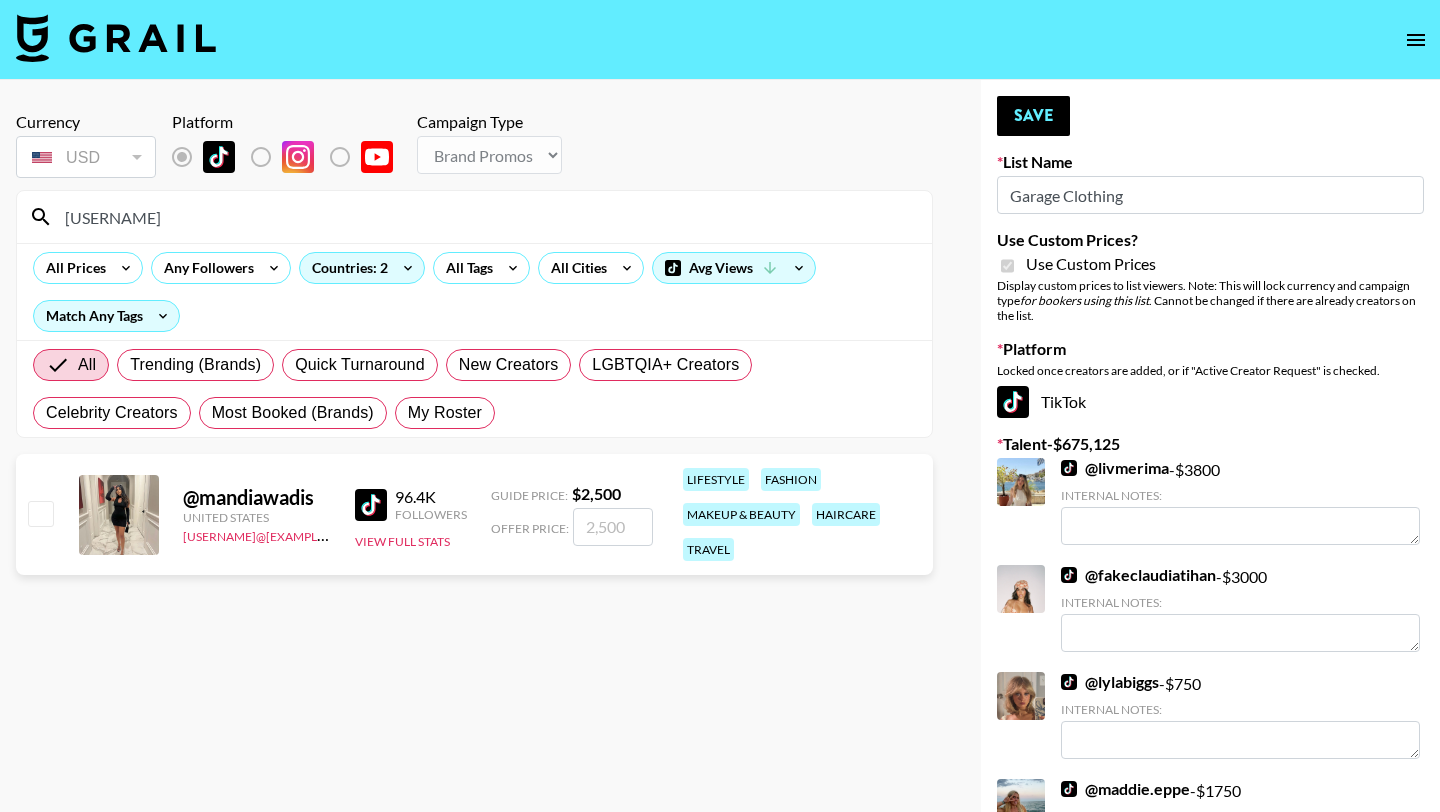 checkbox on "true" 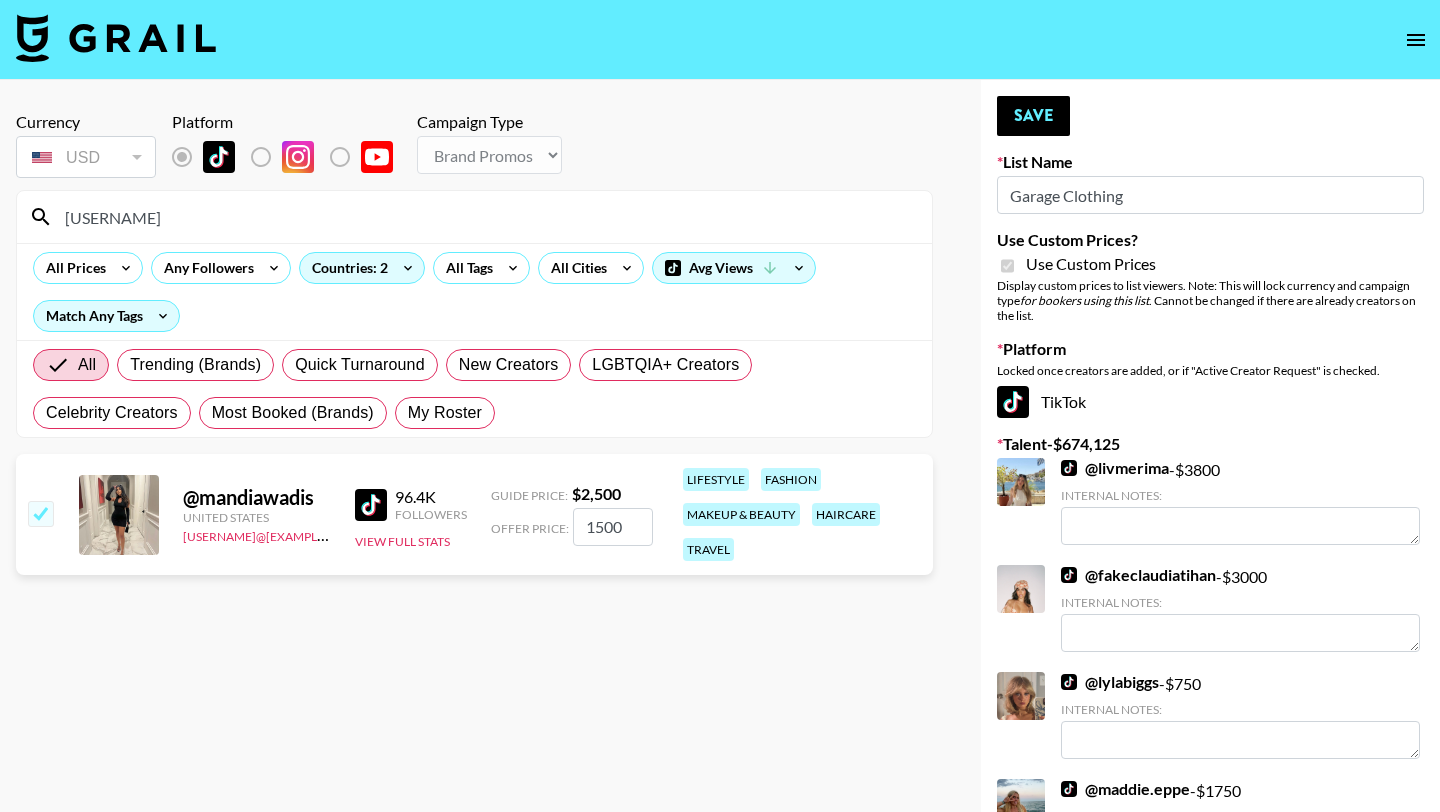 type on "1500" 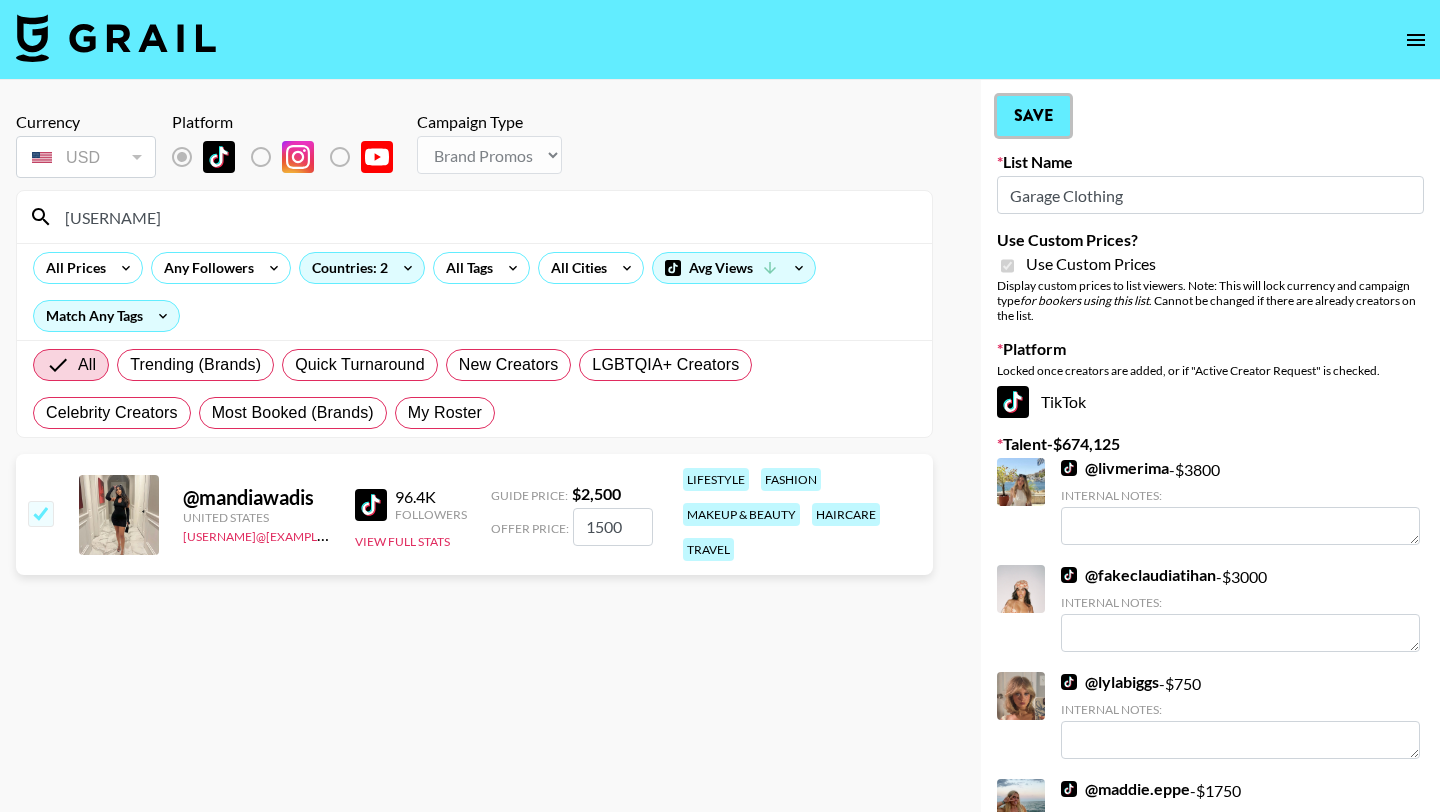click on "Save" at bounding box center (1033, 116) 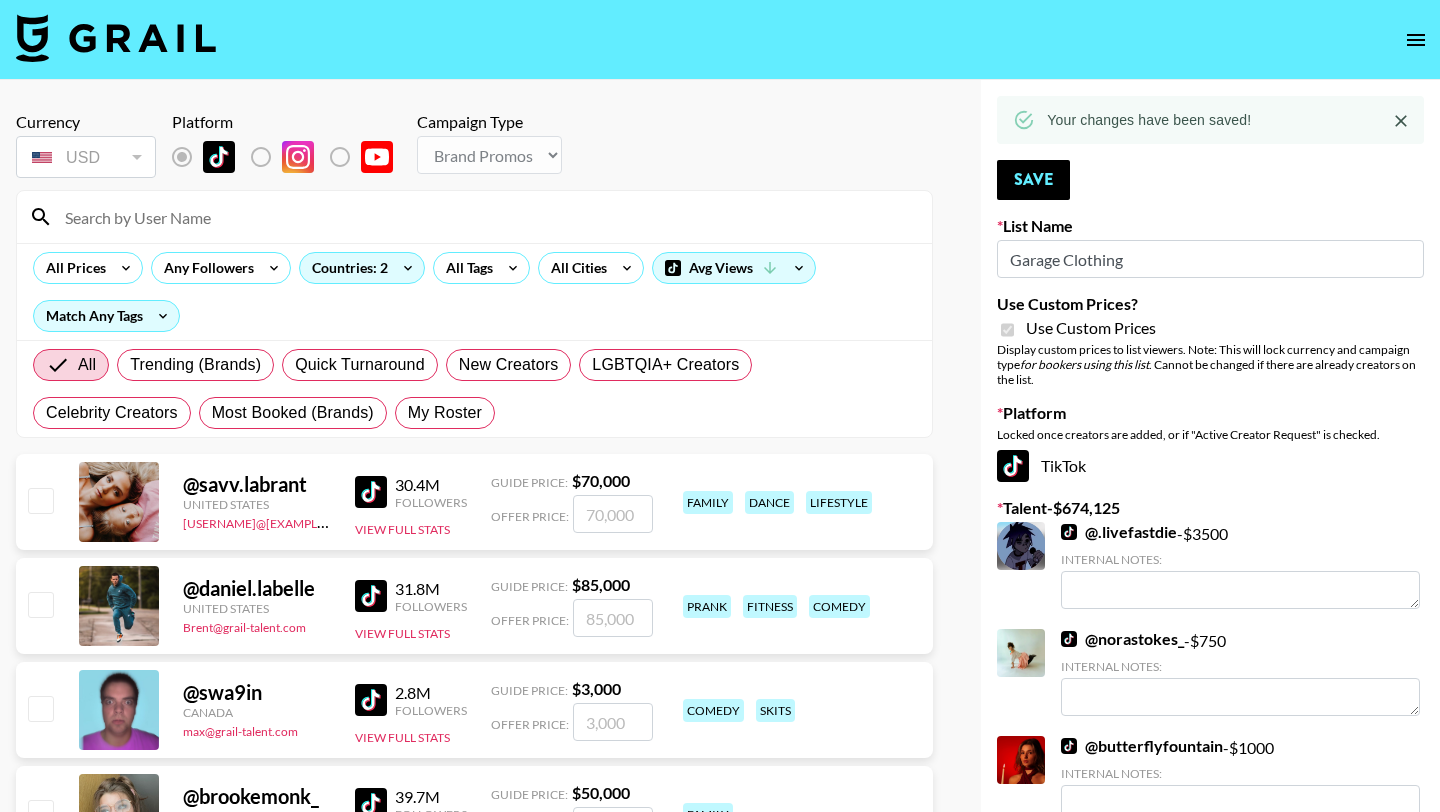 click at bounding box center [486, 217] 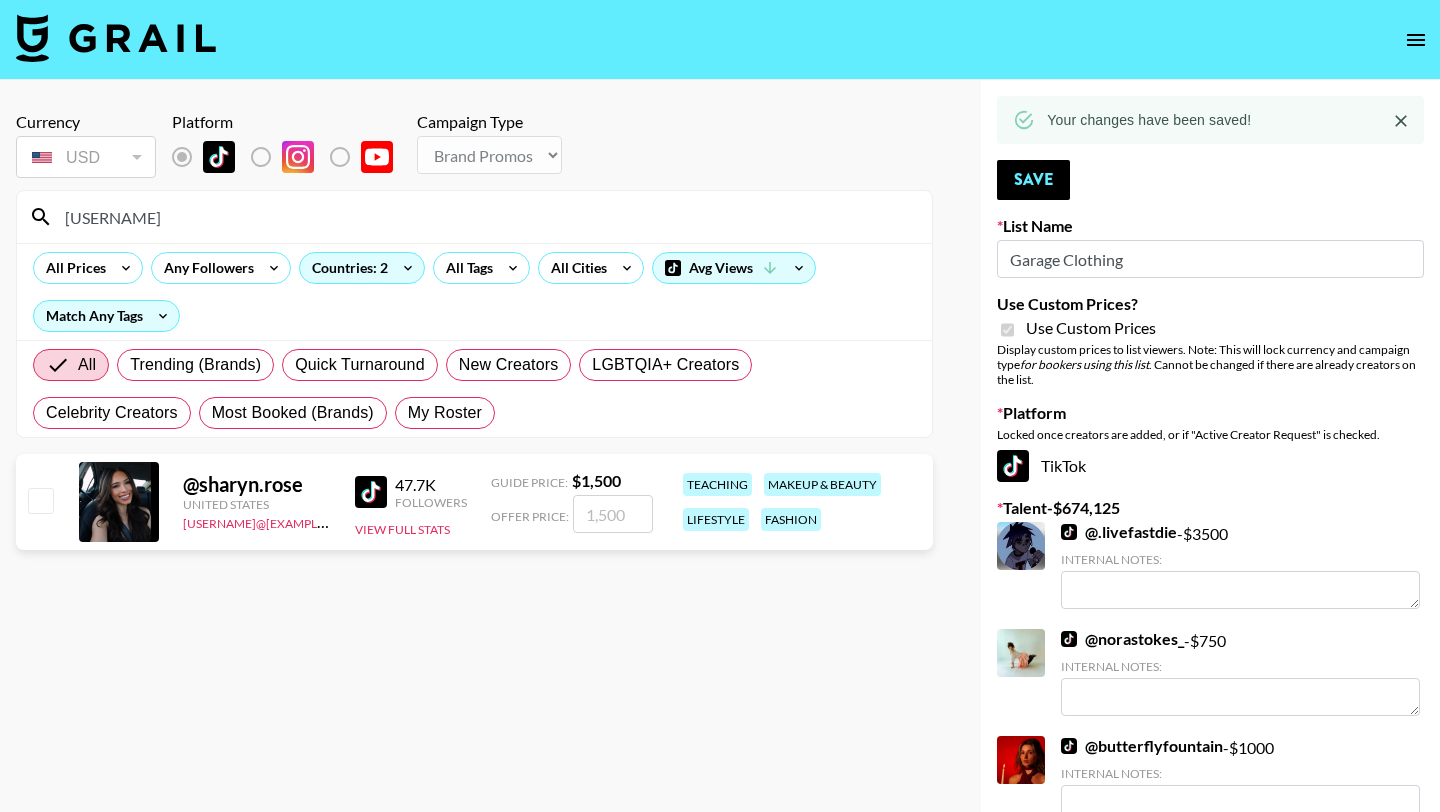 type on "sharyn" 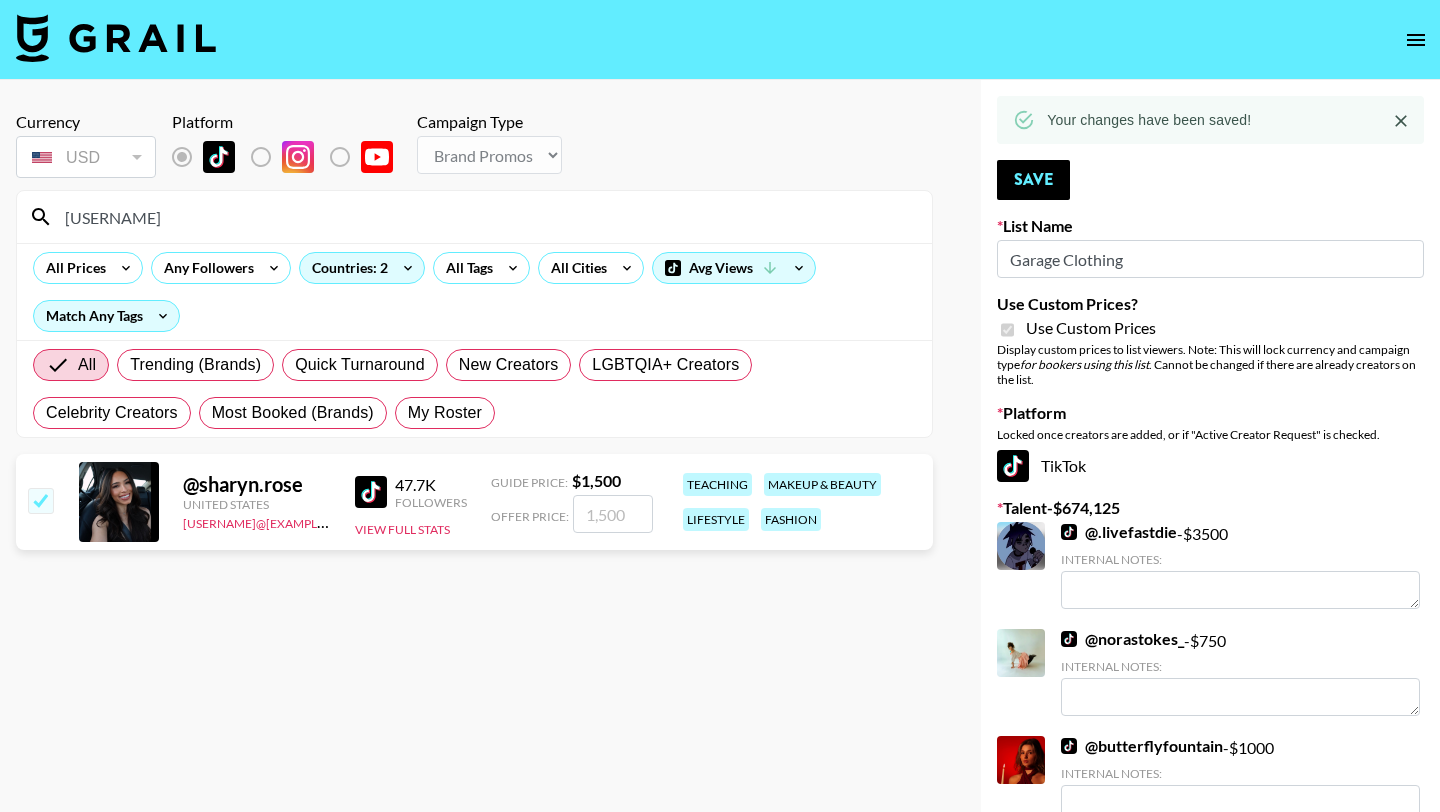 checkbox on "true" 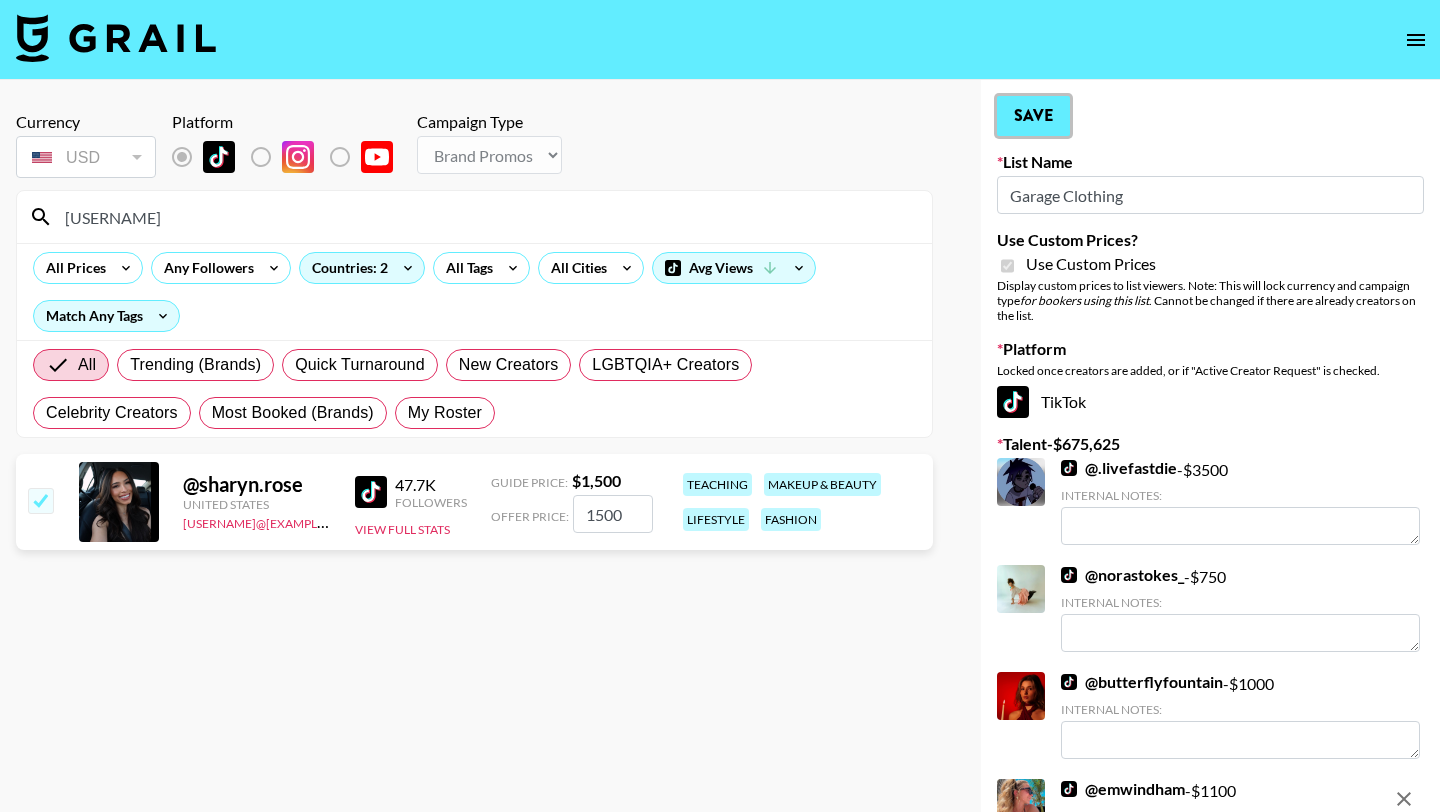 click on "Save" at bounding box center [1033, 116] 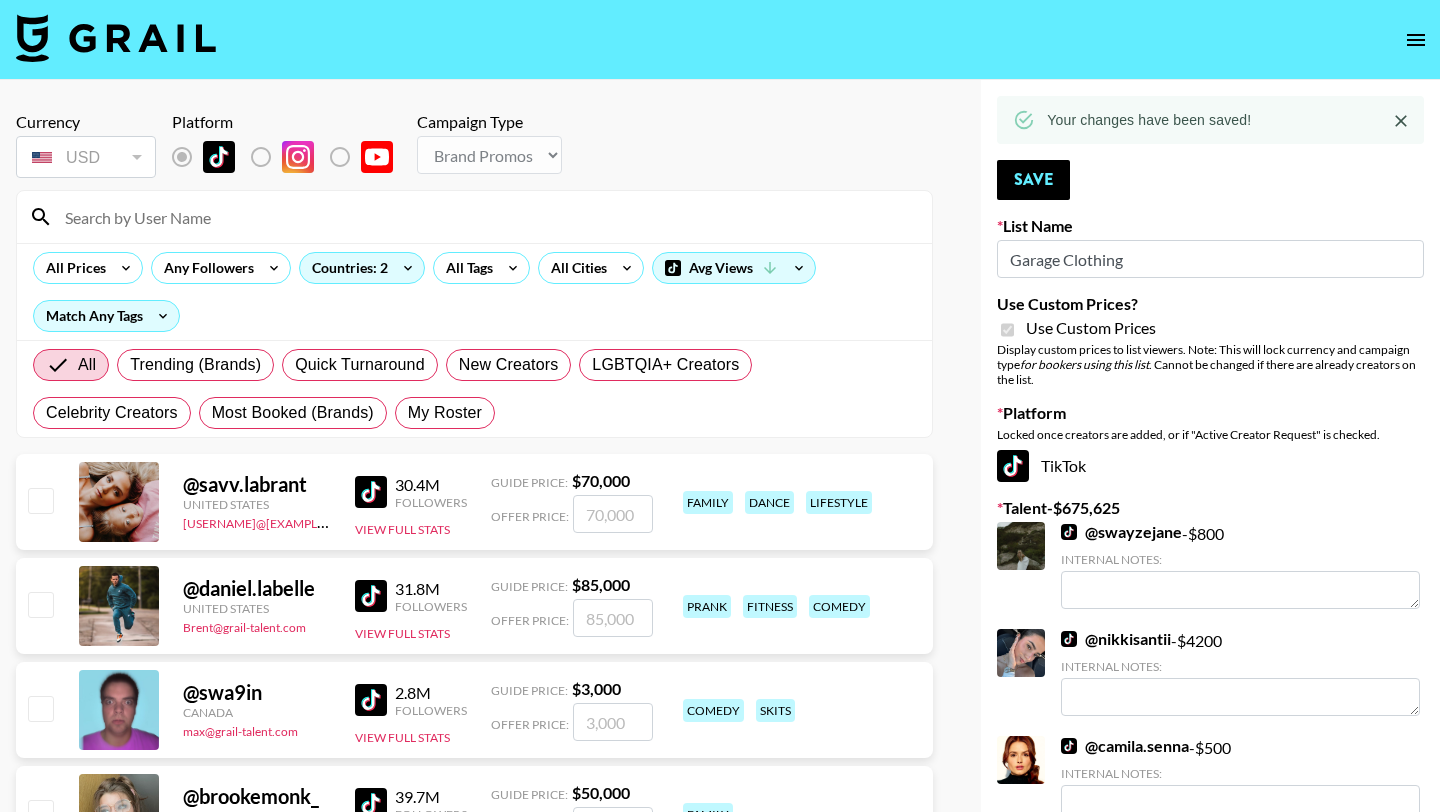 click at bounding box center [486, 217] 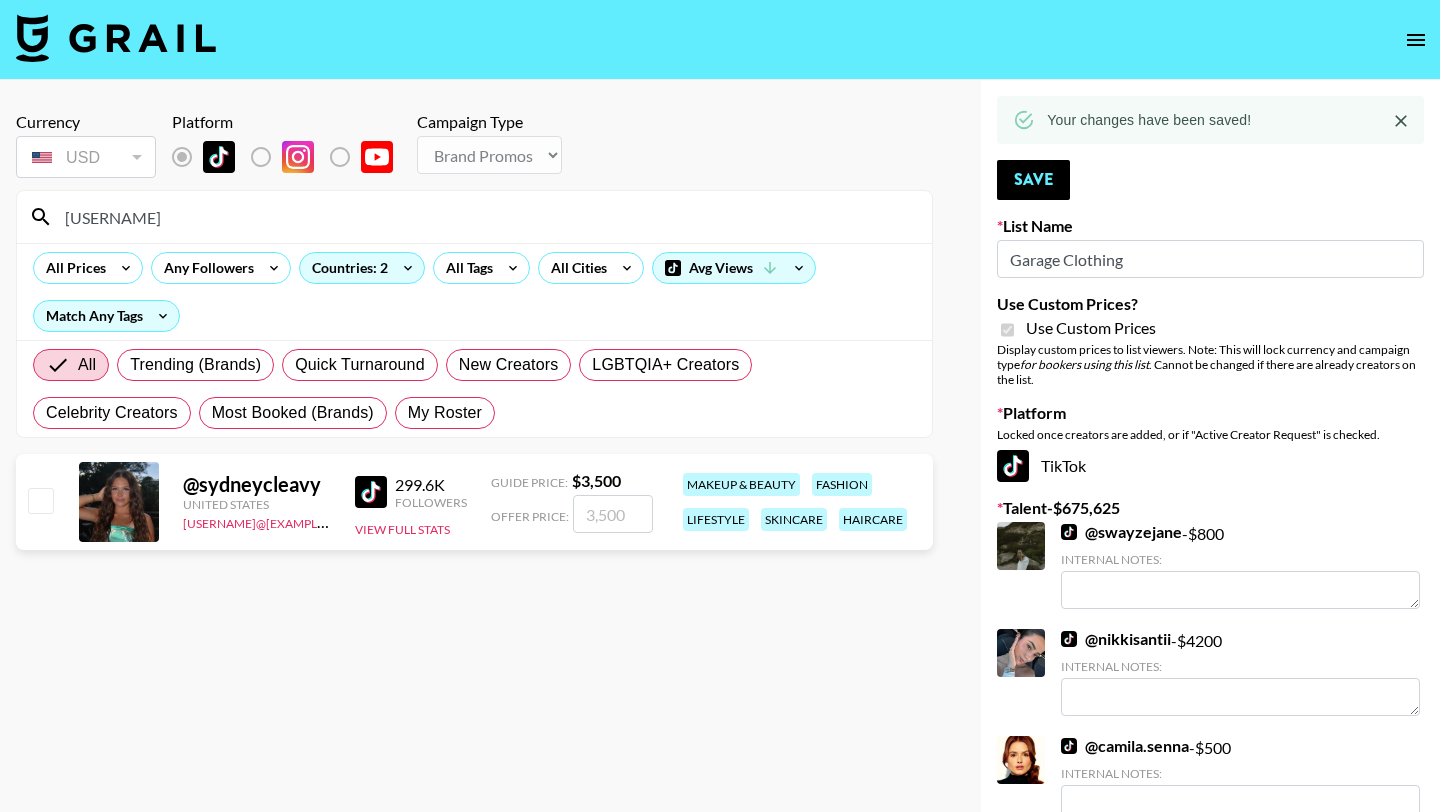 type on "sydneyc" 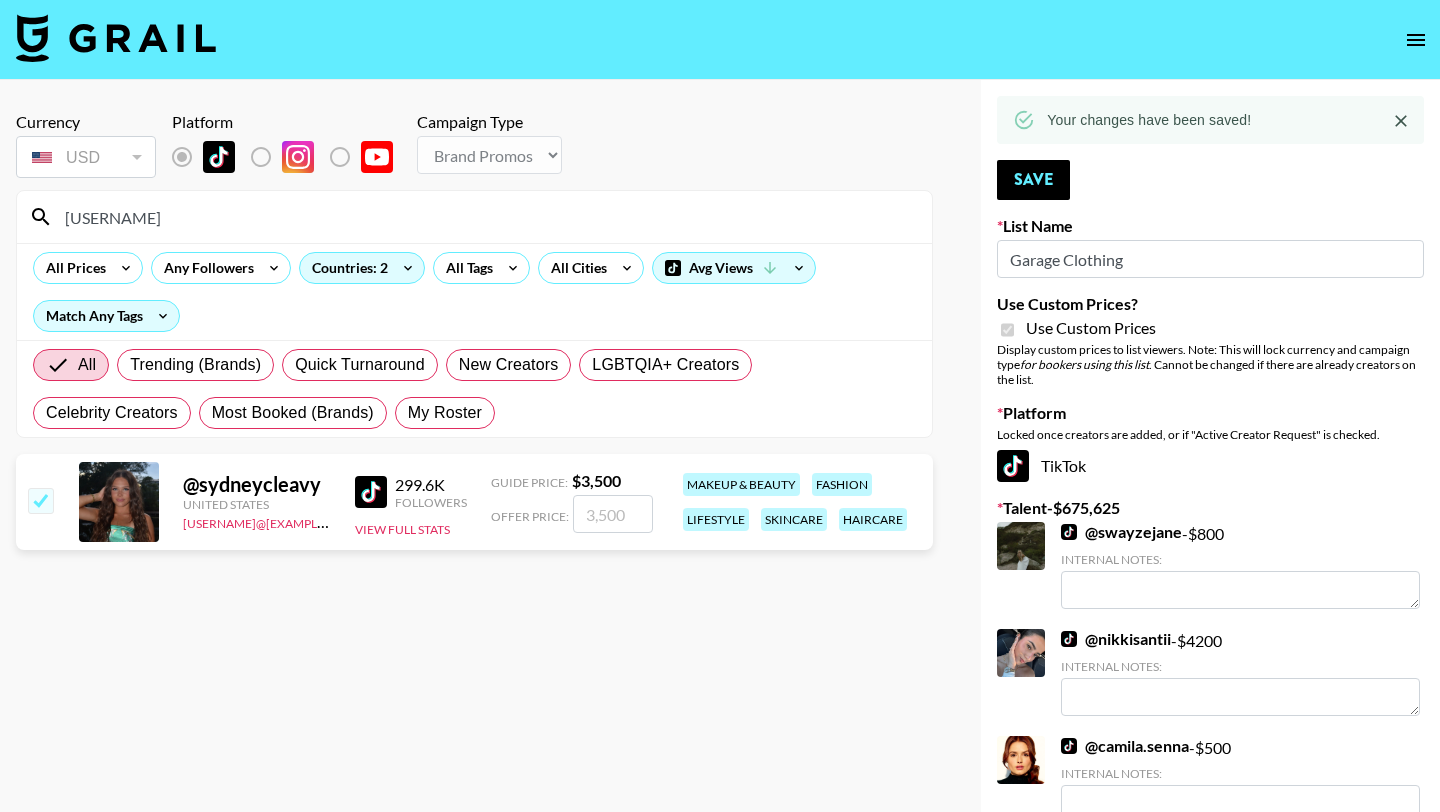 checkbox on "true" 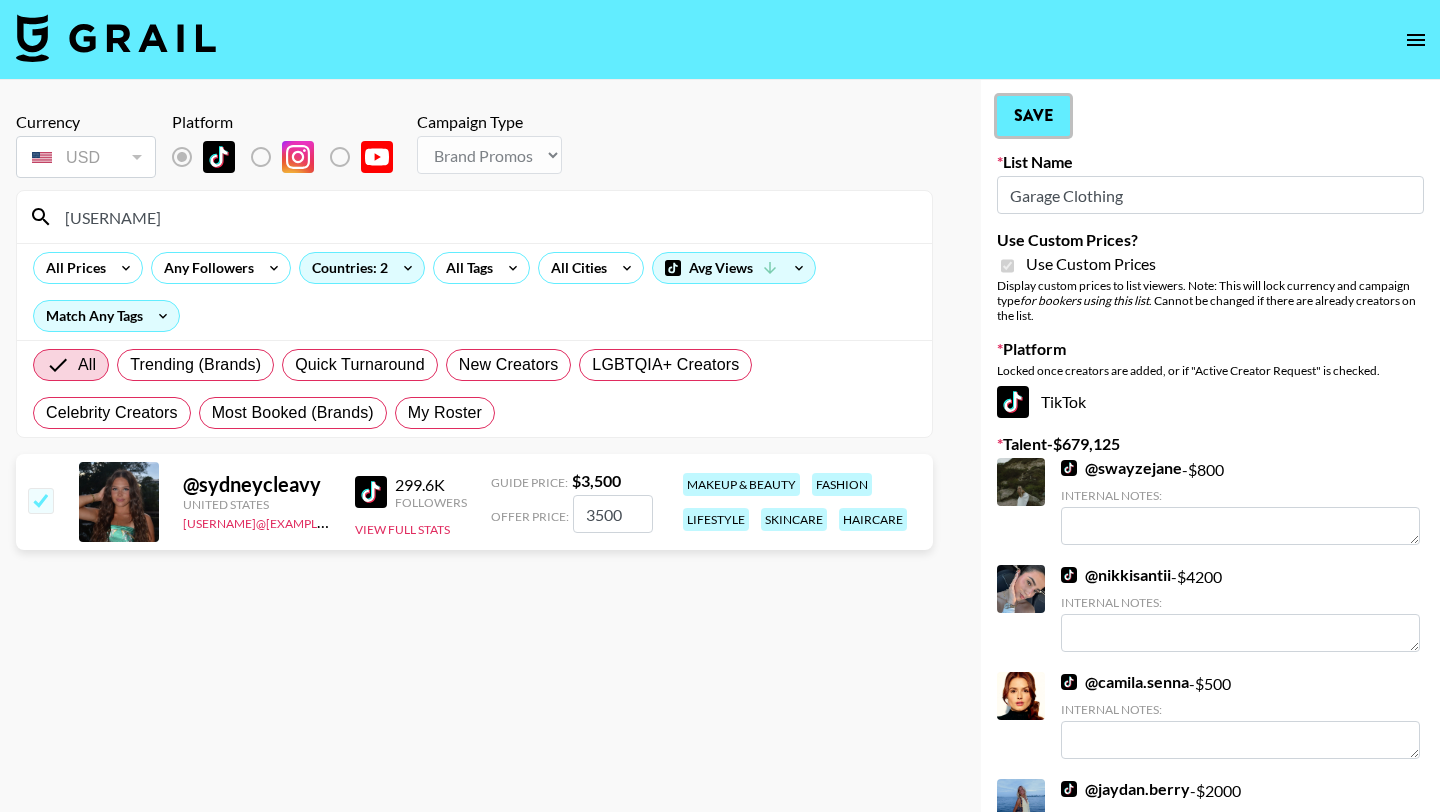 click on "Save" at bounding box center [1033, 116] 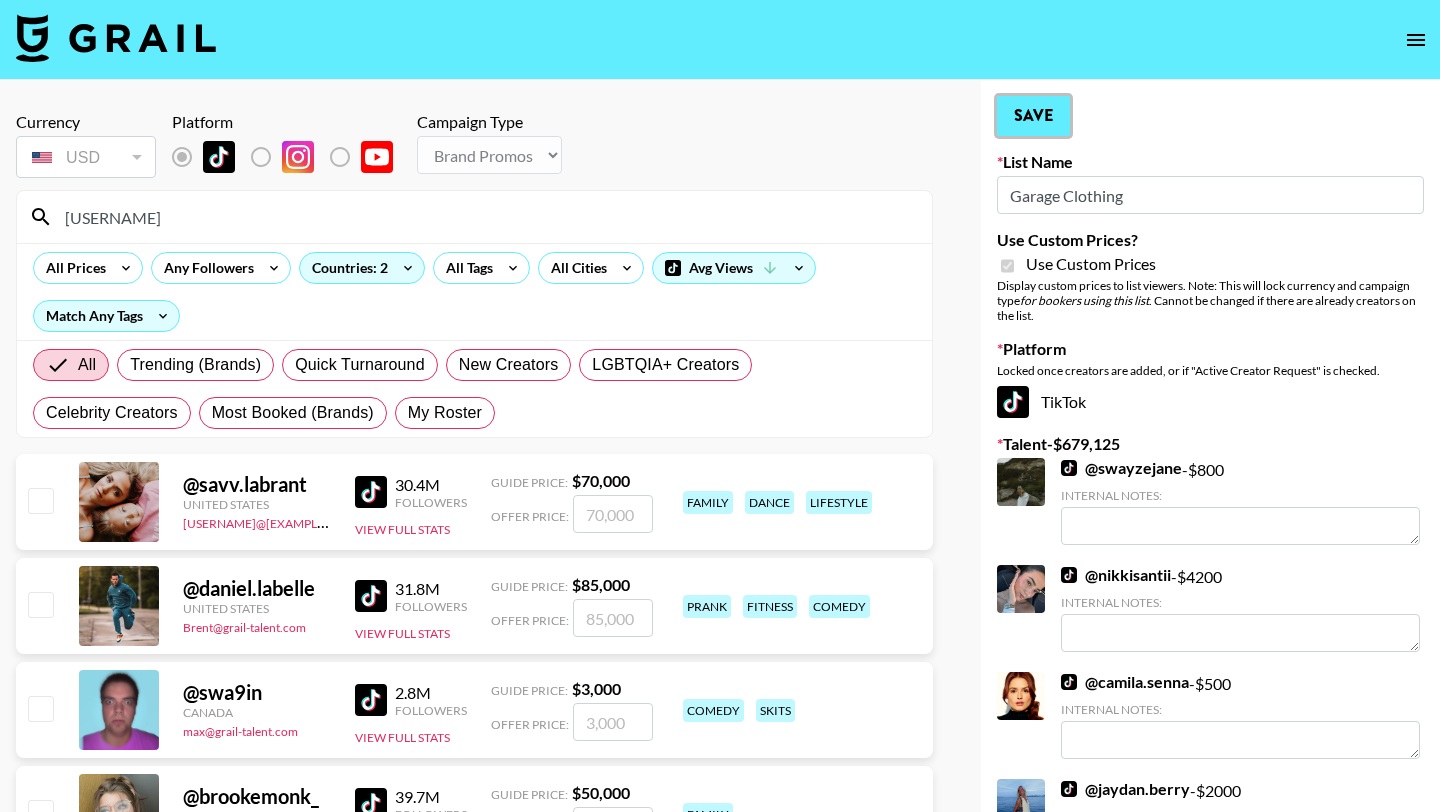 type 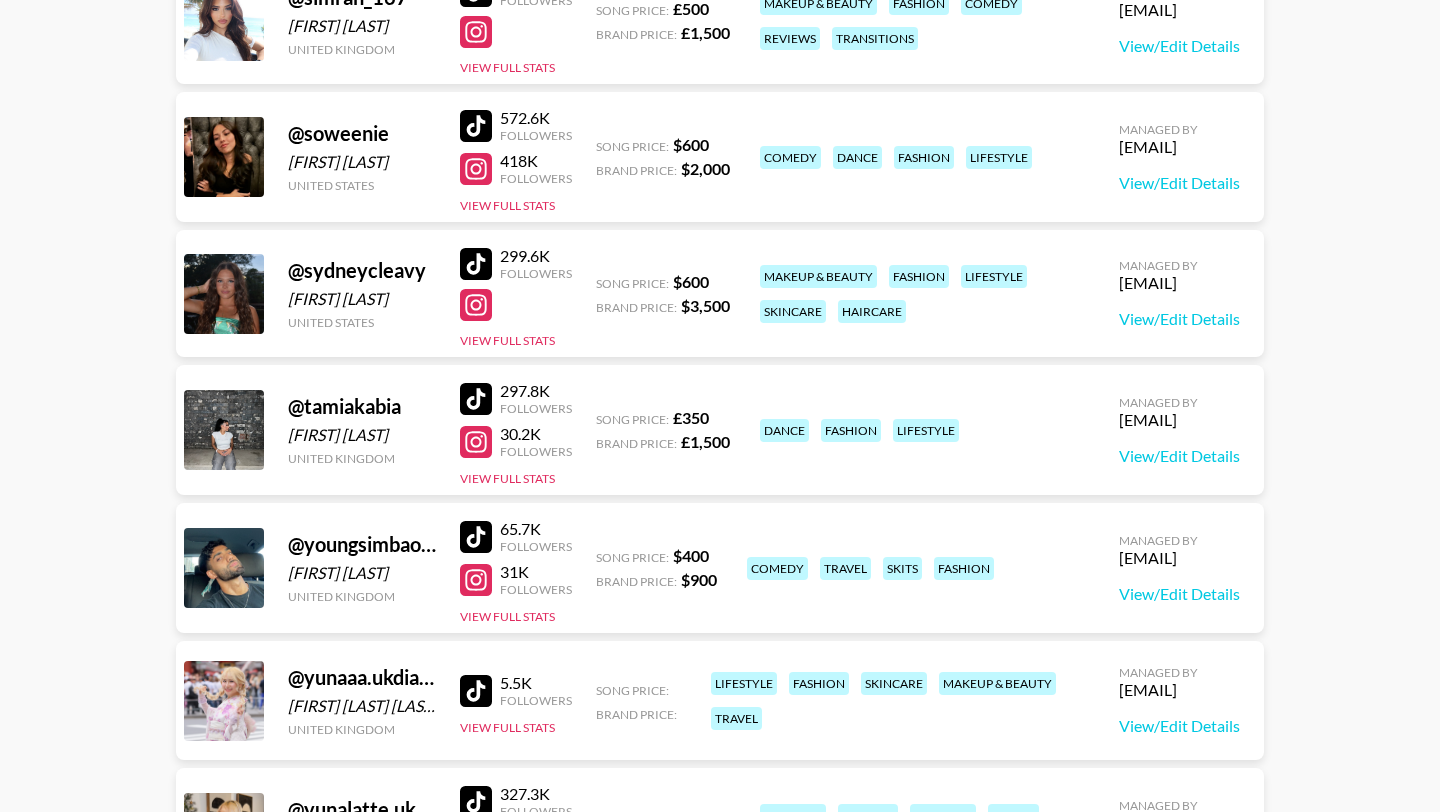 scroll, scrollTop: 3079, scrollLeft: 0, axis: vertical 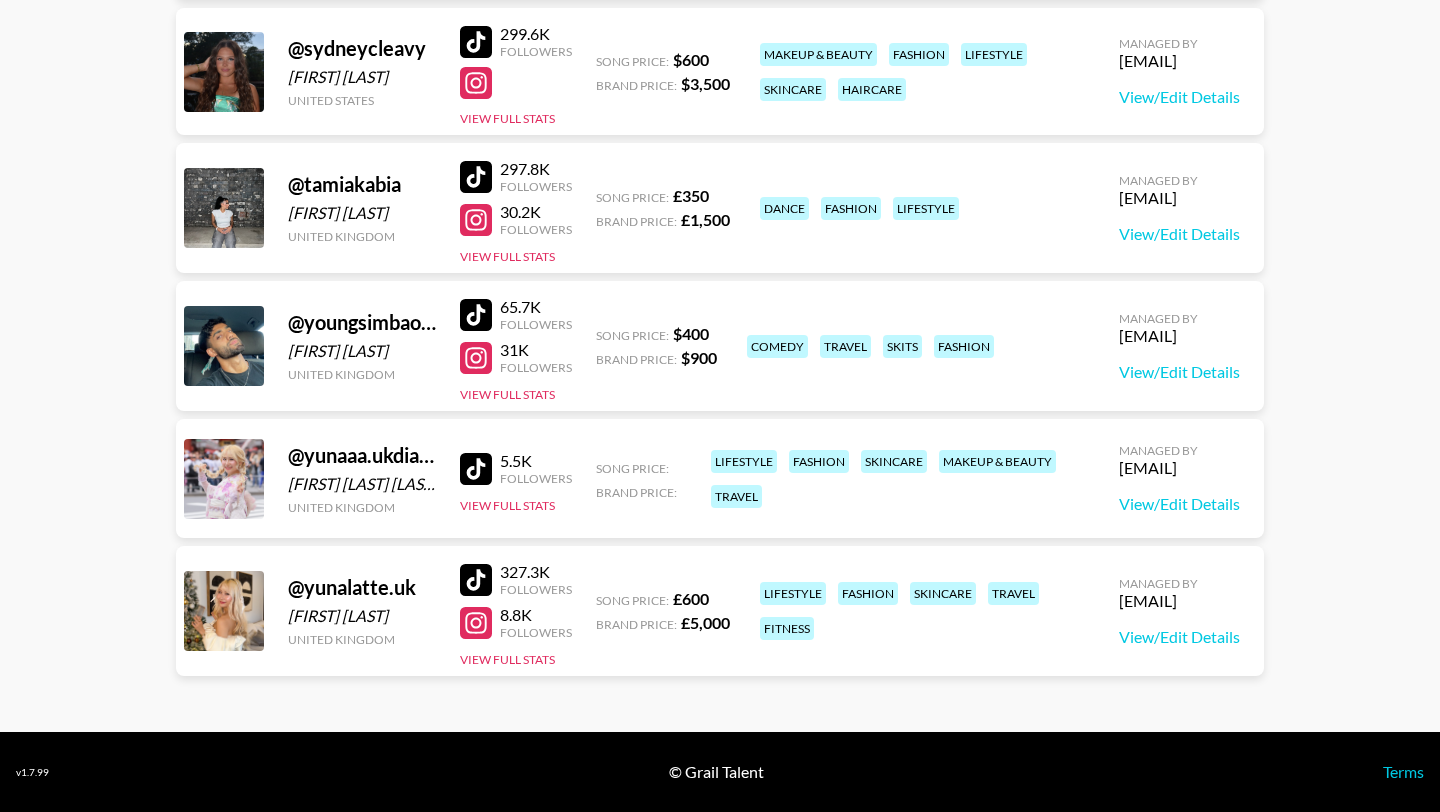 click at bounding box center [476, 42] 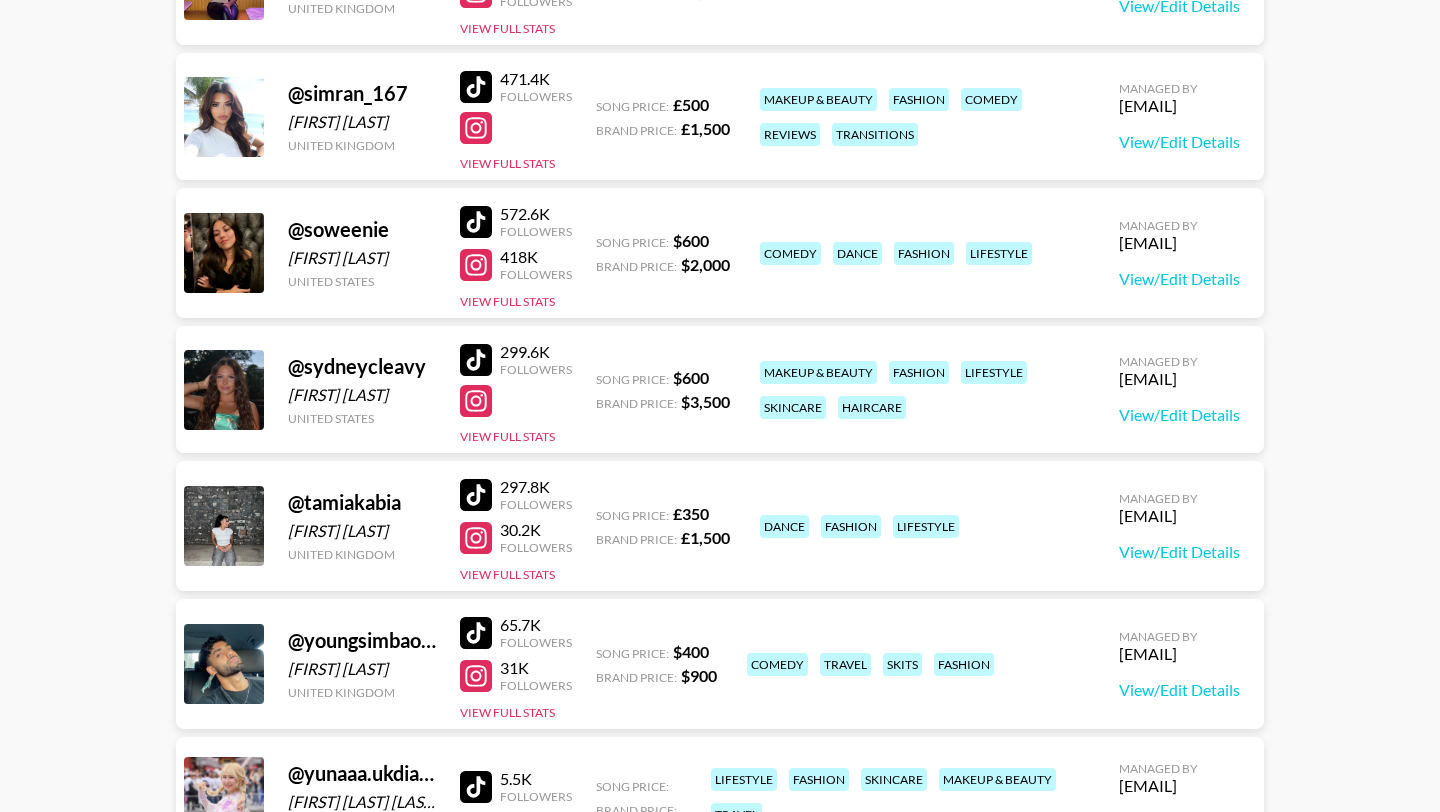 click at bounding box center (476, 401) 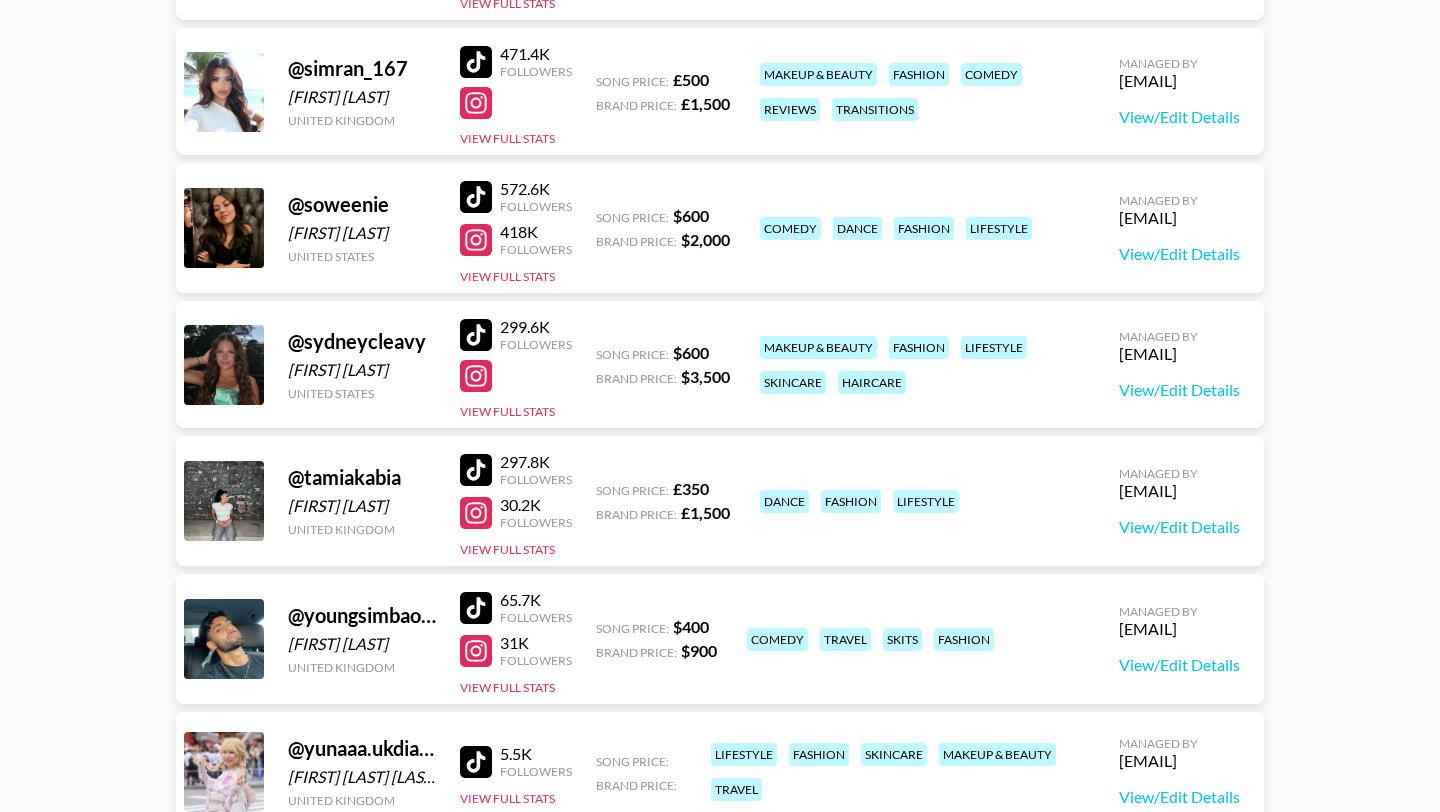 scroll, scrollTop: 2788, scrollLeft: 0, axis: vertical 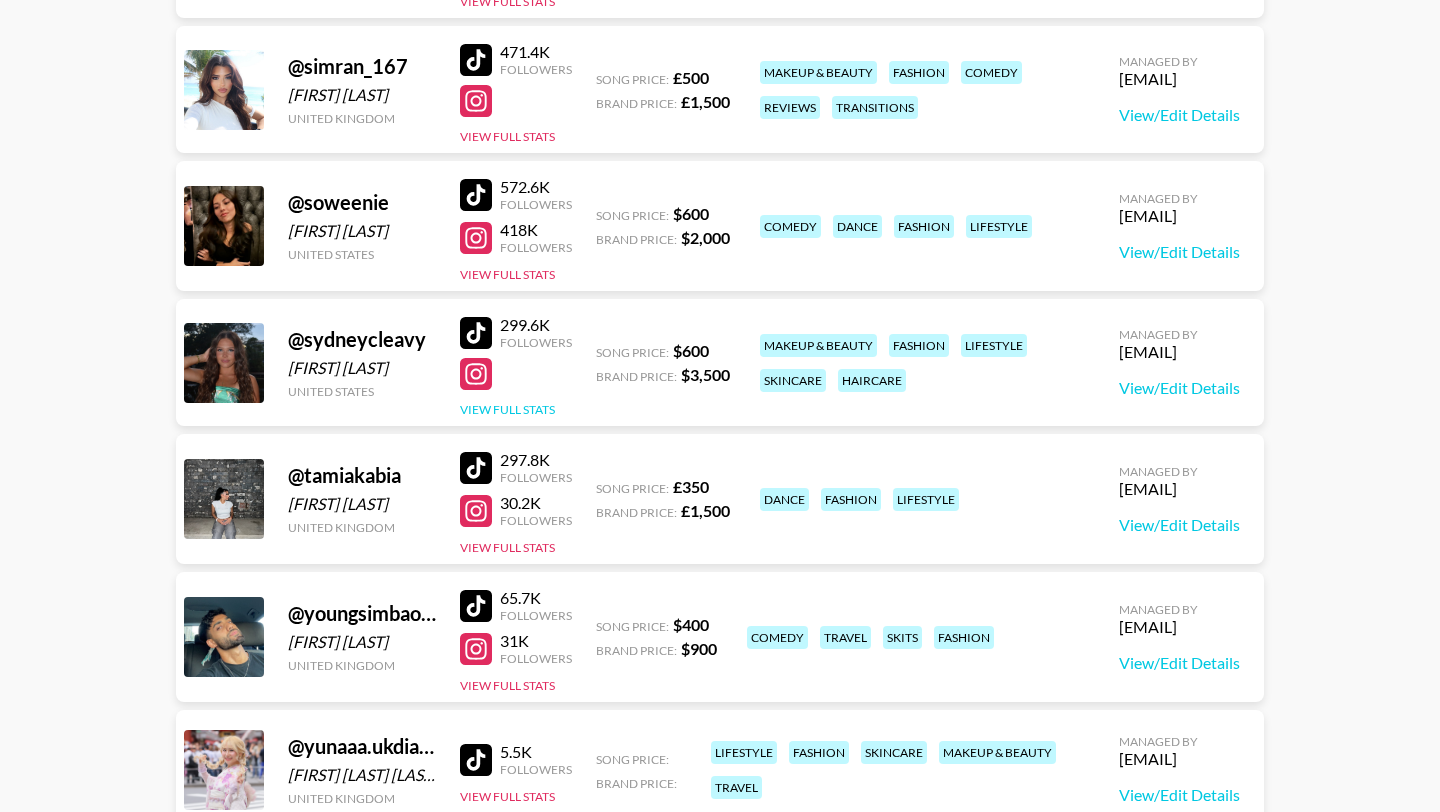 click on "View Full Stats" at bounding box center (507, 409) 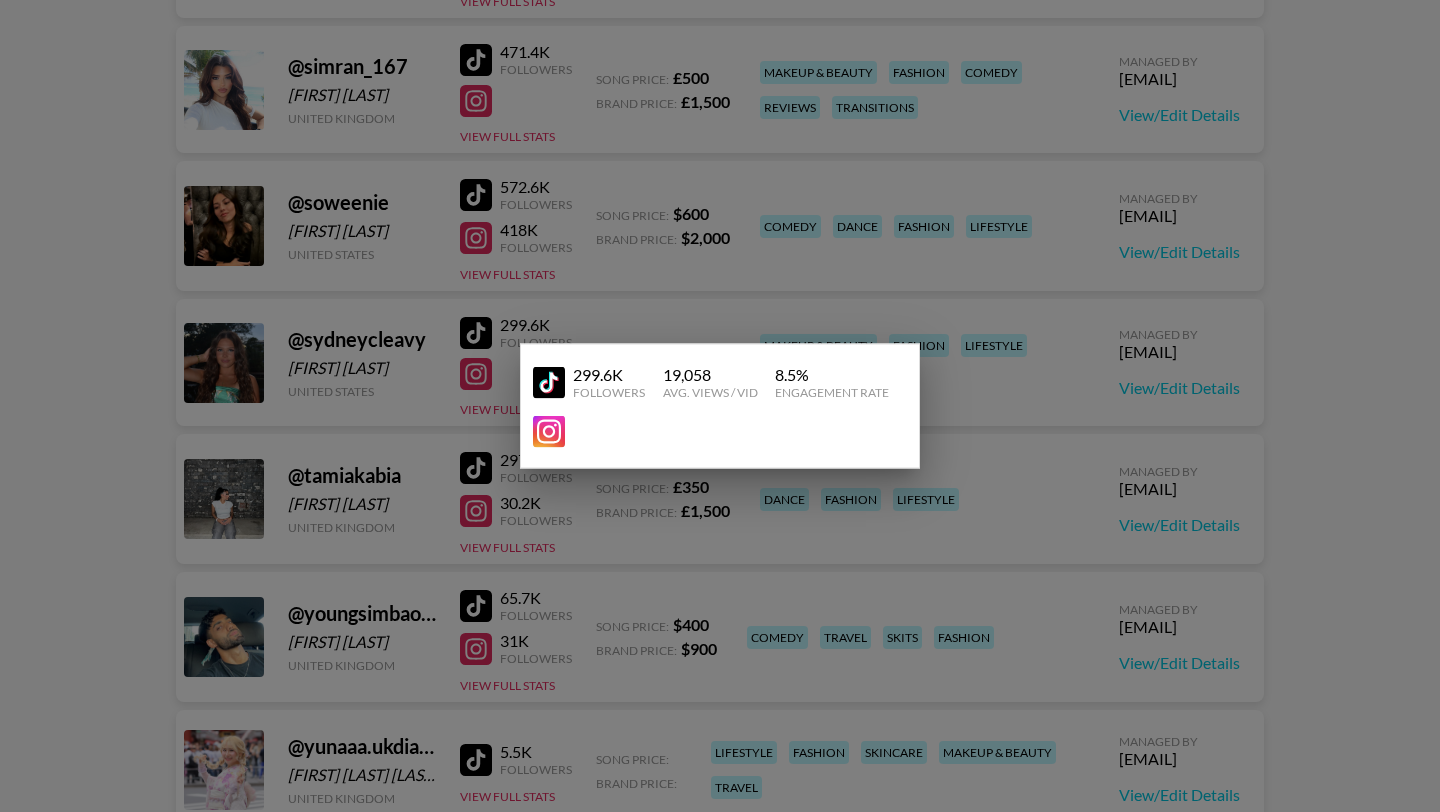 click at bounding box center [720, 406] 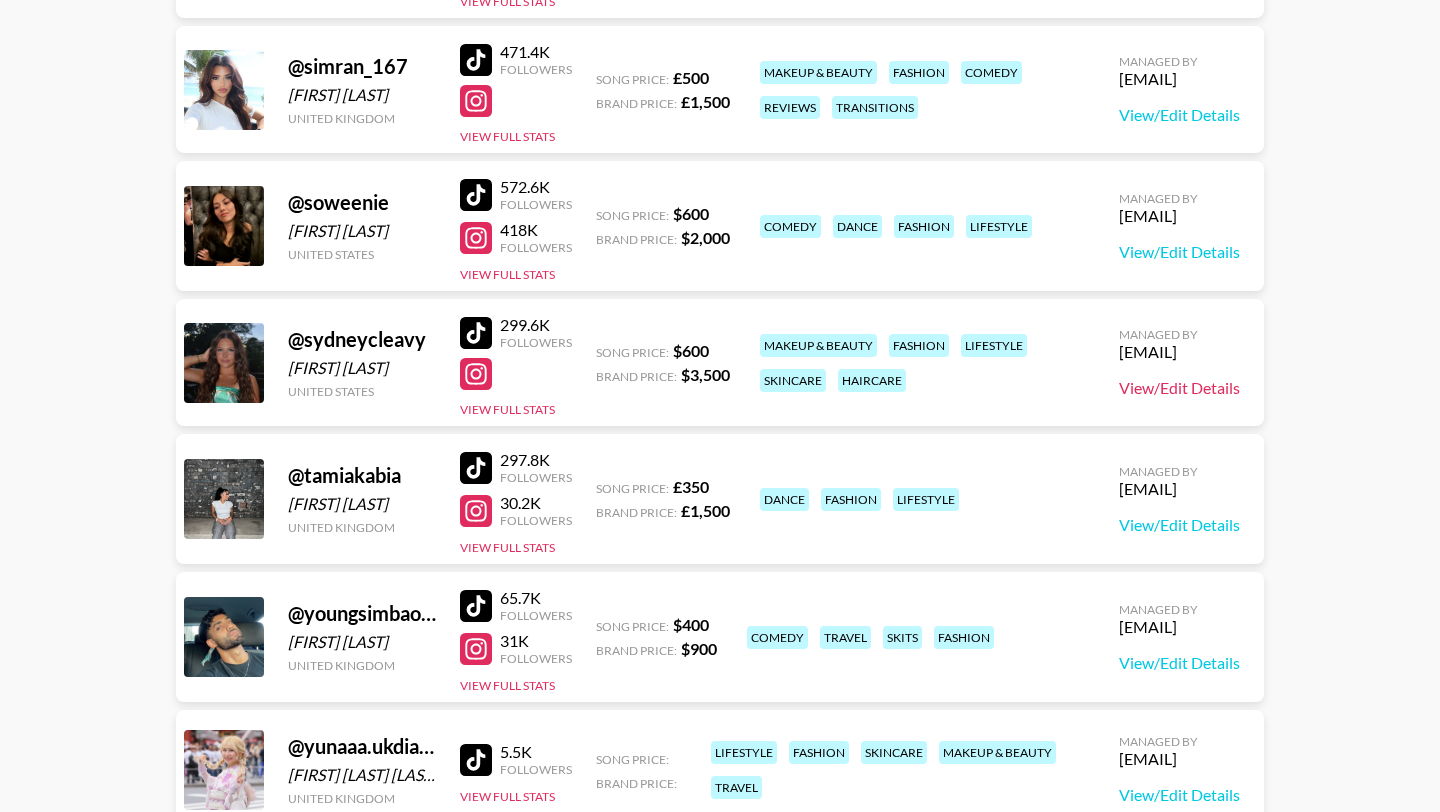 click on "View/Edit Details" at bounding box center (1179, 388) 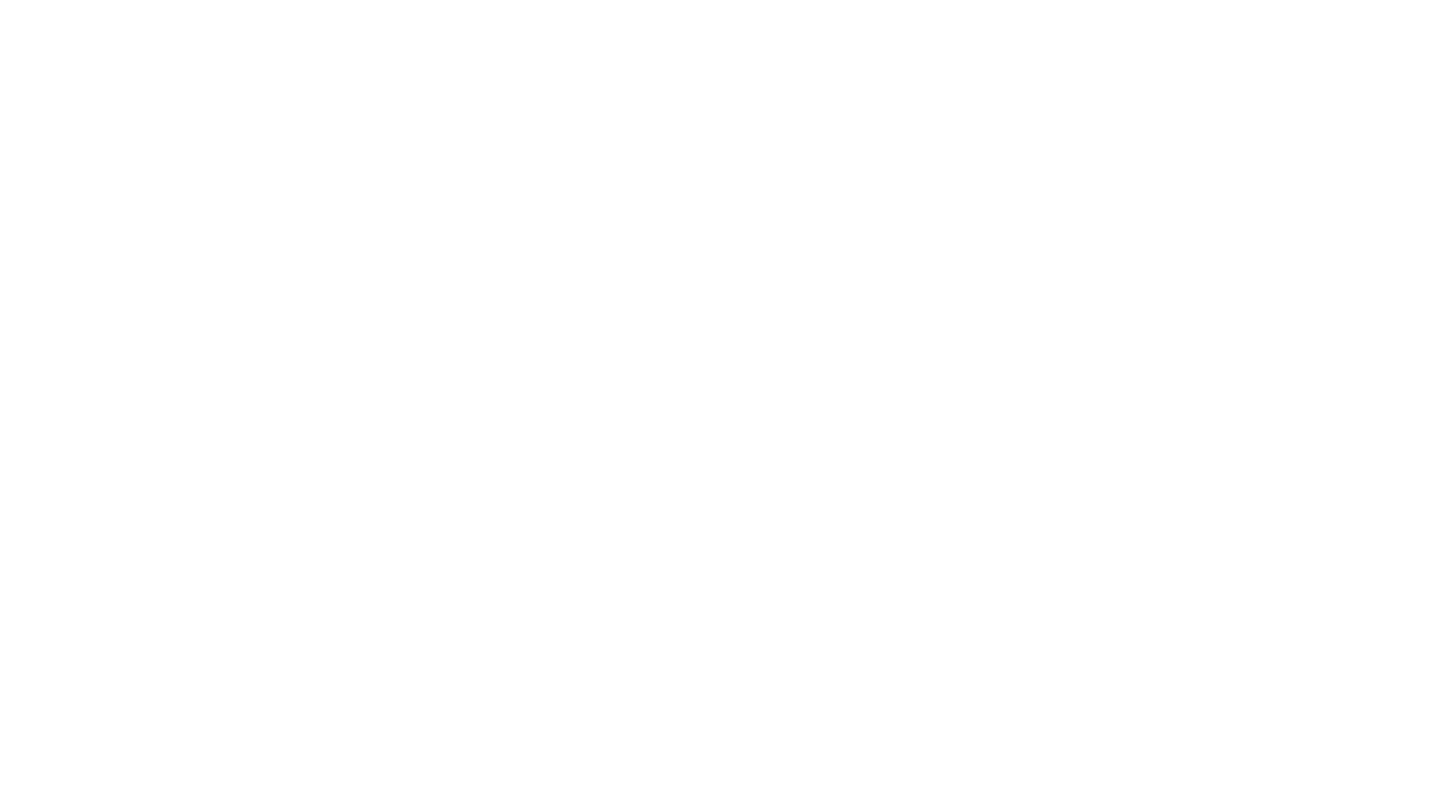 scroll, scrollTop: 0, scrollLeft: 0, axis: both 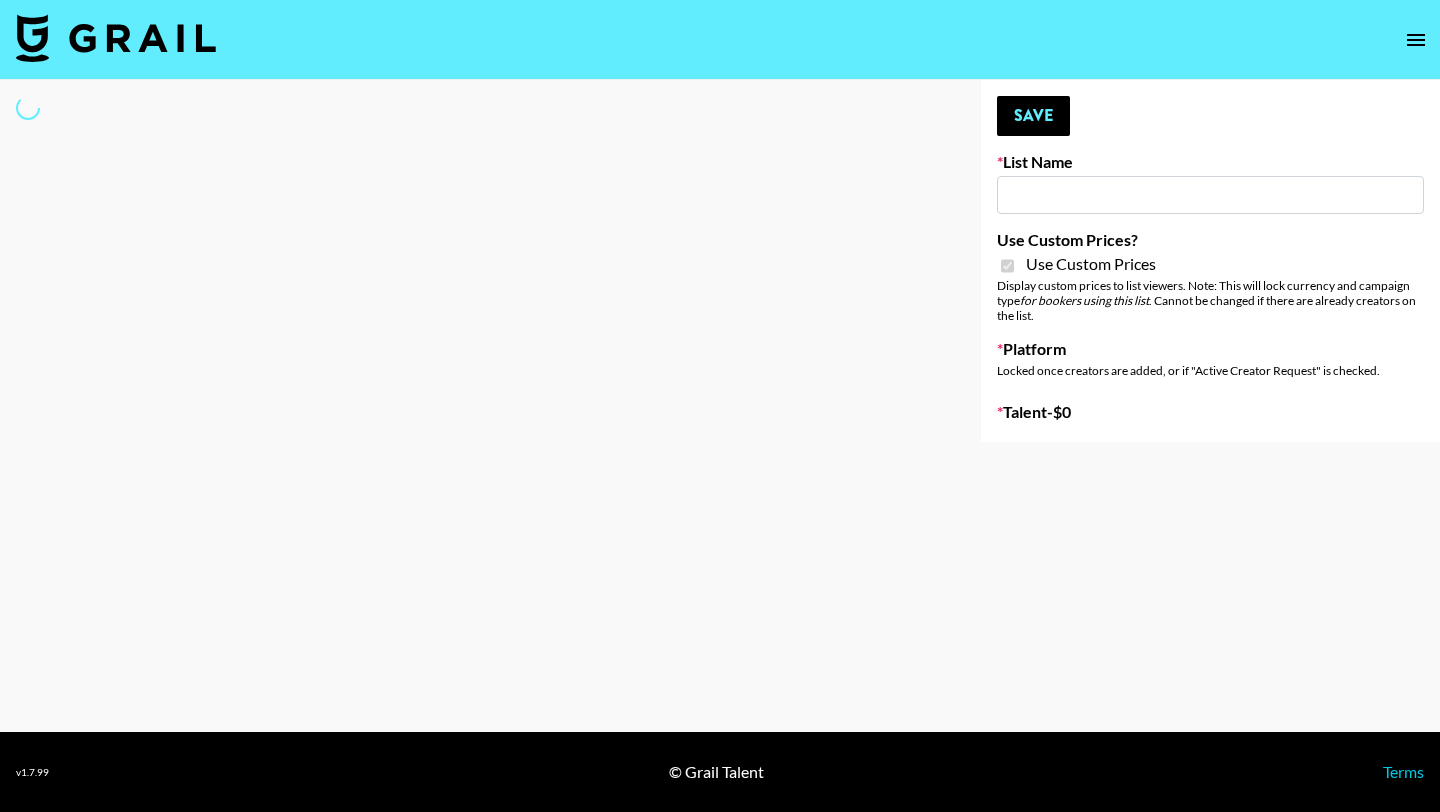 type on "[LOCATION] Creators" 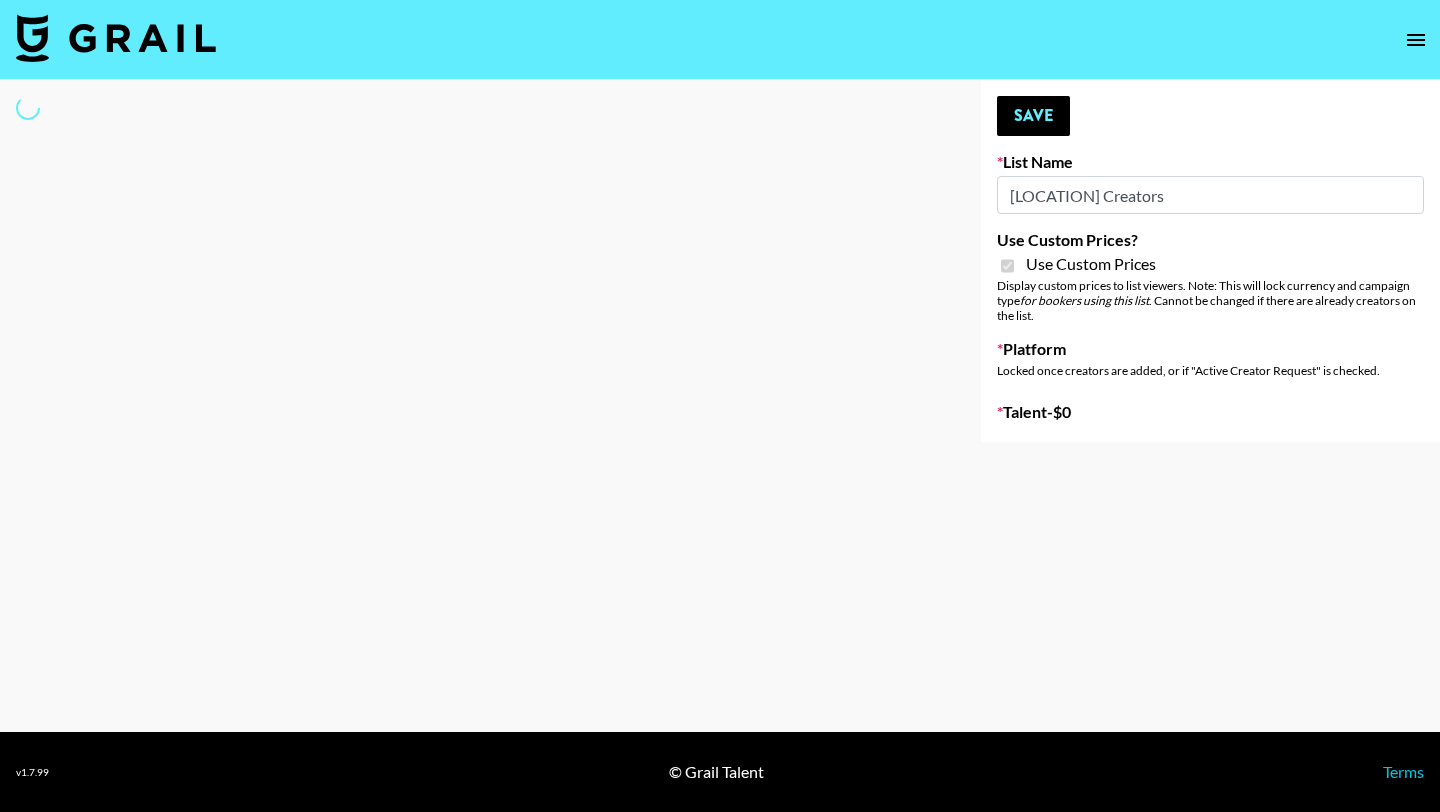 select on "Brand" 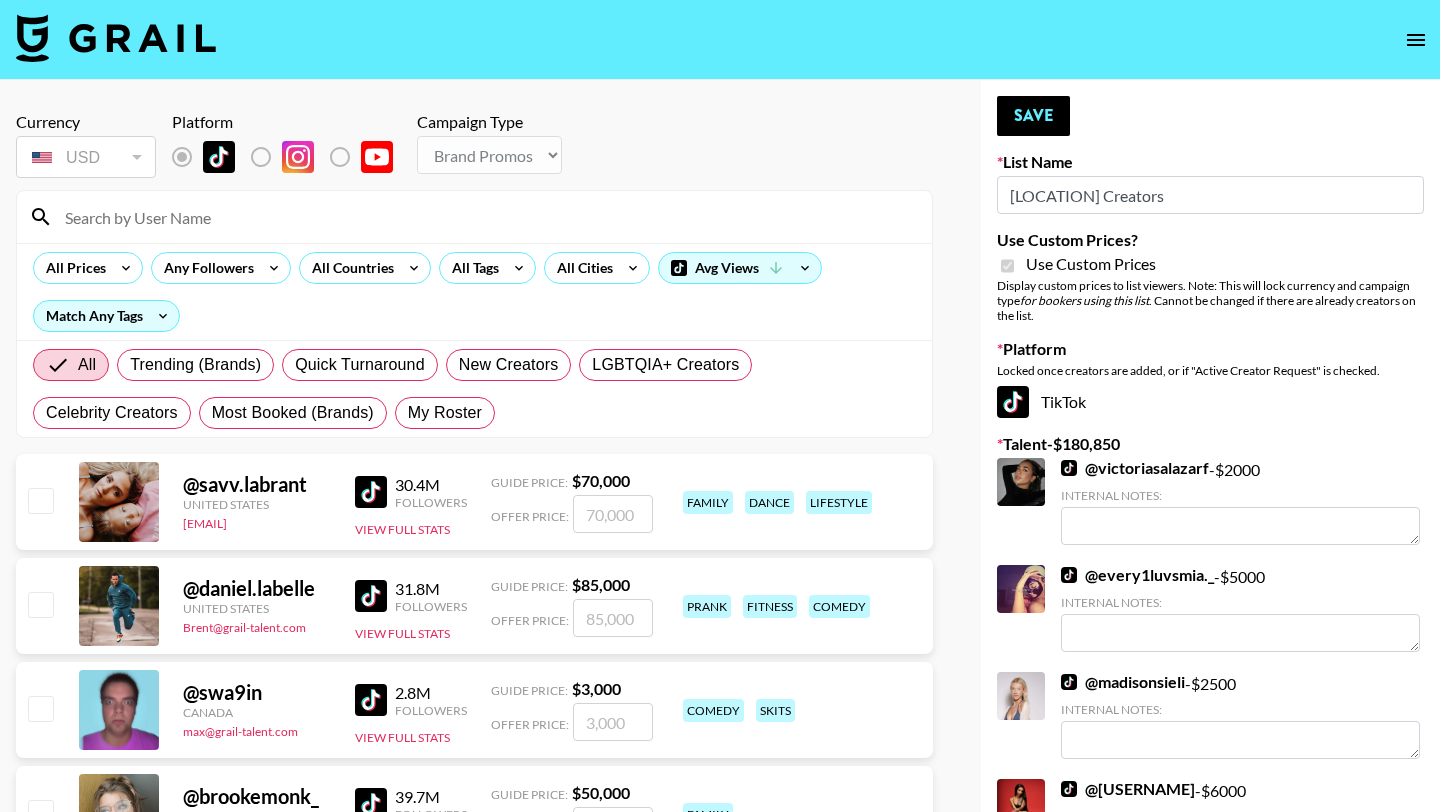 click at bounding box center [486, 217] 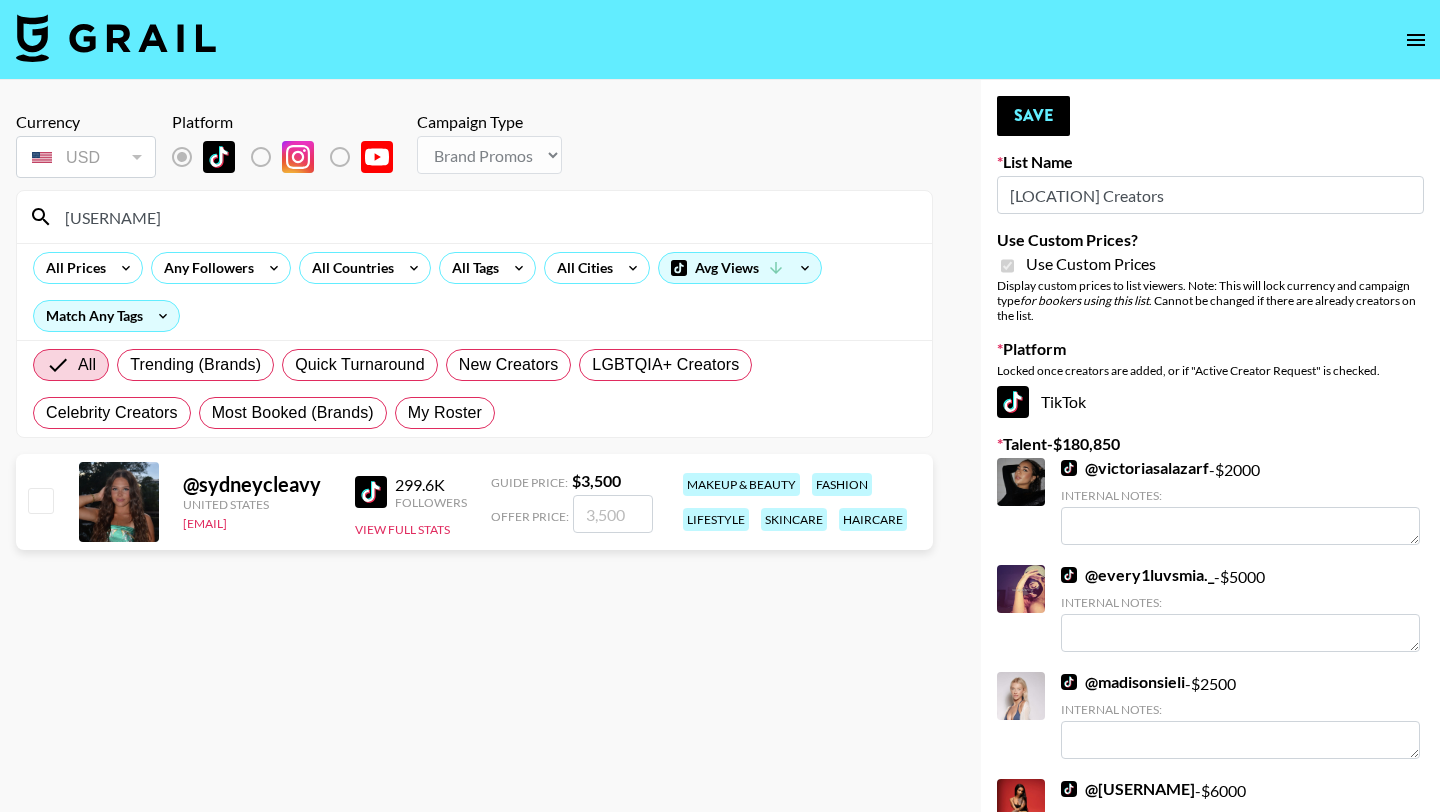 type on "sydneyc" 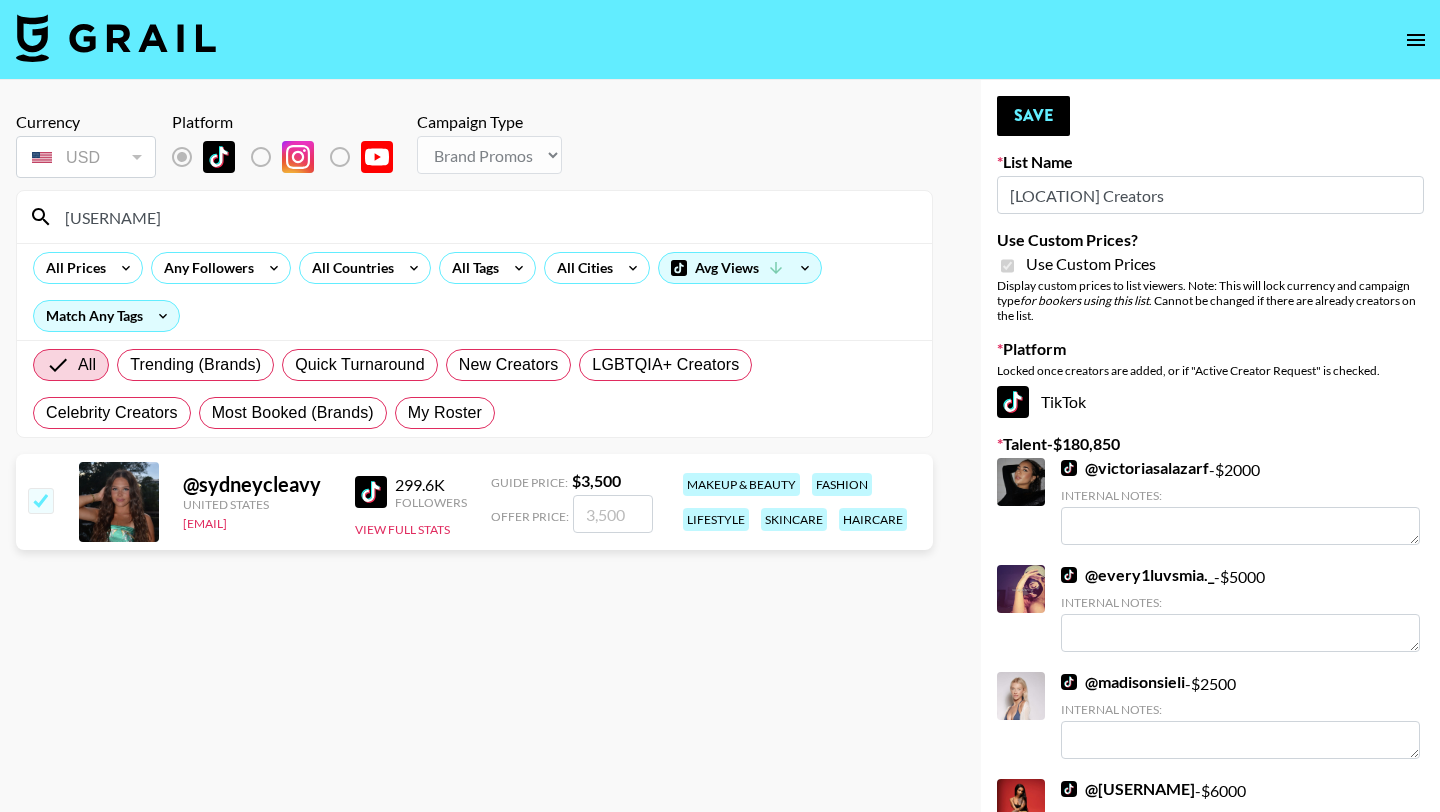checkbox on "true" 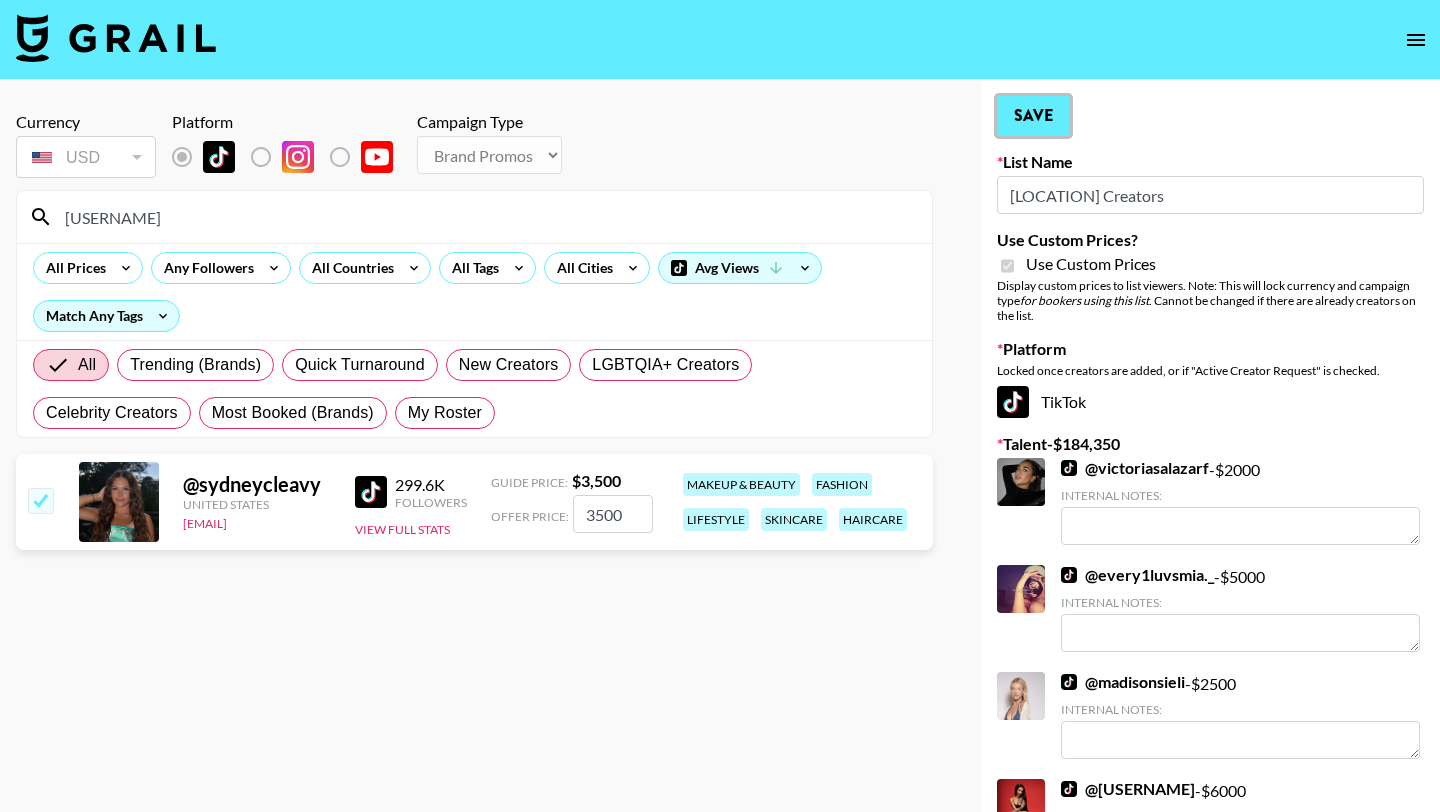 click on "Save" at bounding box center (1033, 116) 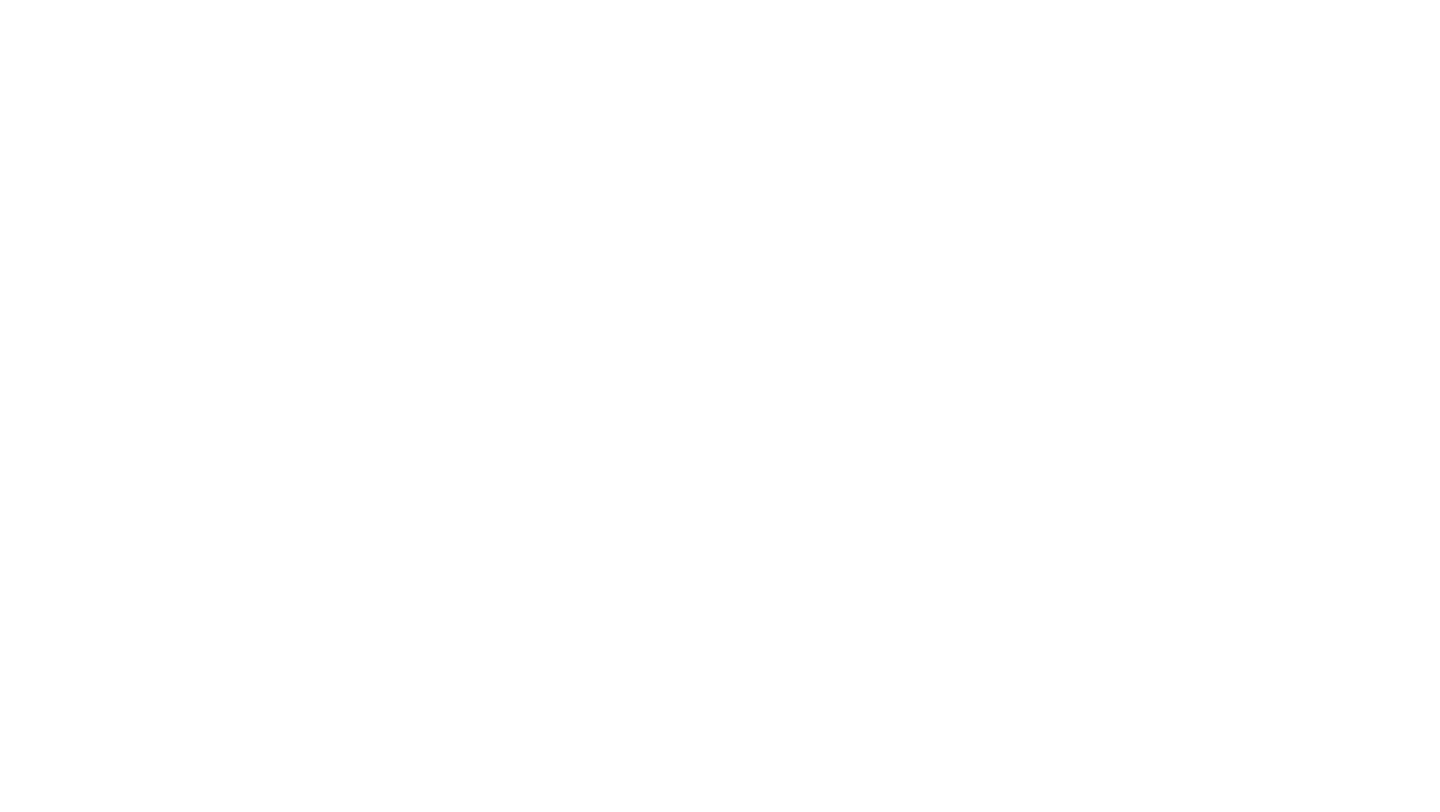 scroll, scrollTop: 0, scrollLeft: 0, axis: both 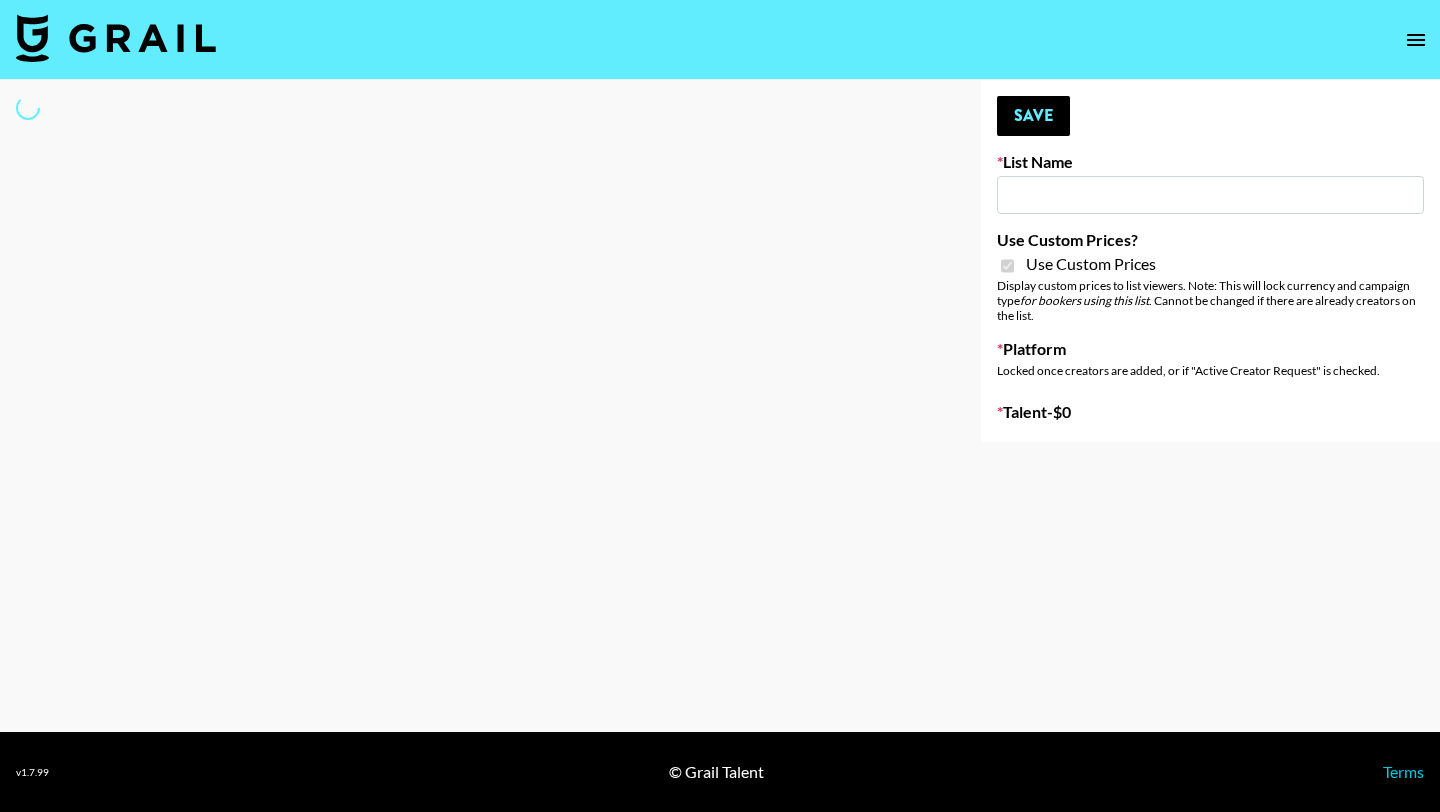 type on "Sports  - OKCOOL" 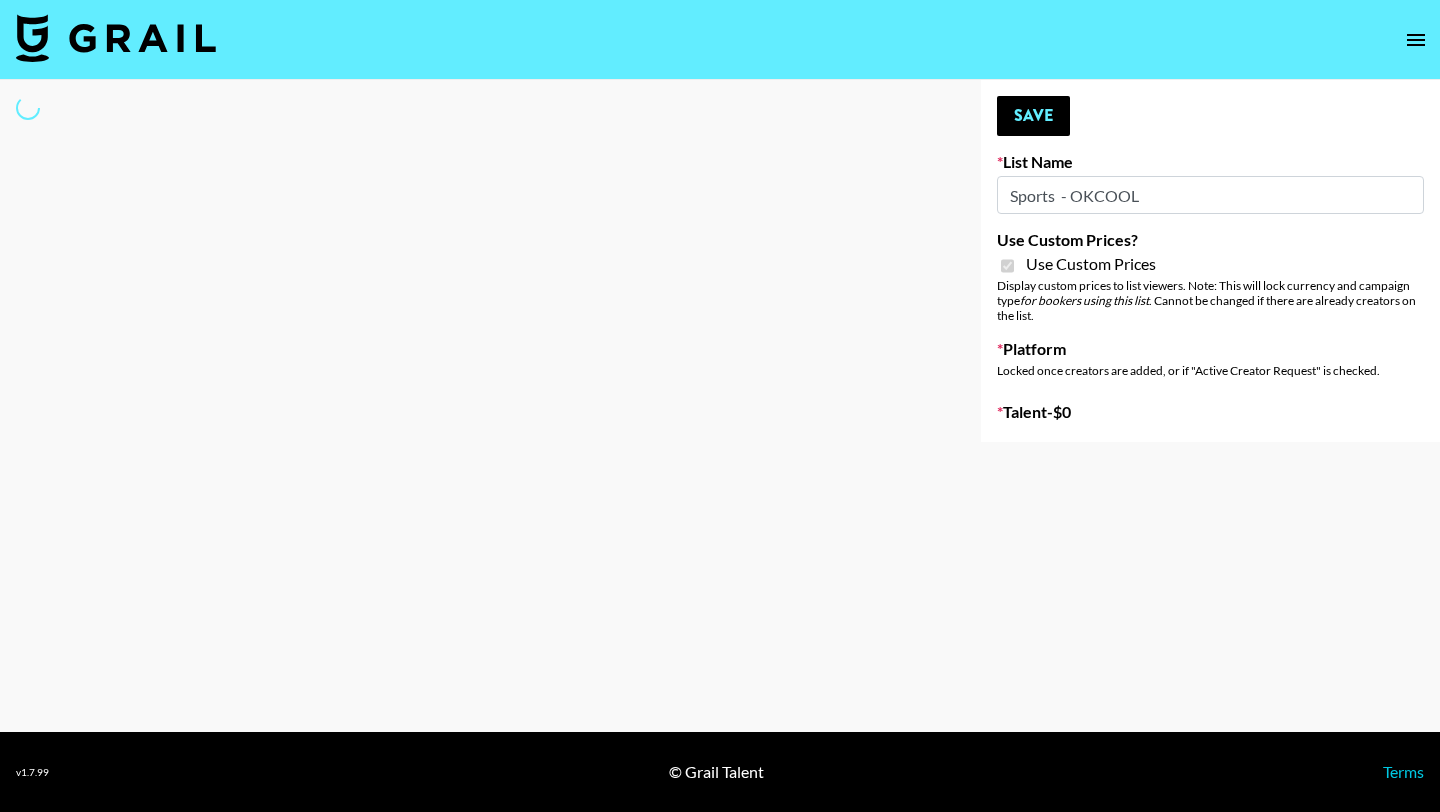 select on "Brand" 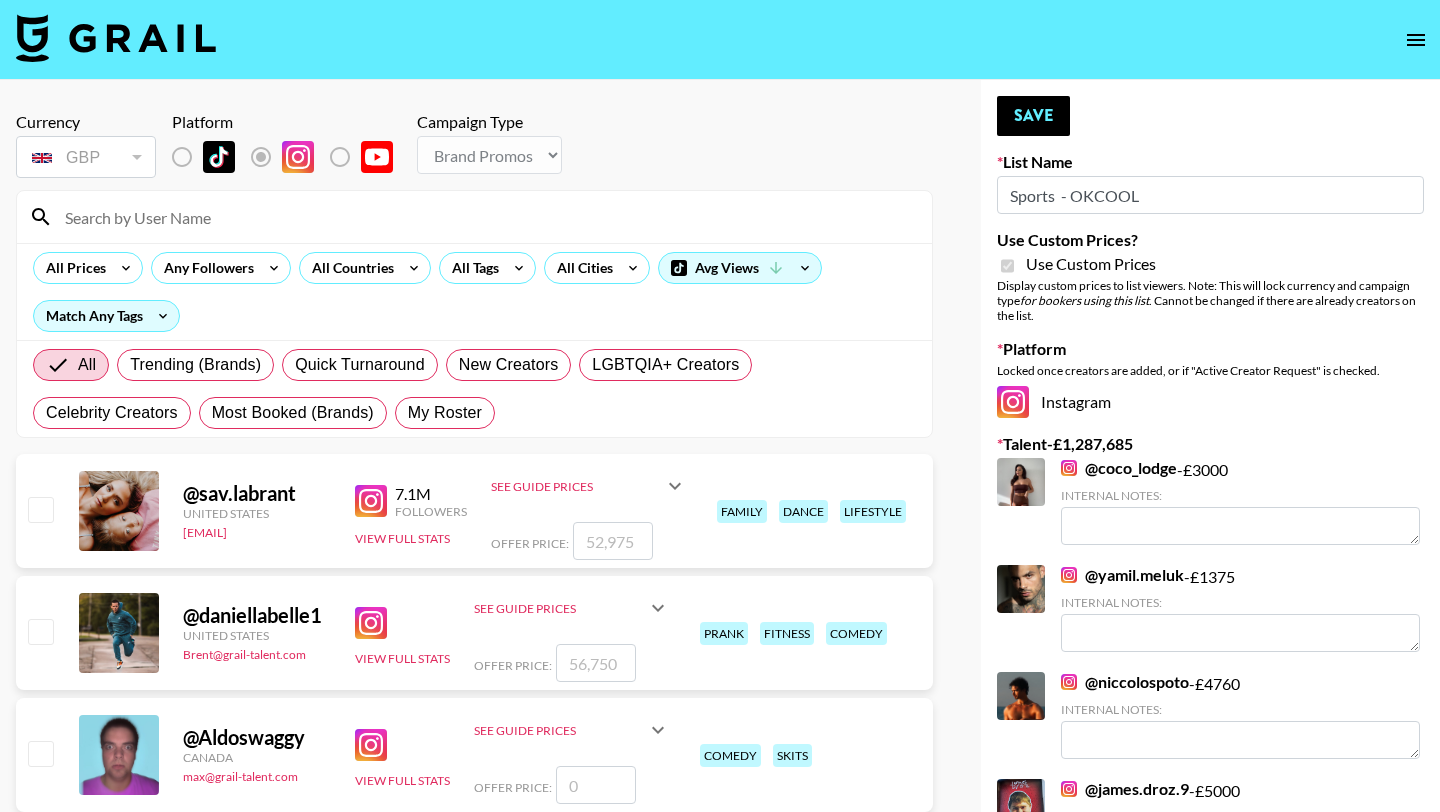 click at bounding box center (486, 217) 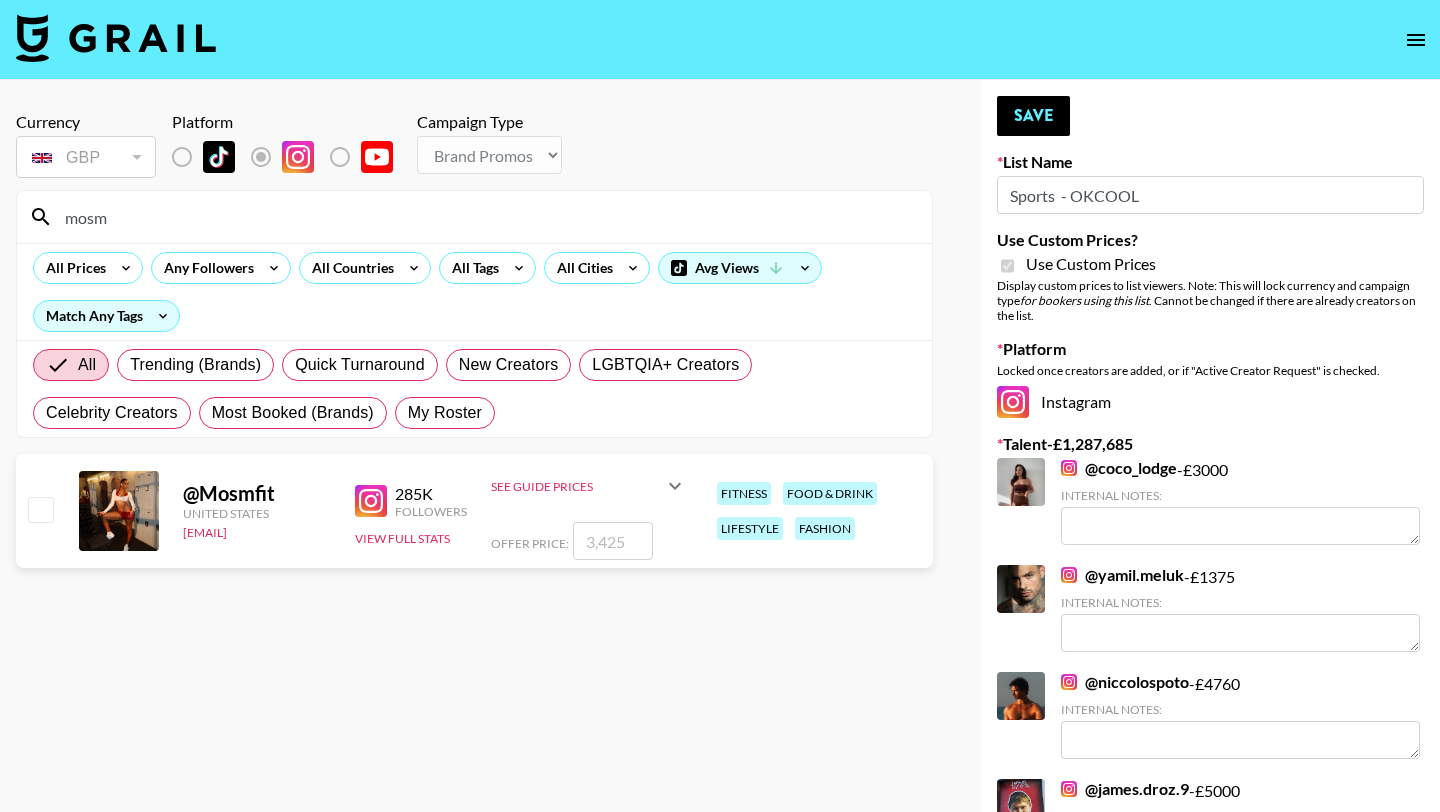 type on "mosm" 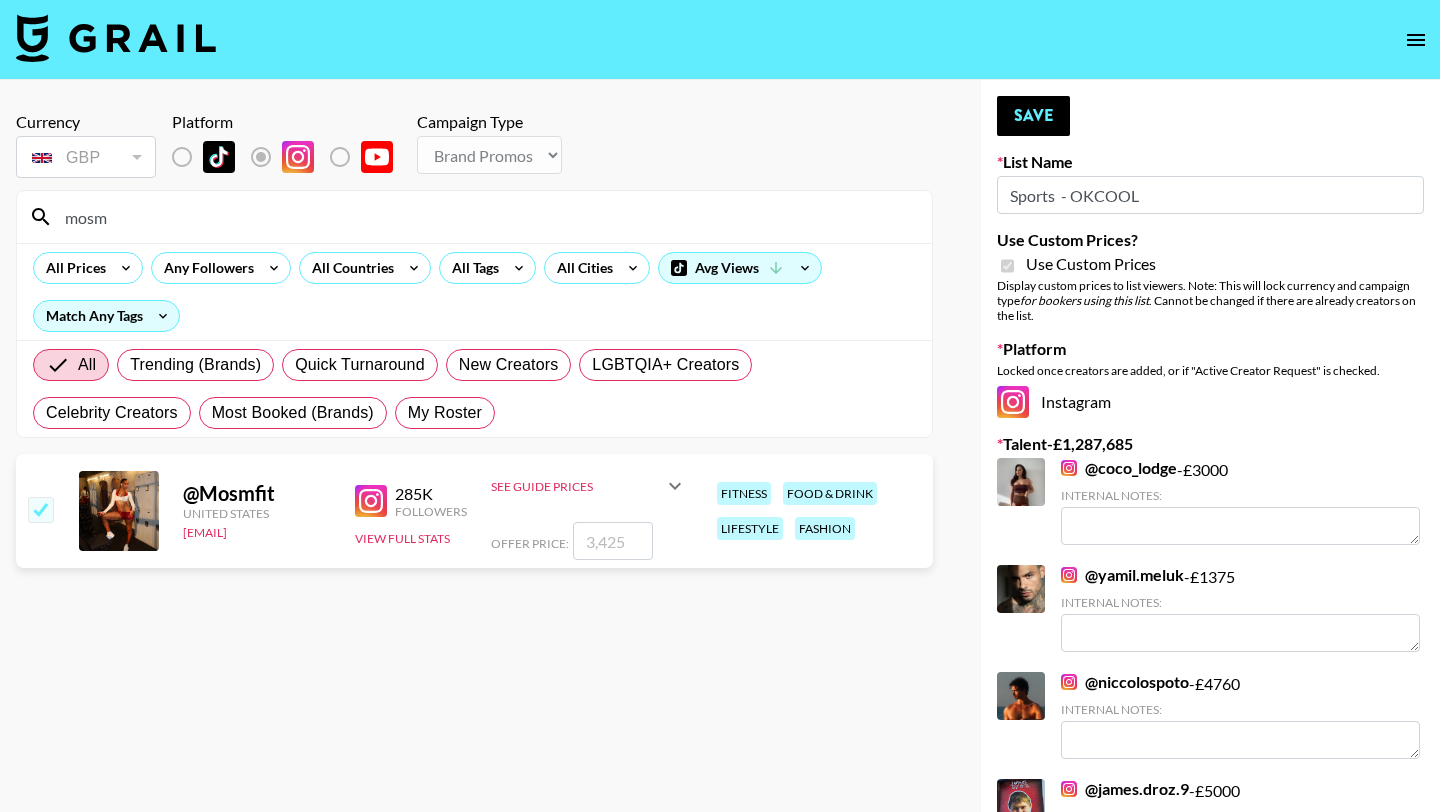 checkbox on "true" 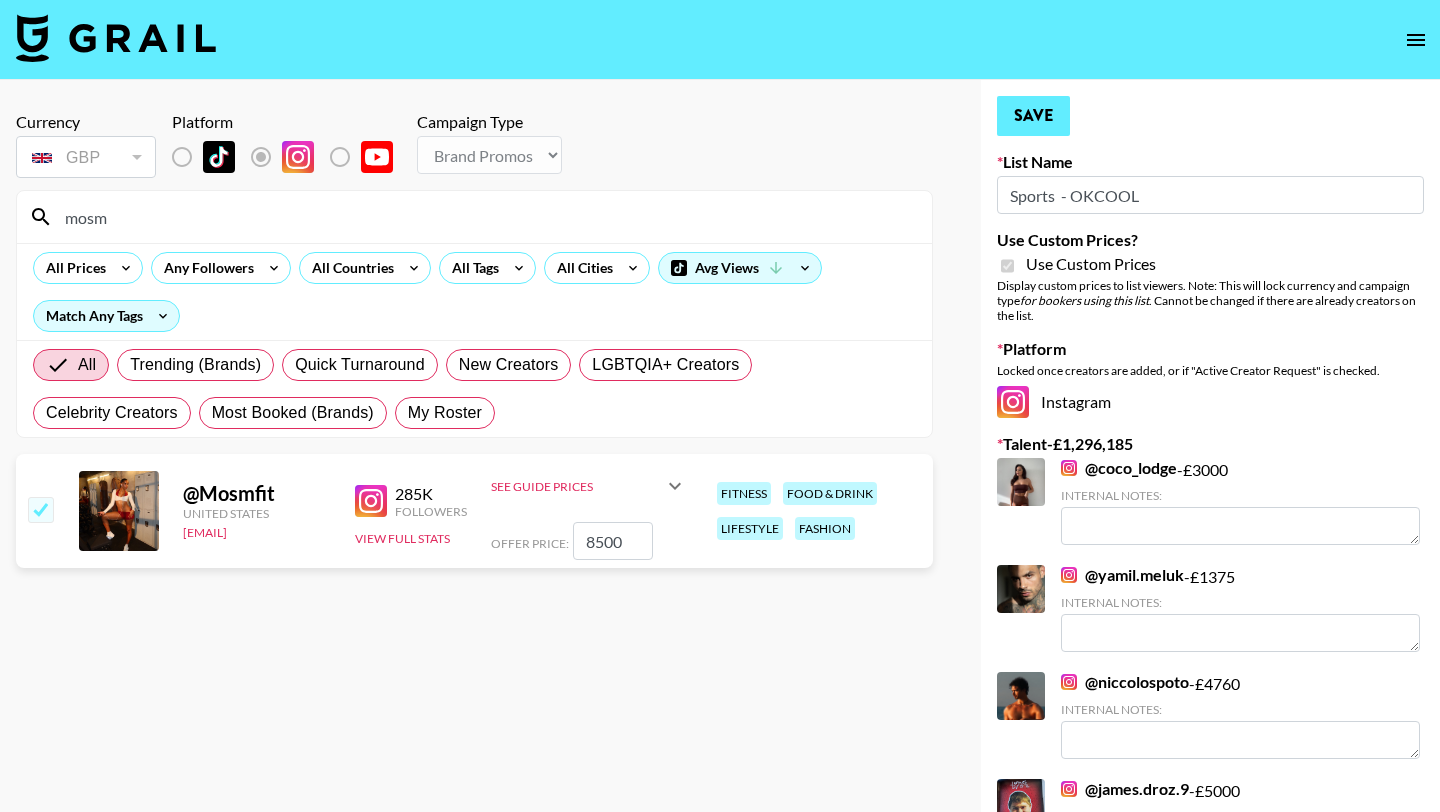 type on "8500" 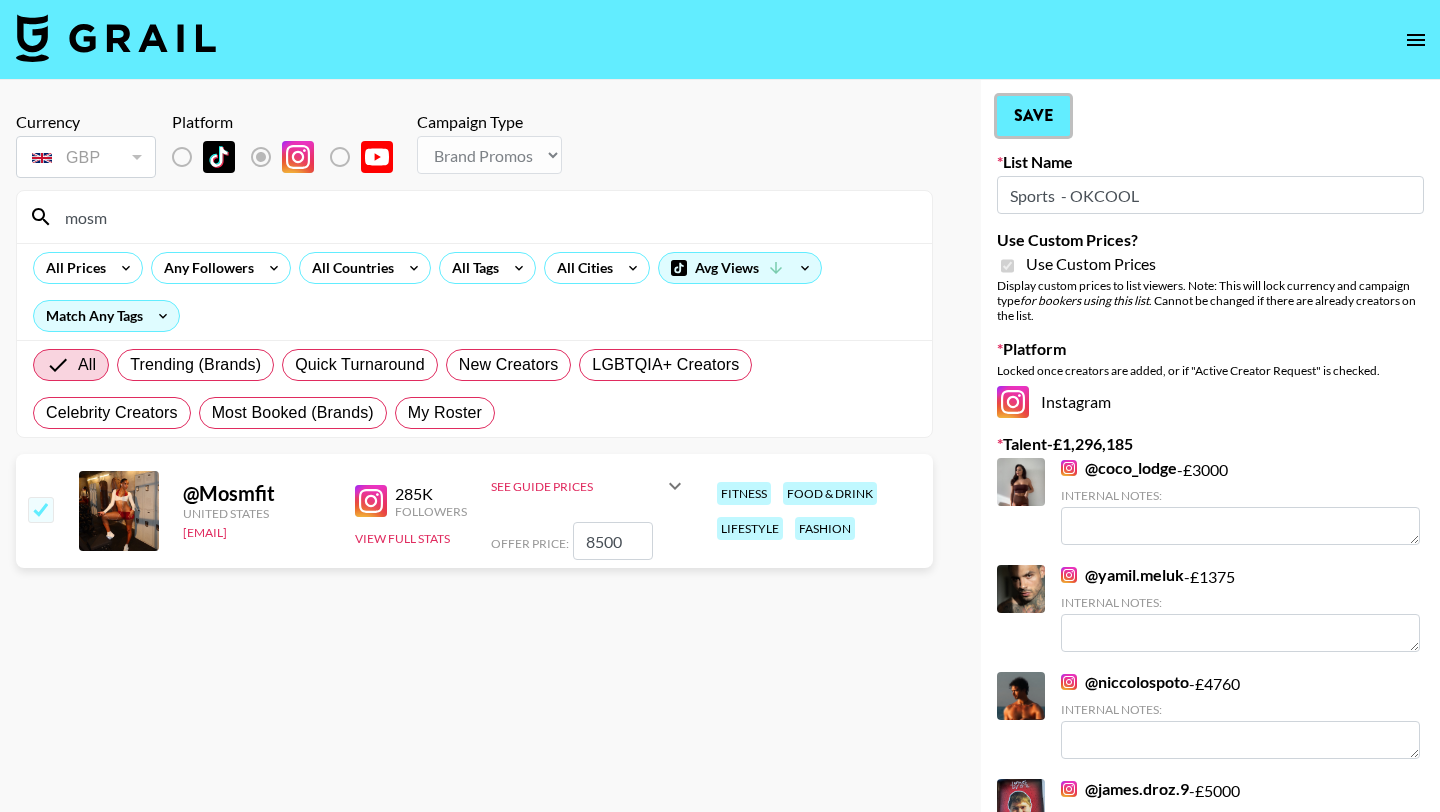 click on "Save" at bounding box center [1033, 116] 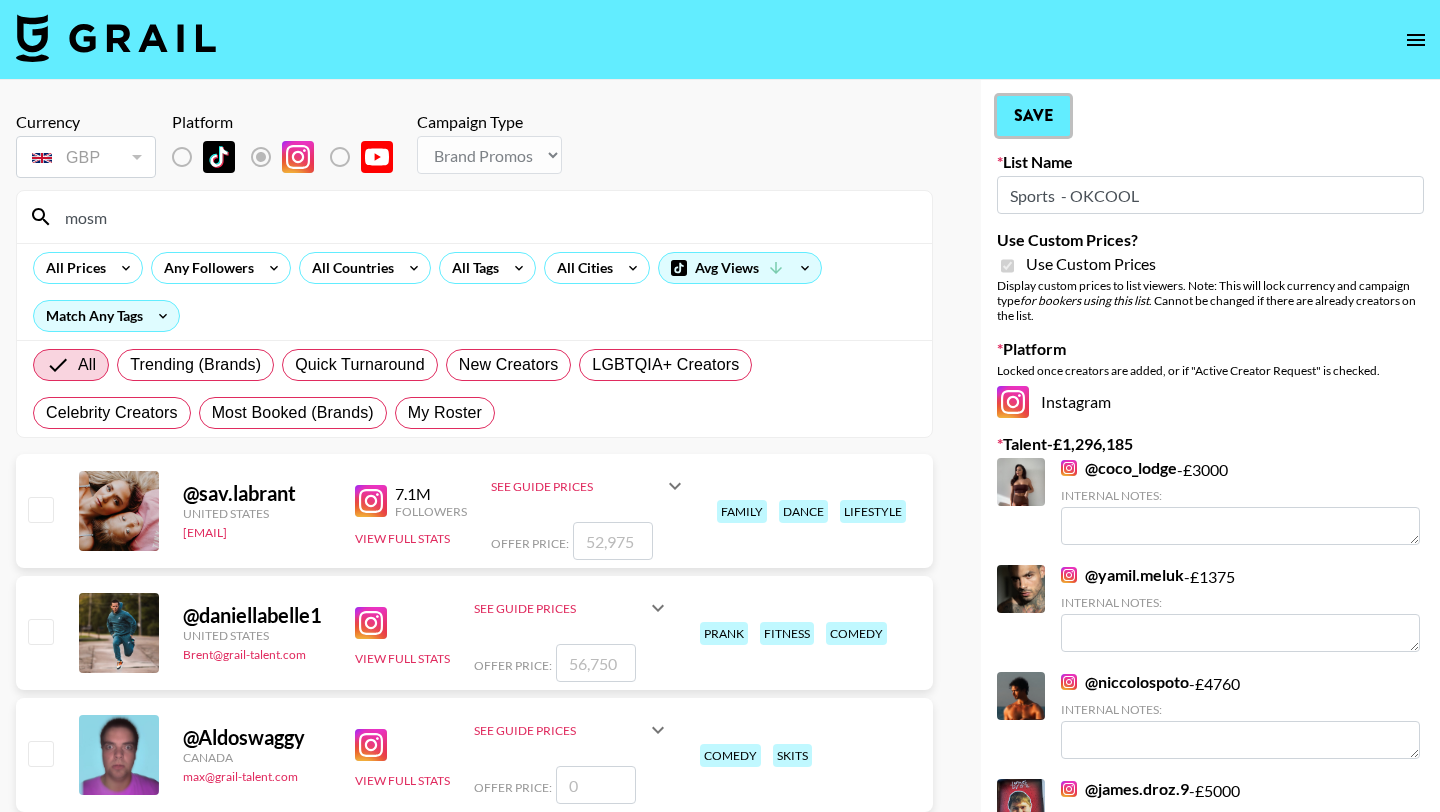 type 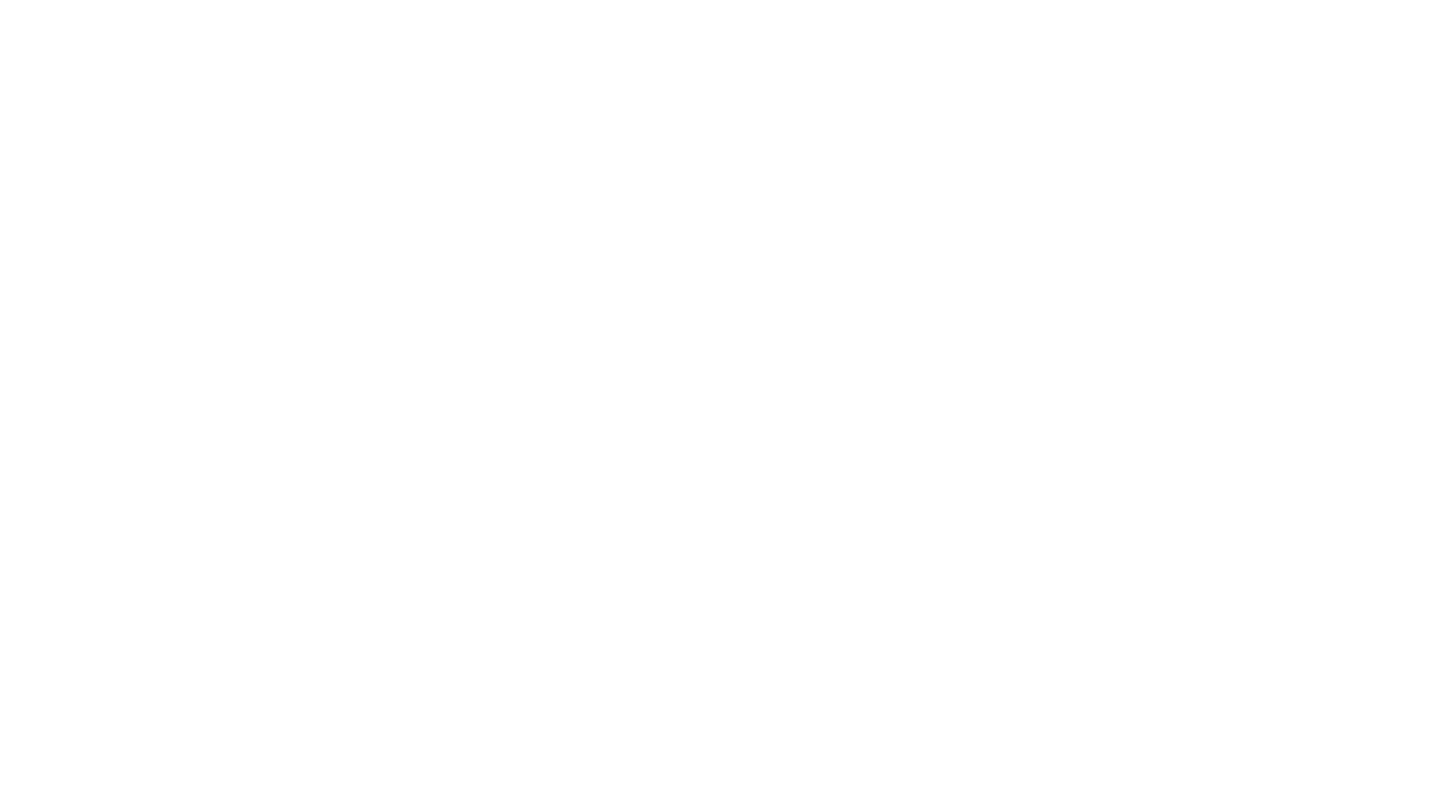 scroll, scrollTop: 0, scrollLeft: 0, axis: both 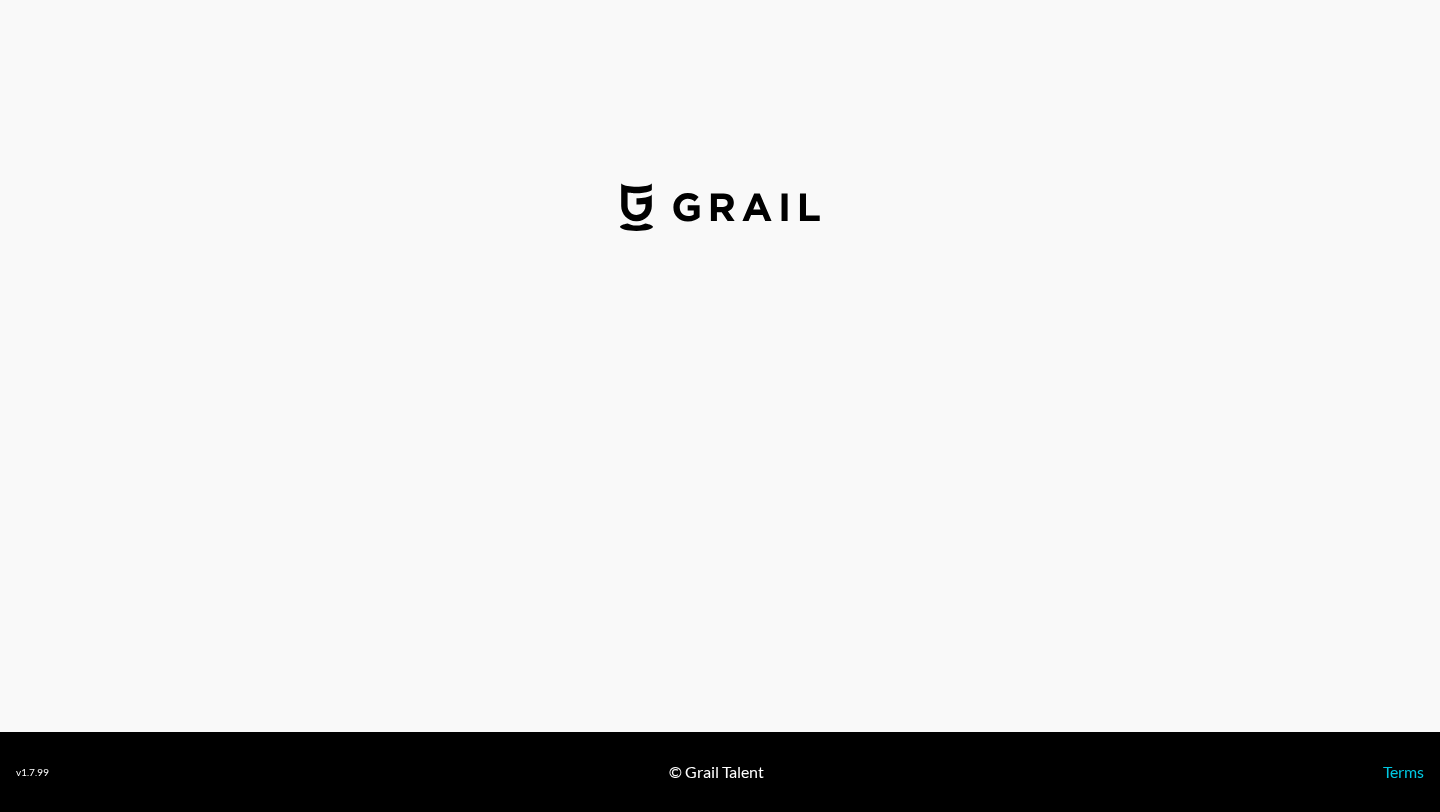 select on "USD" 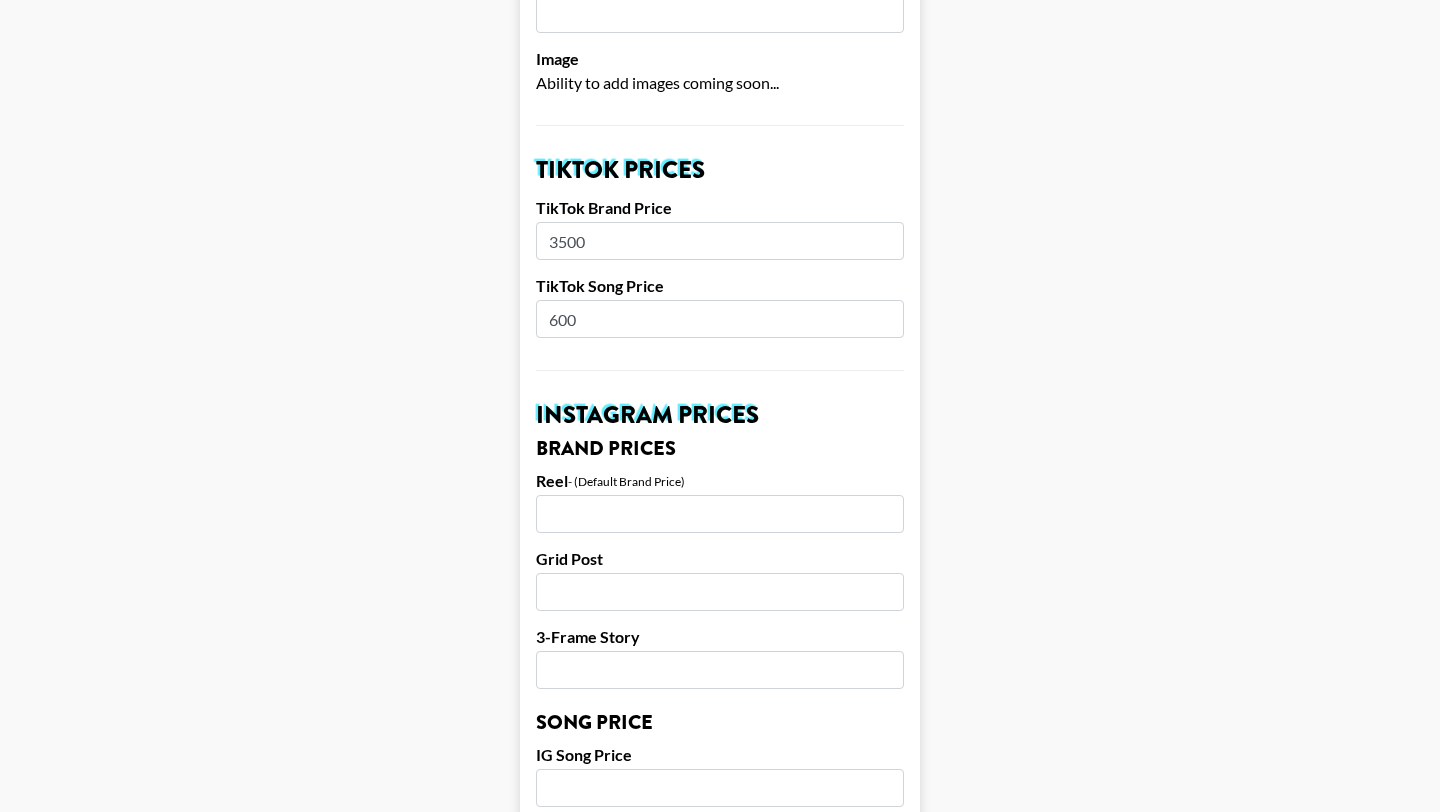 scroll, scrollTop: 599, scrollLeft: 0, axis: vertical 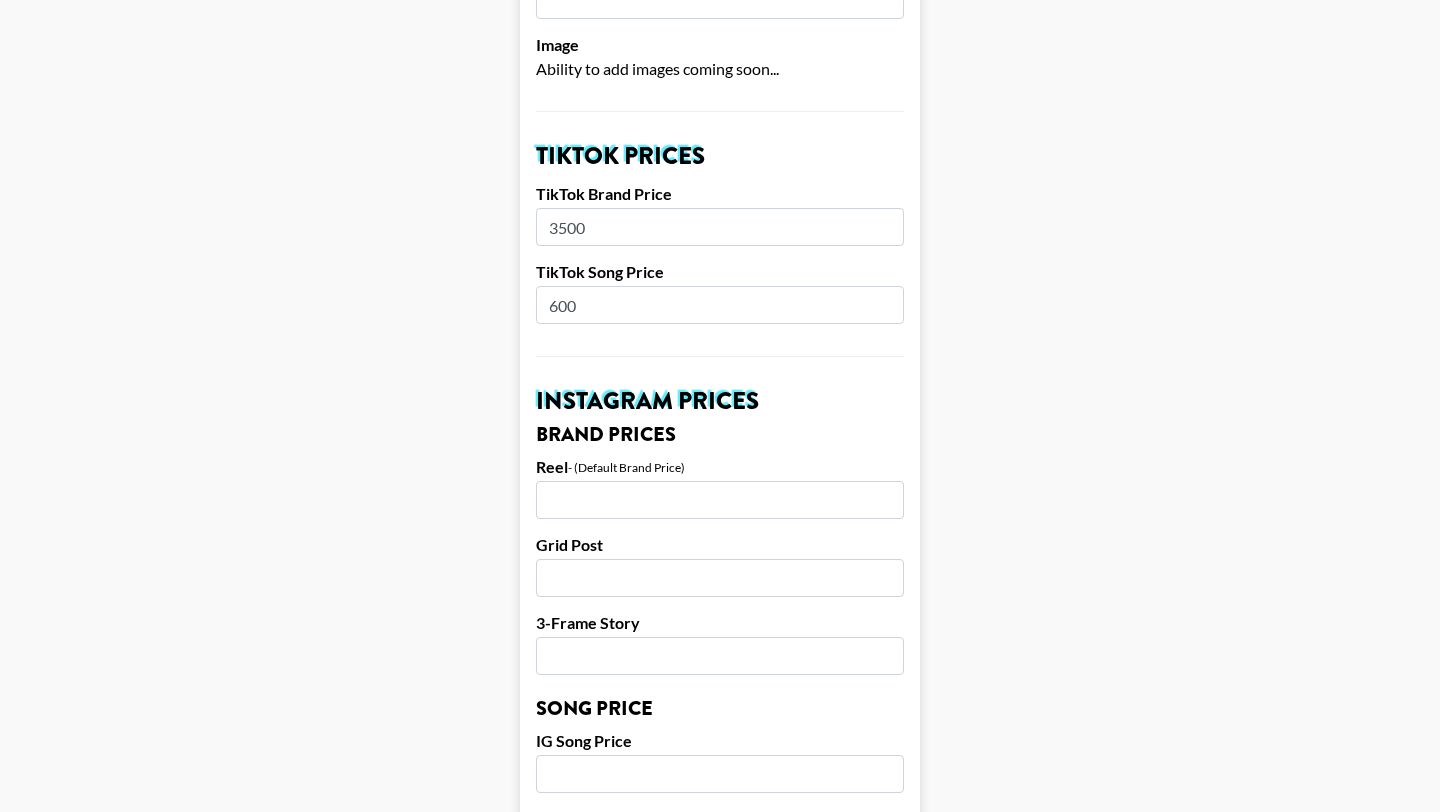 click at bounding box center (720, 500) 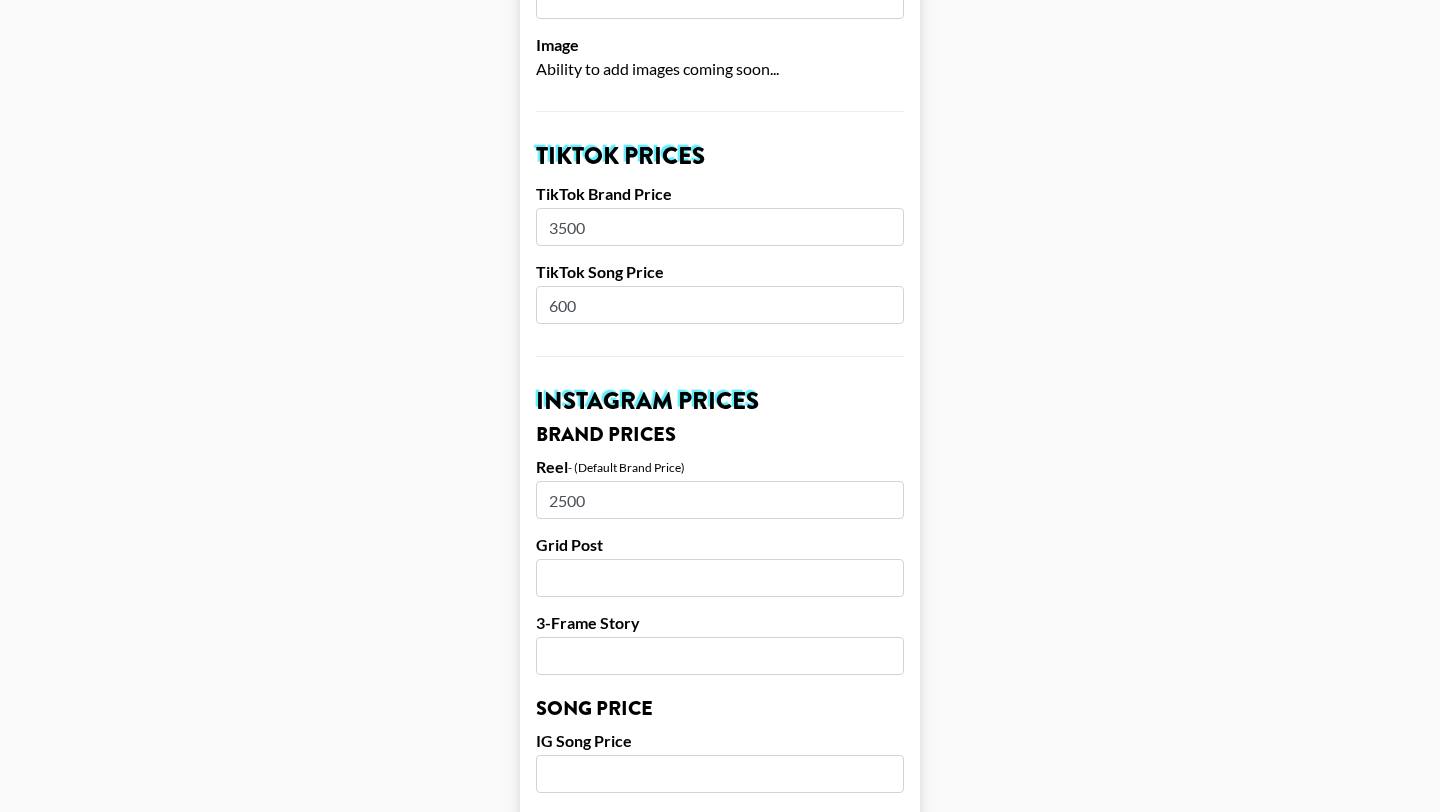 scroll, scrollTop: 692, scrollLeft: 0, axis: vertical 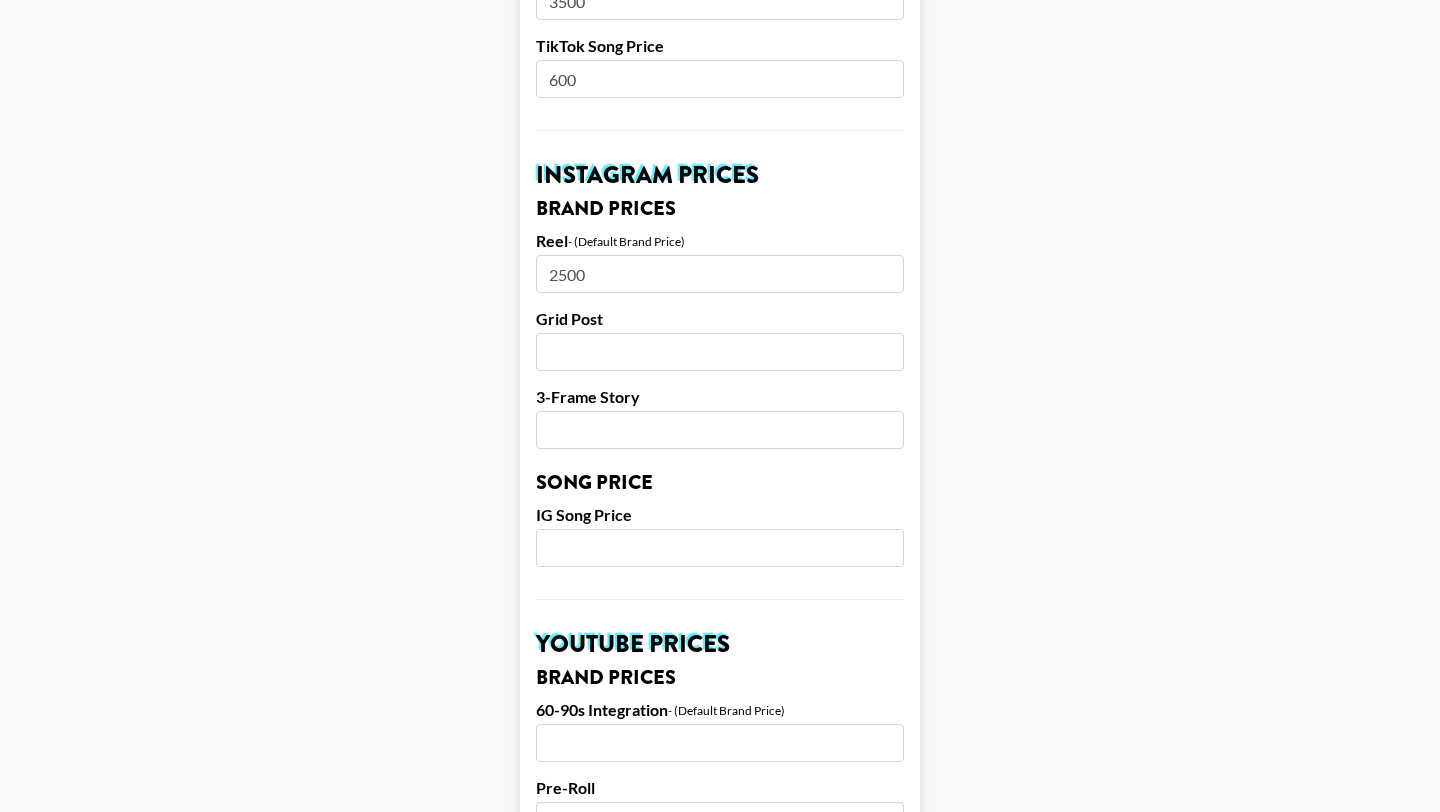 click on "2500" at bounding box center (720, 274) 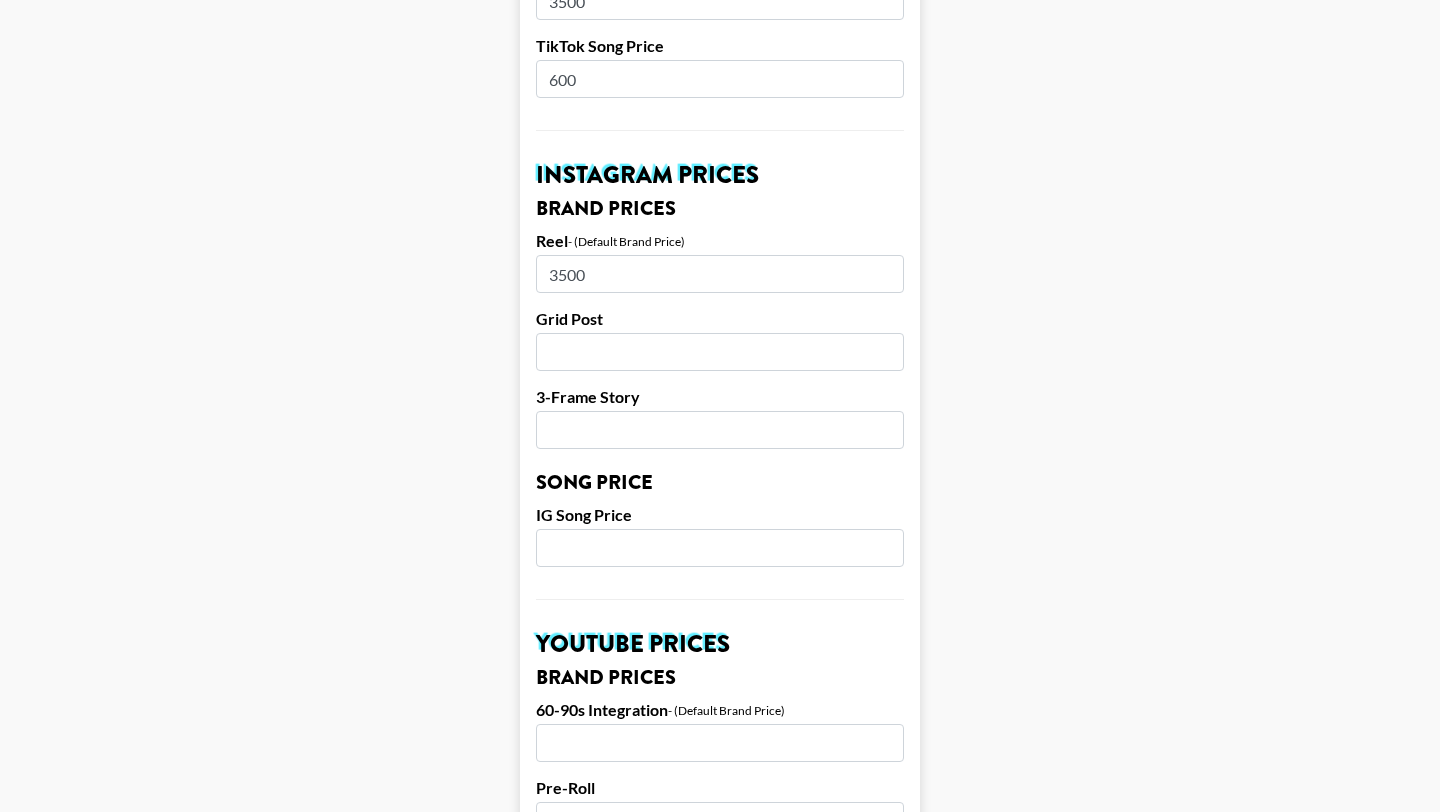 scroll, scrollTop: 1901, scrollLeft: 0, axis: vertical 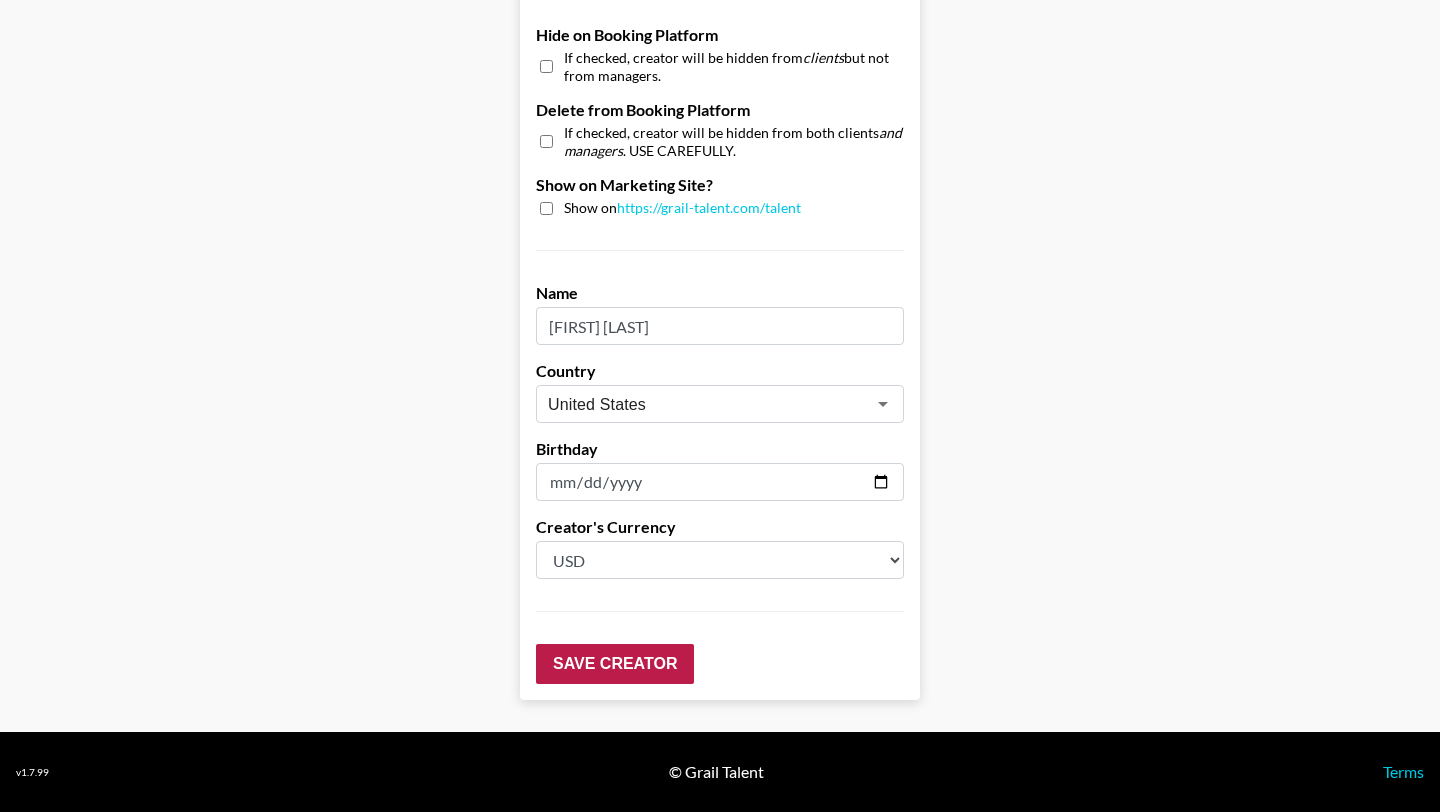 type on "3500" 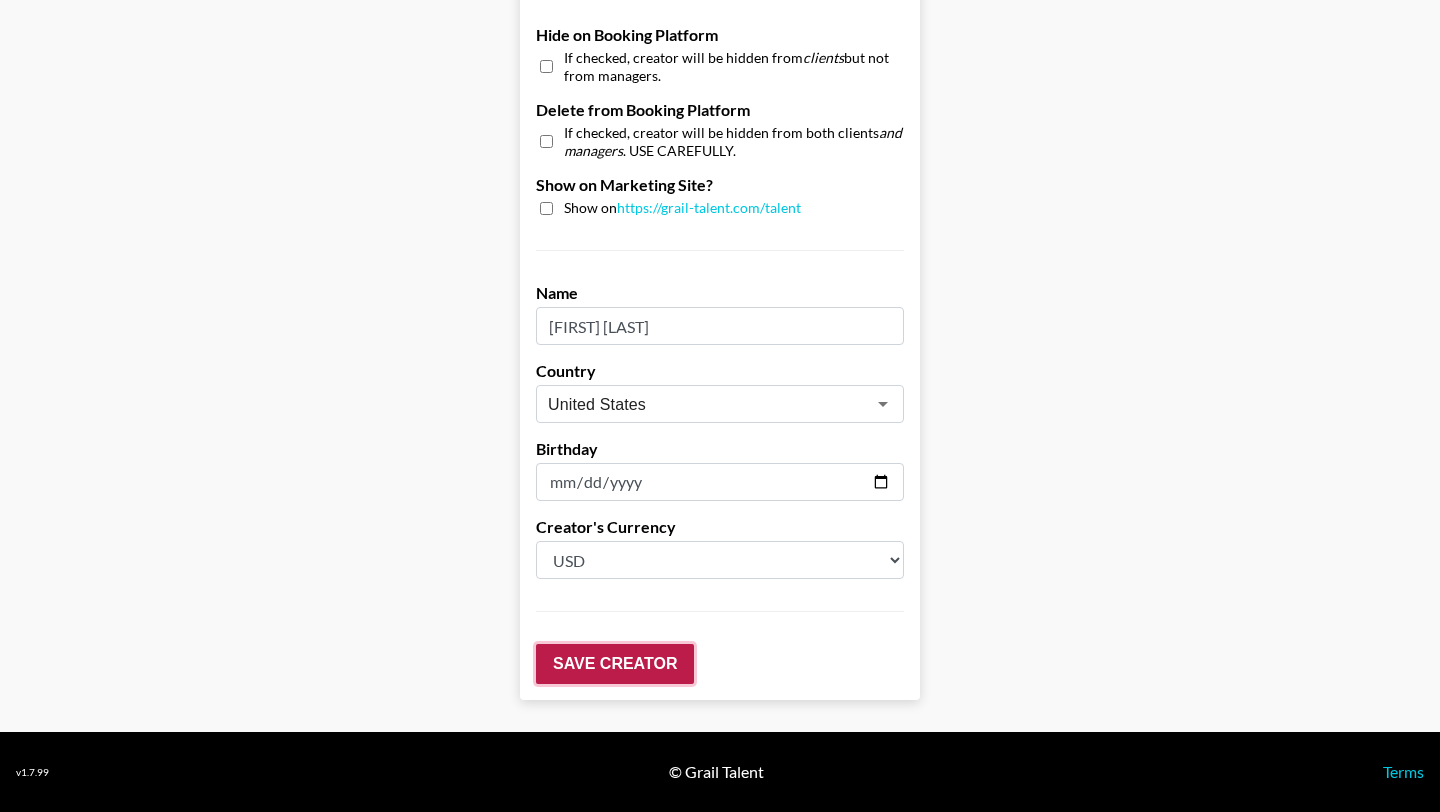 click on "Save Creator" at bounding box center [615, 664] 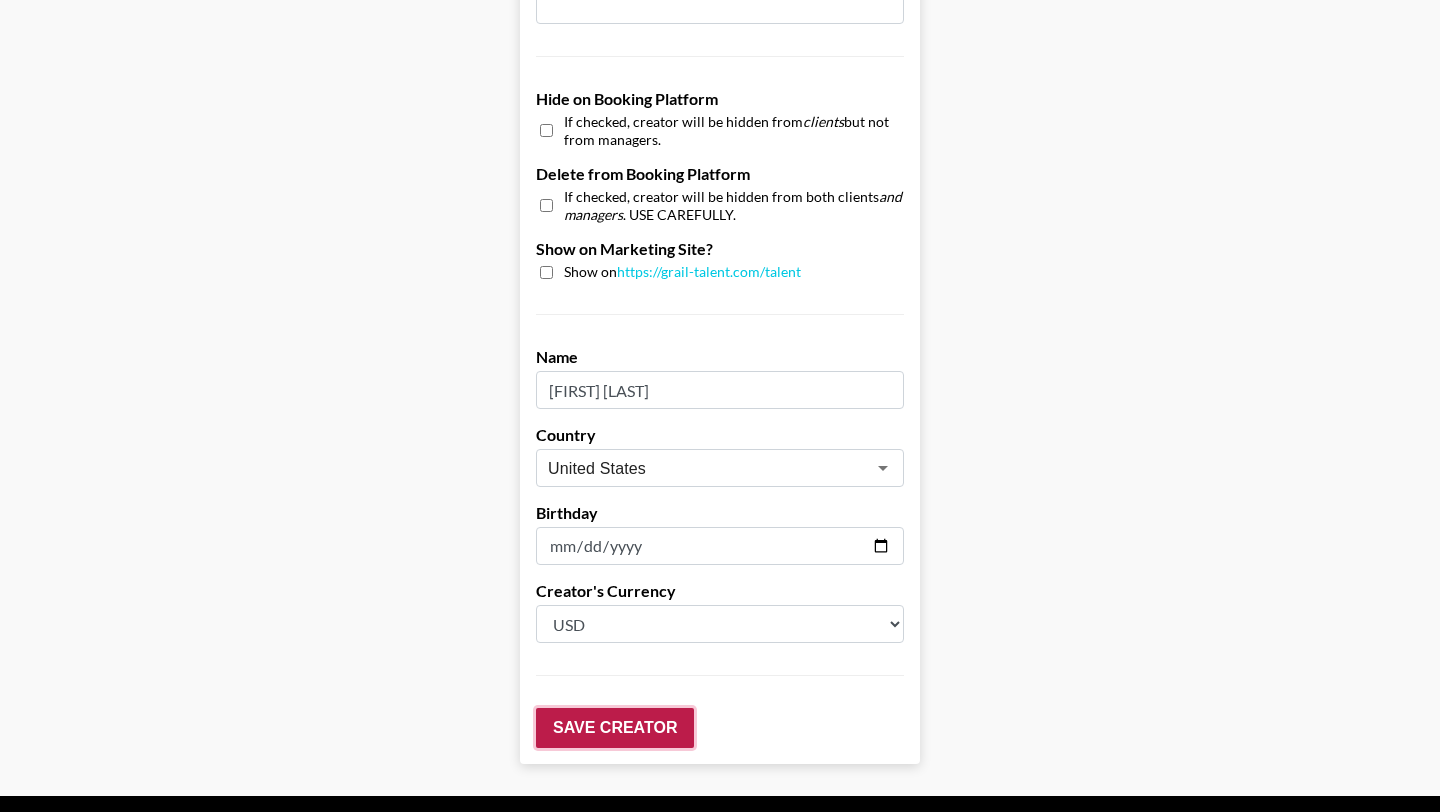 scroll, scrollTop: 1965, scrollLeft: 0, axis: vertical 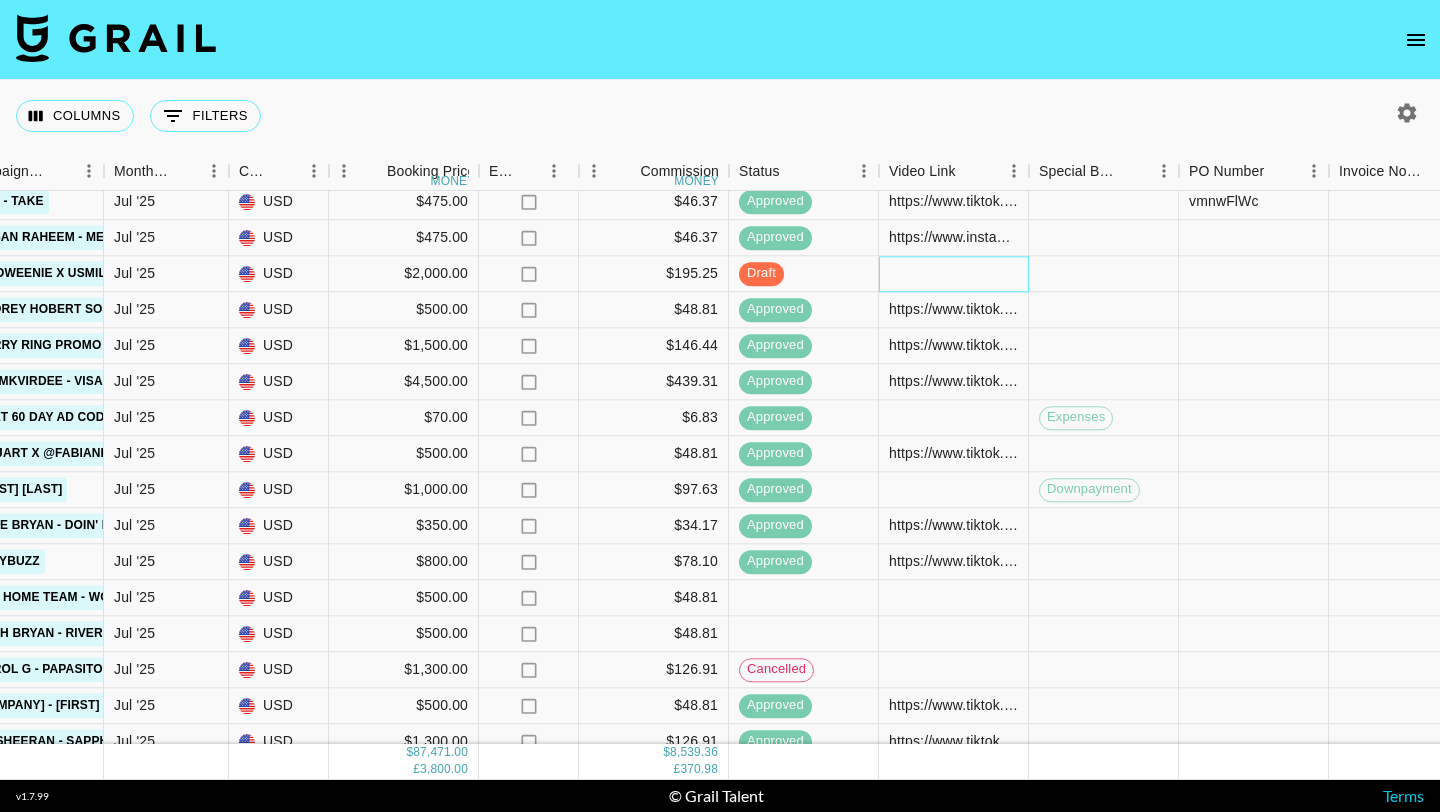 click at bounding box center (954, 274) 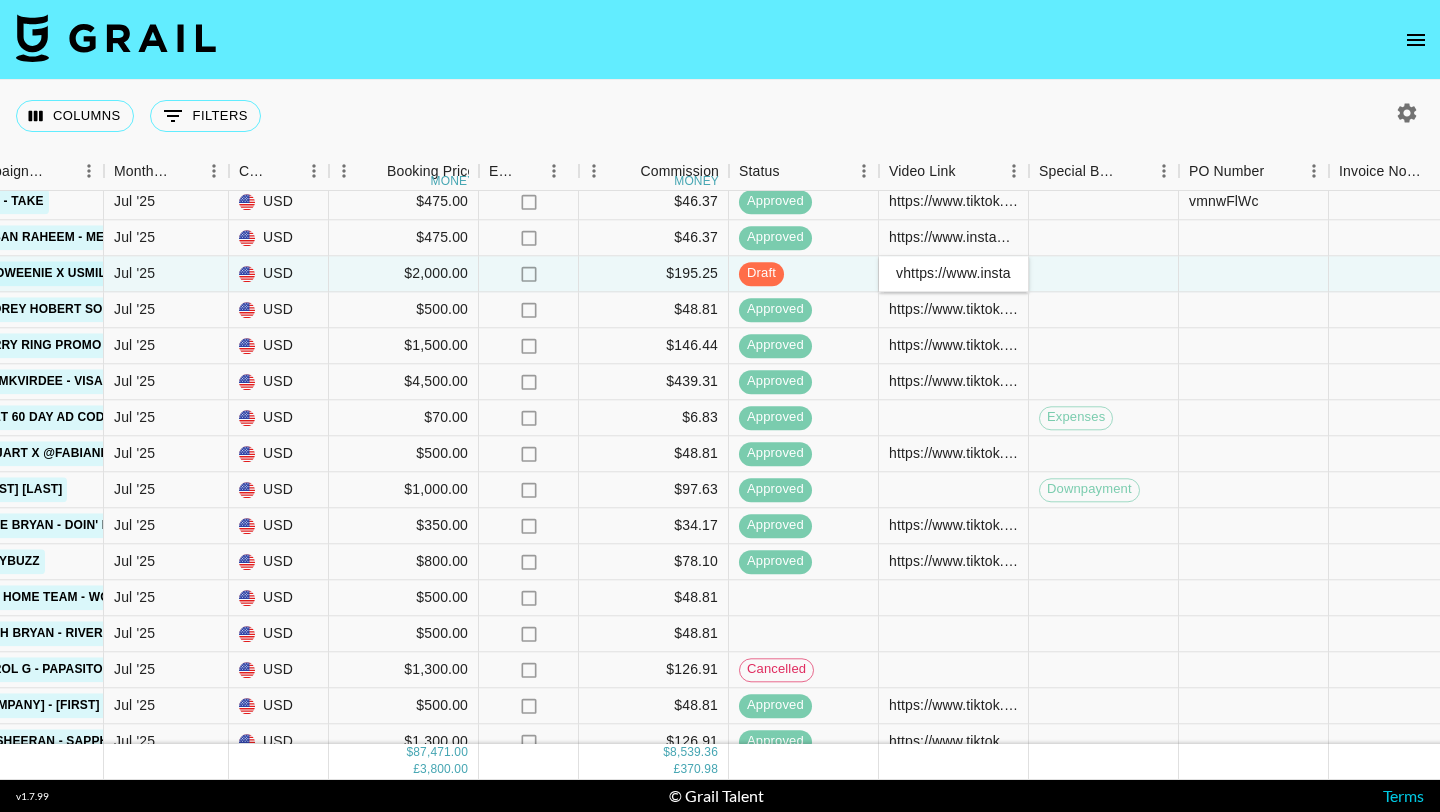 scroll, scrollTop: 0, scrollLeft: 169, axis: horizontal 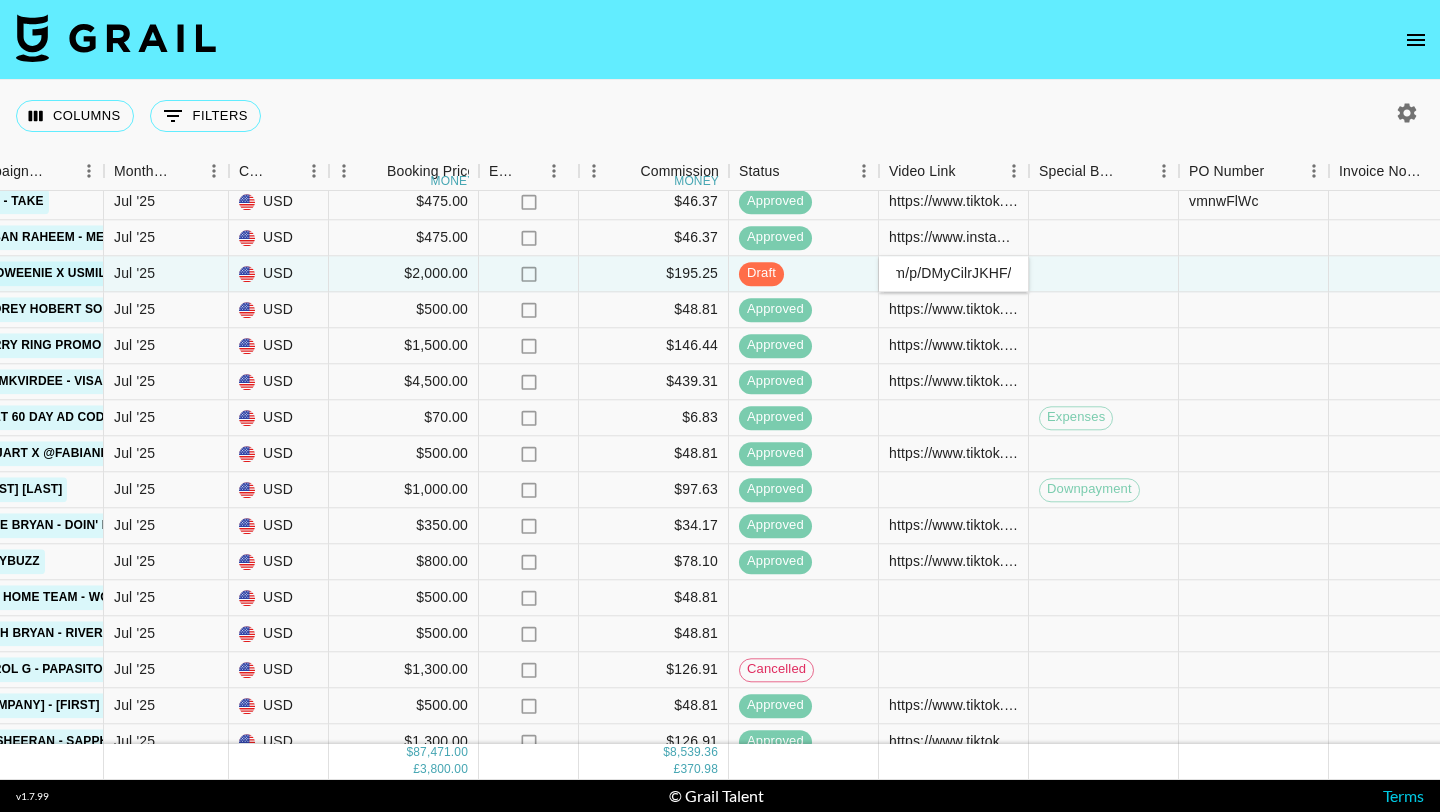 type on "vhttps://www.instagram.com/p/DMyCilrJKHF/" 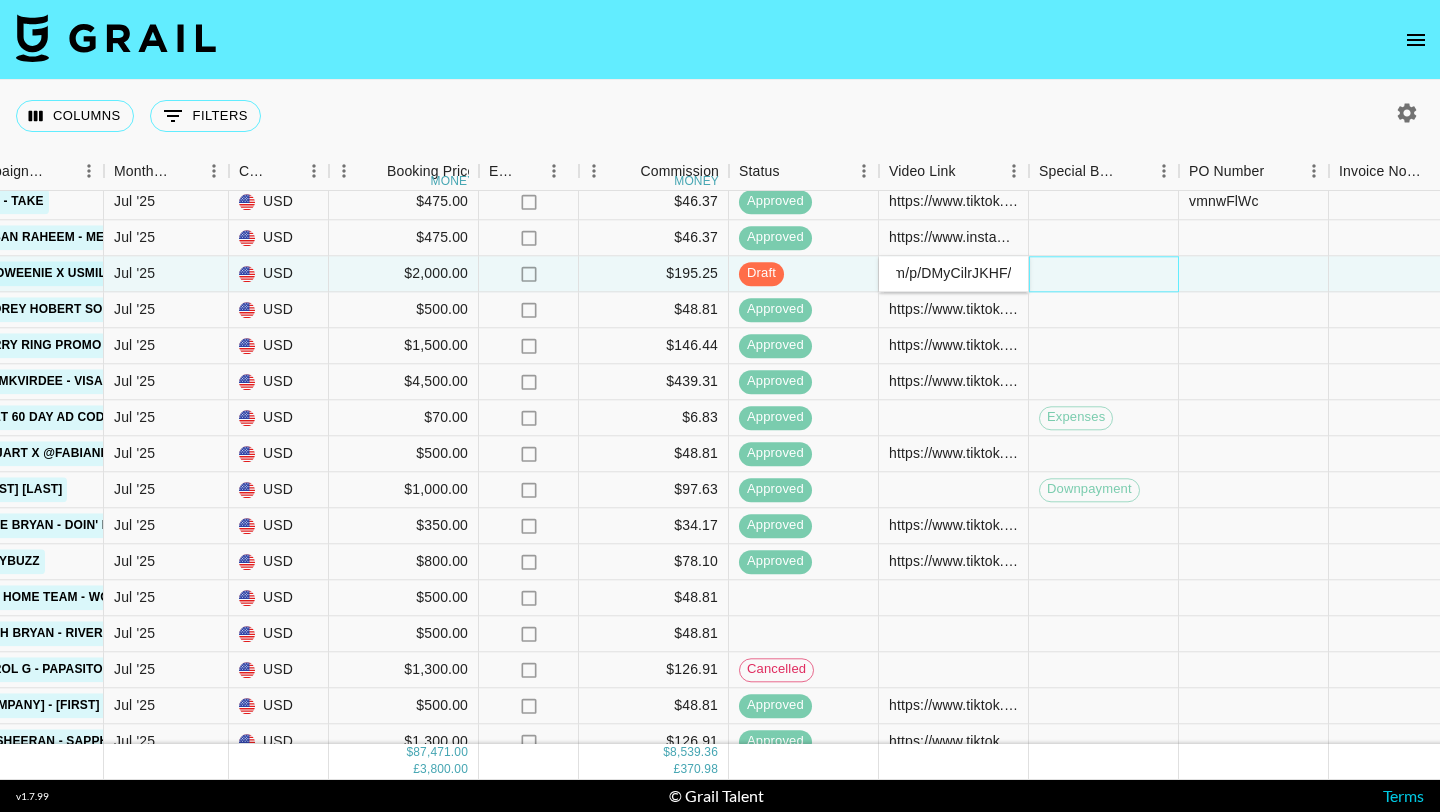 click at bounding box center (1104, 274) 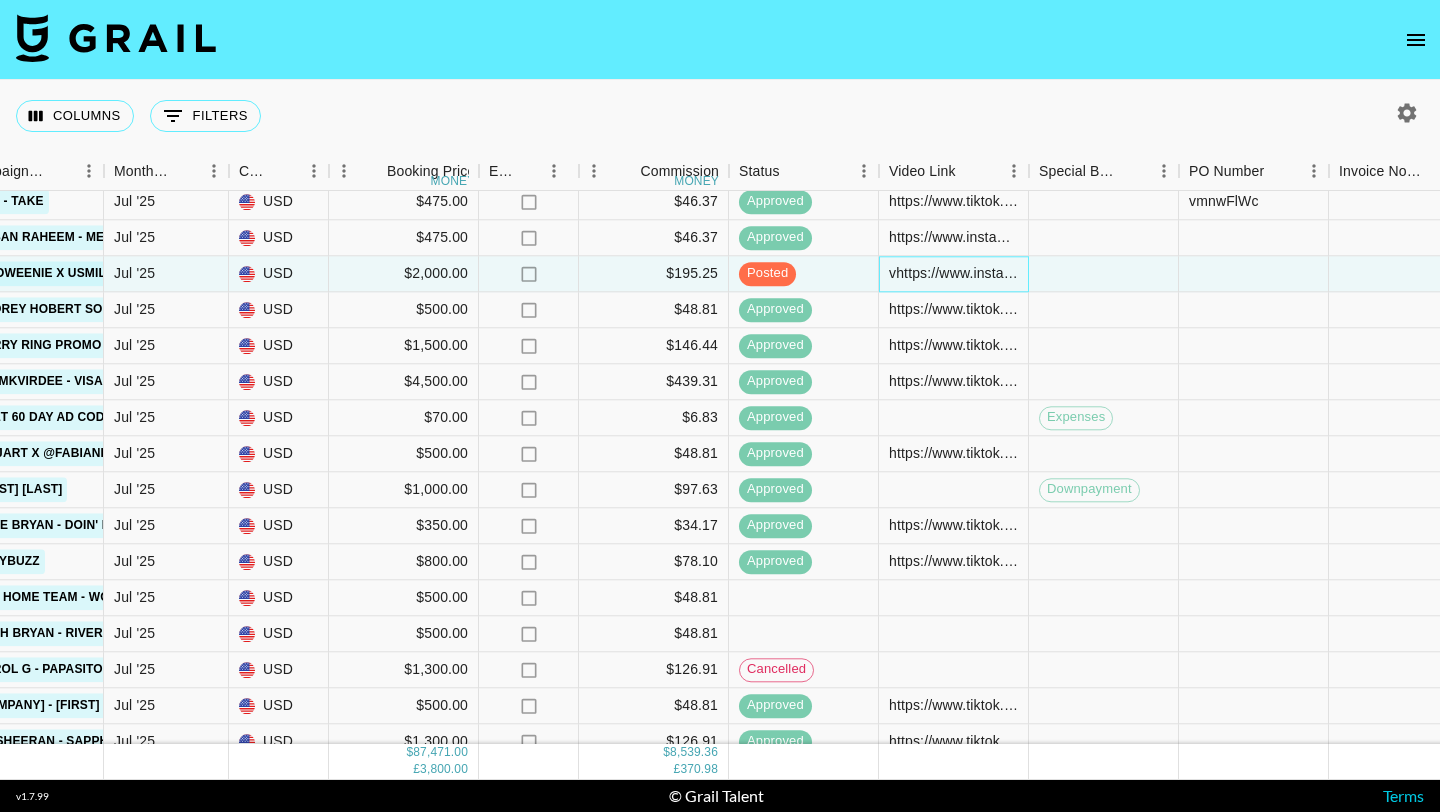 click on "vhttps://www.instagram.com/p/DMyCilrJKHF/" at bounding box center [953, 274] 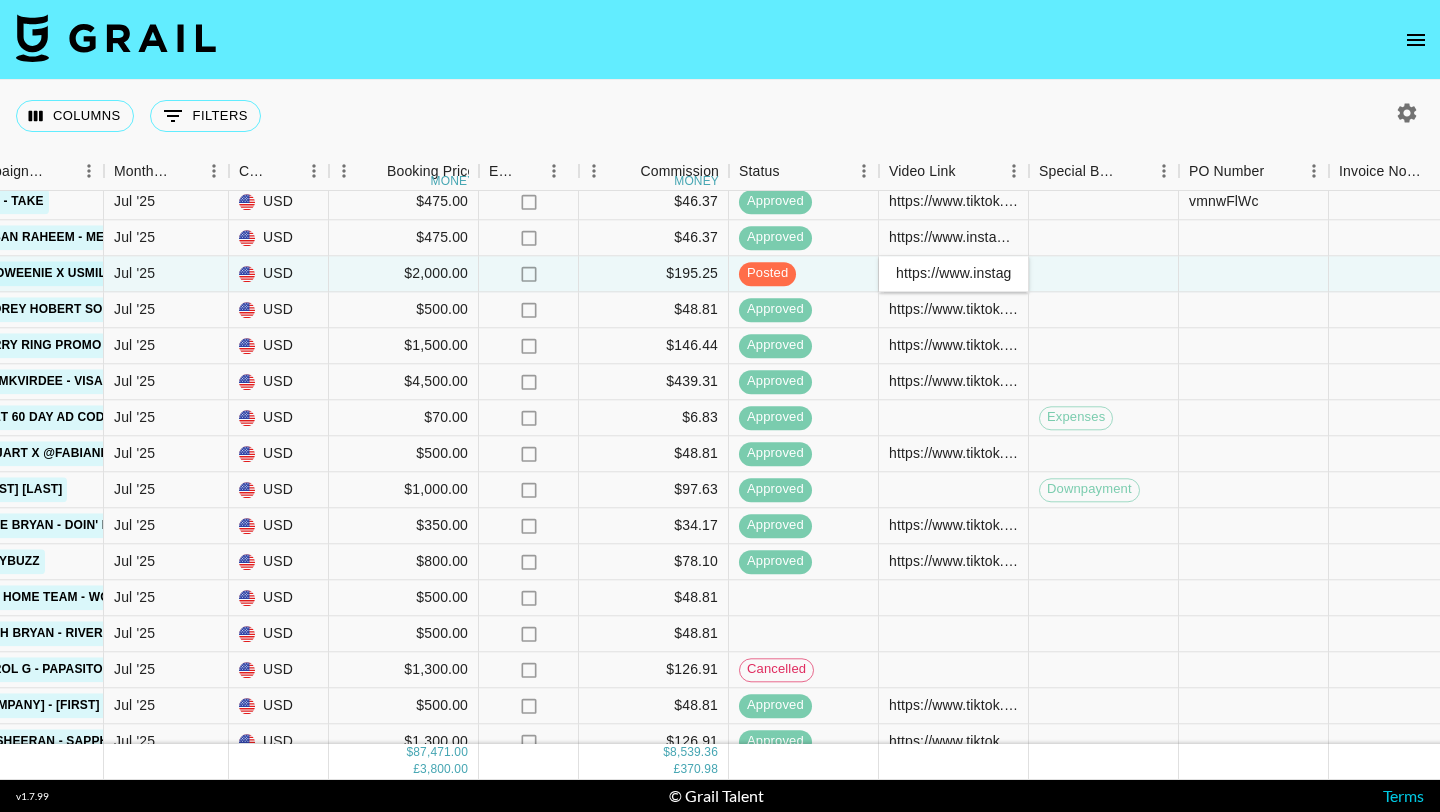 scroll, scrollTop: 0, scrollLeft: 162, axis: horizontal 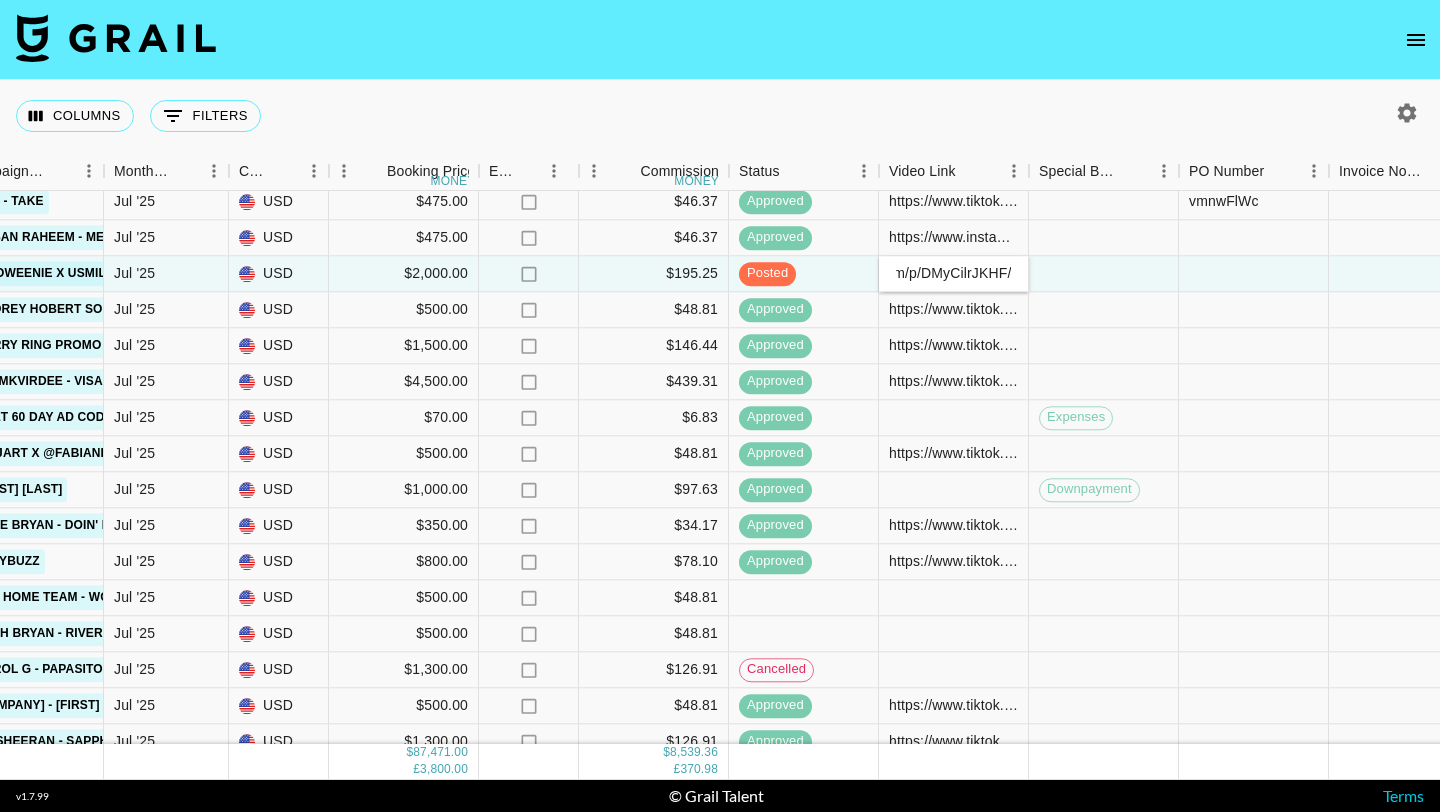 type on "https://www.instagram.com/p/DMyCilrJKHF/" 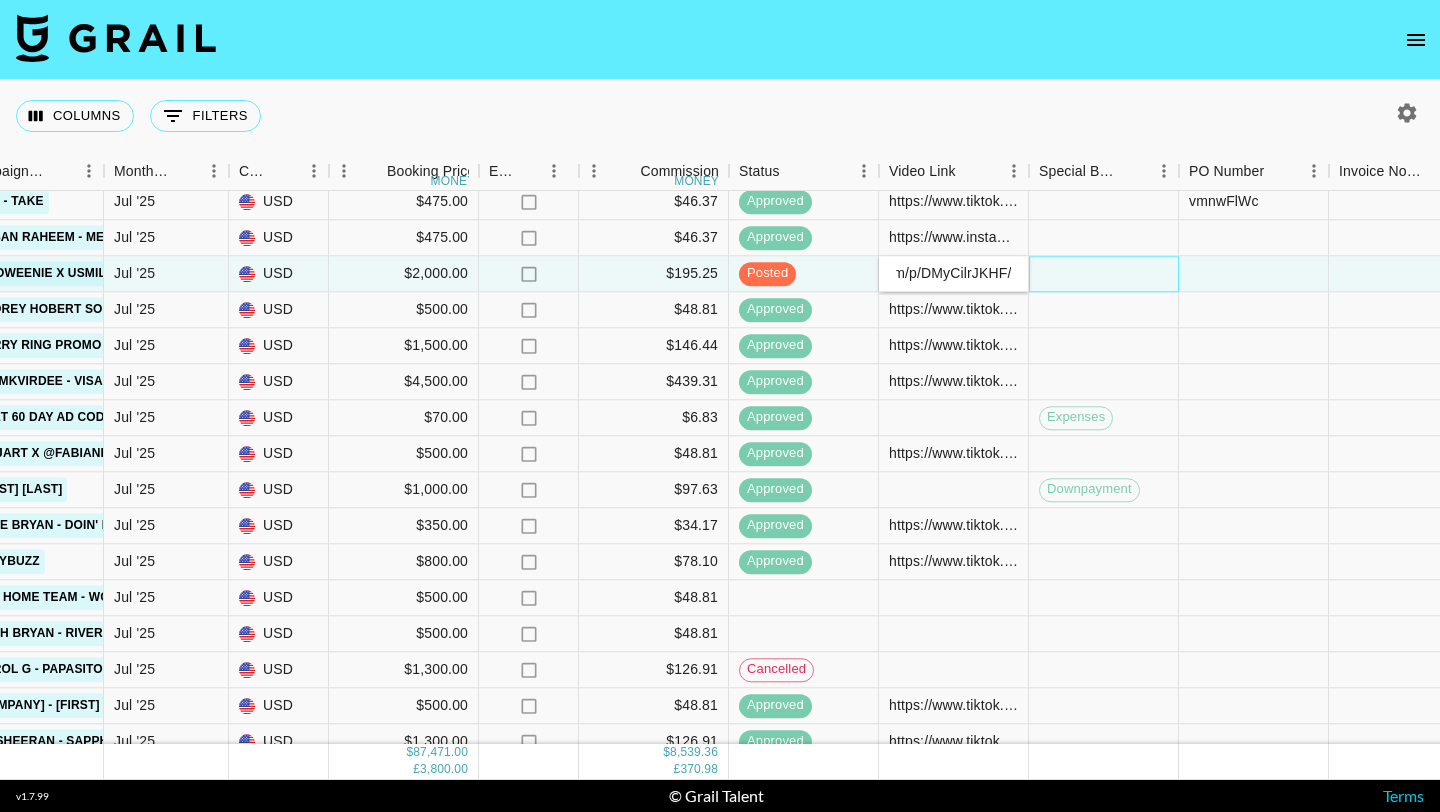 scroll, scrollTop: 0, scrollLeft: 0, axis: both 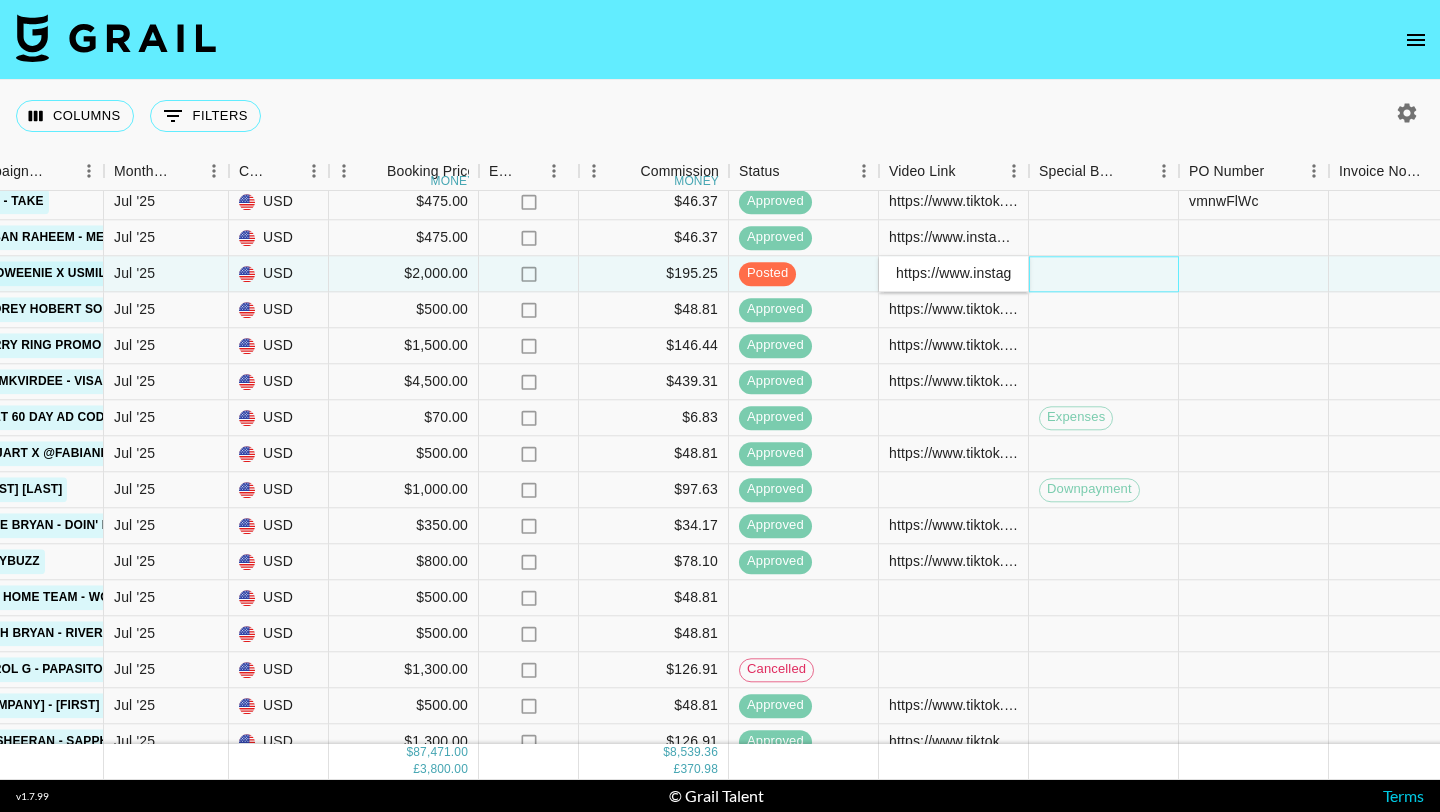 click at bounding box center [1104, 274] 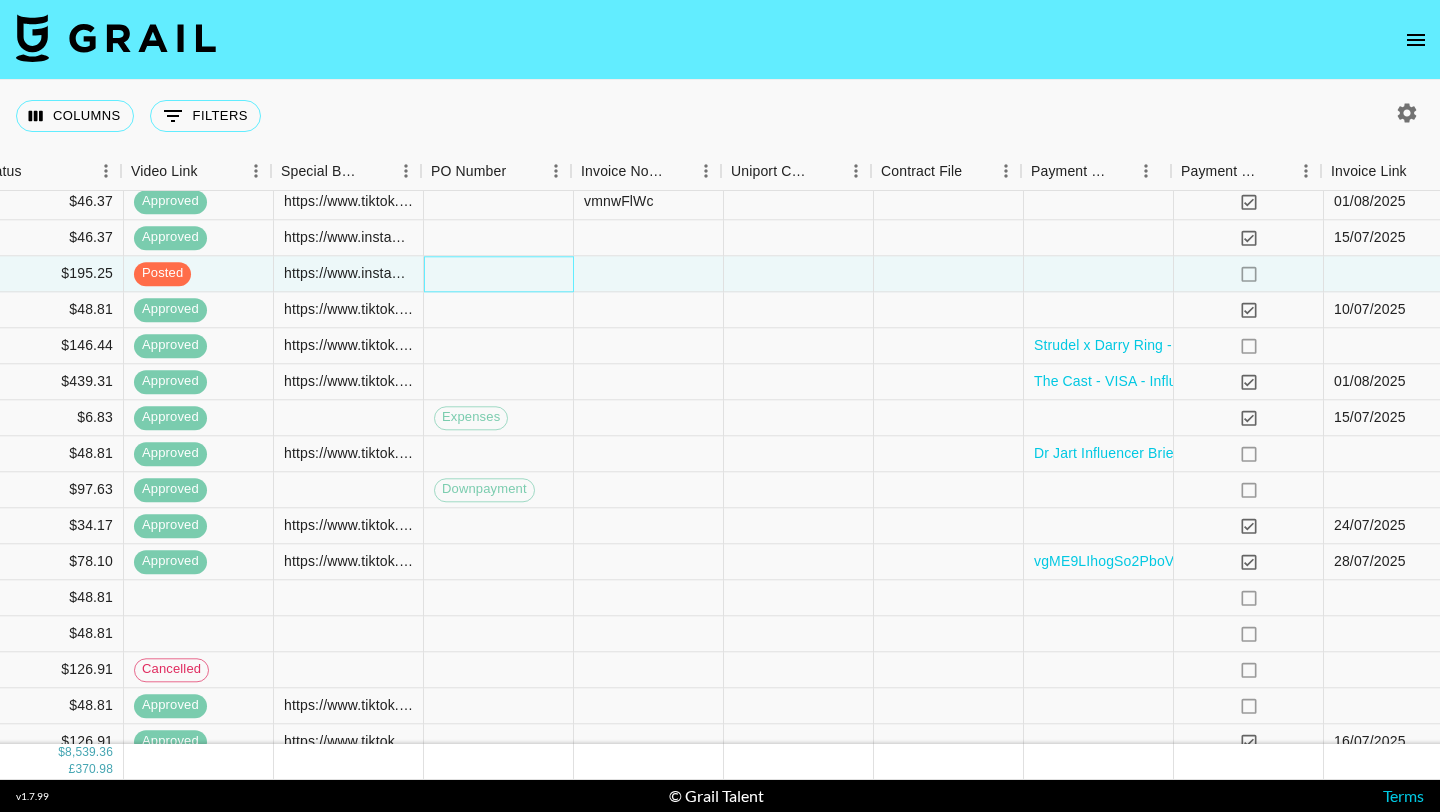 scroll, scrollTop: 3045, scrollLeft: 1880, axis: both 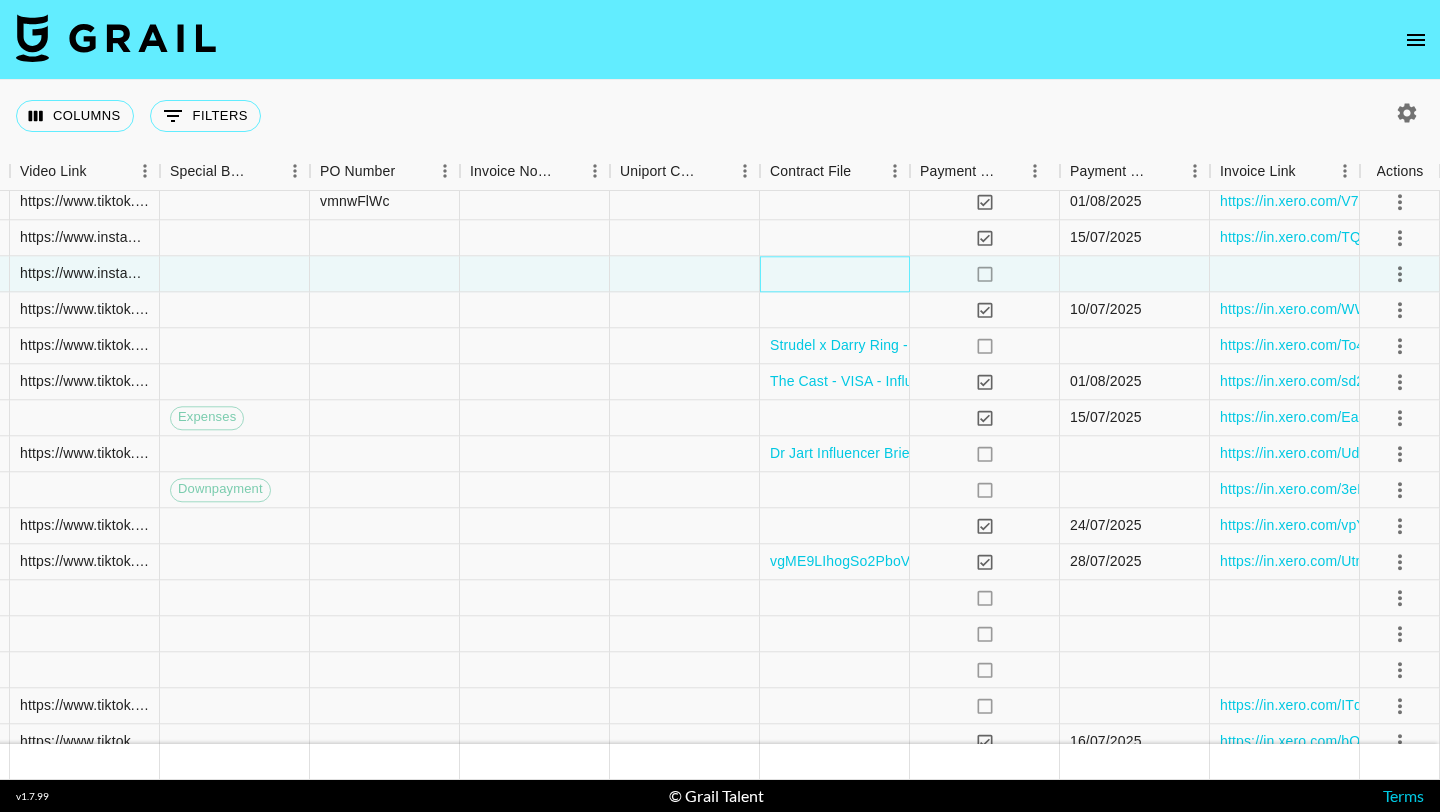 click at bounding box center [835, 274] 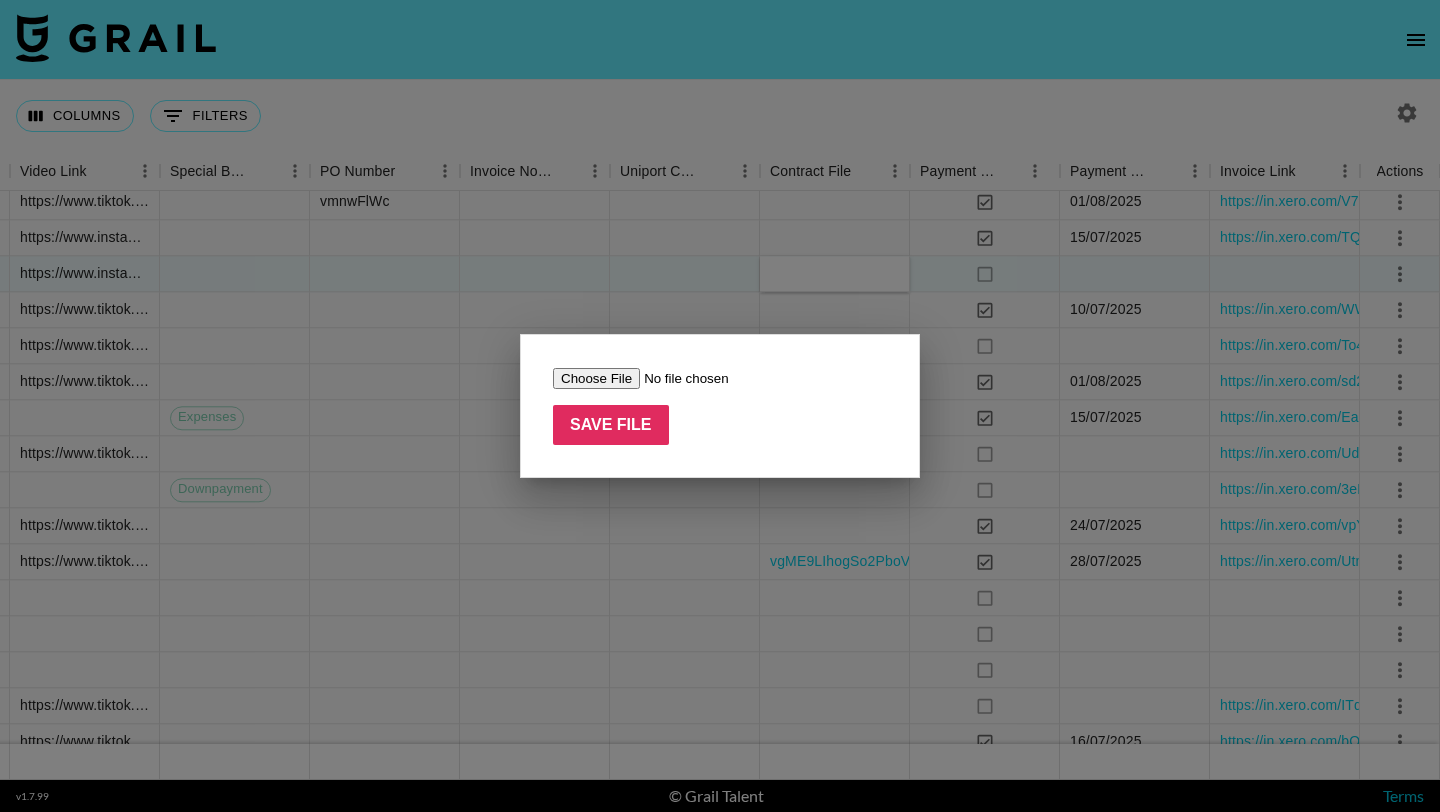 click at bounding box center (679, 378) 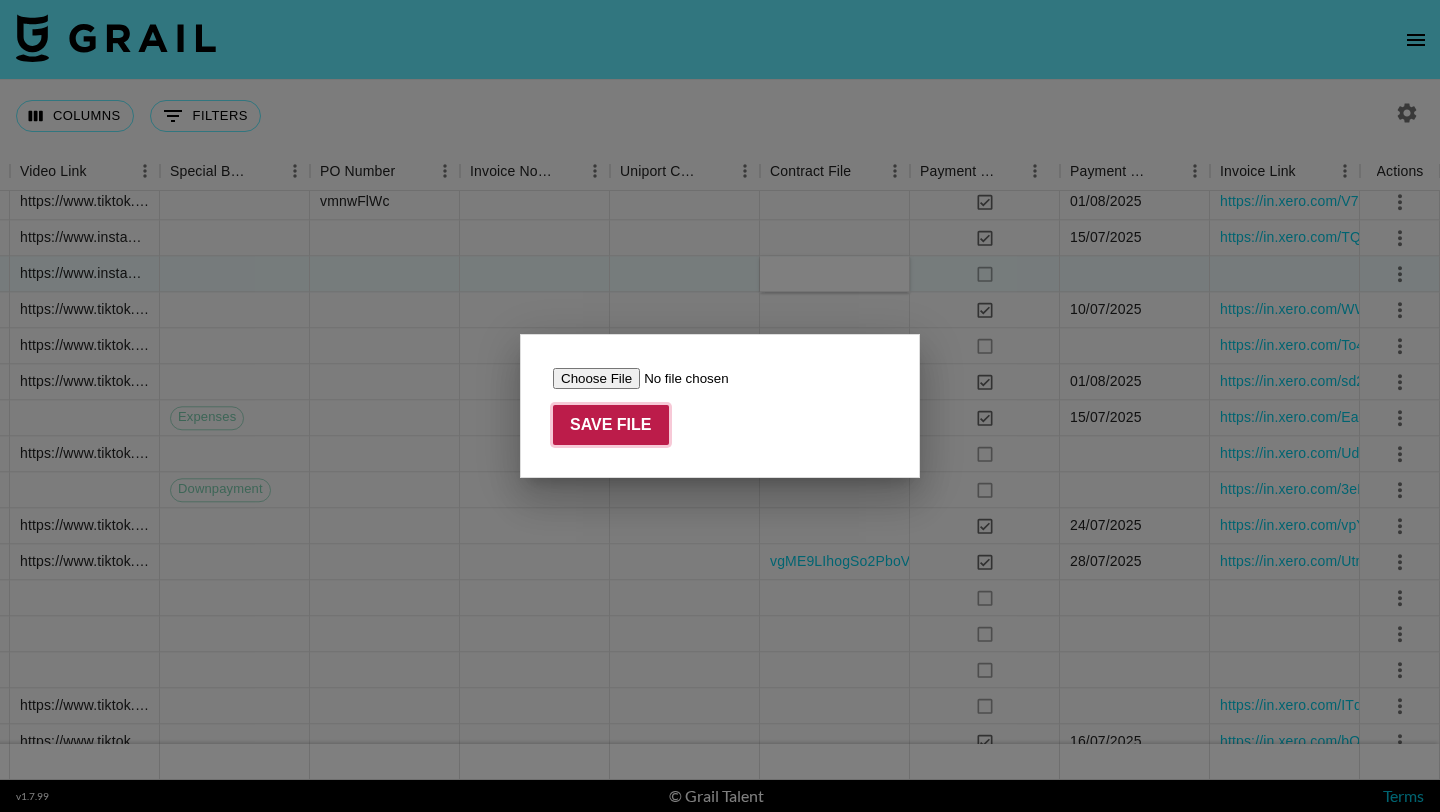 click on "Save File" at bounding box center [611, 425] 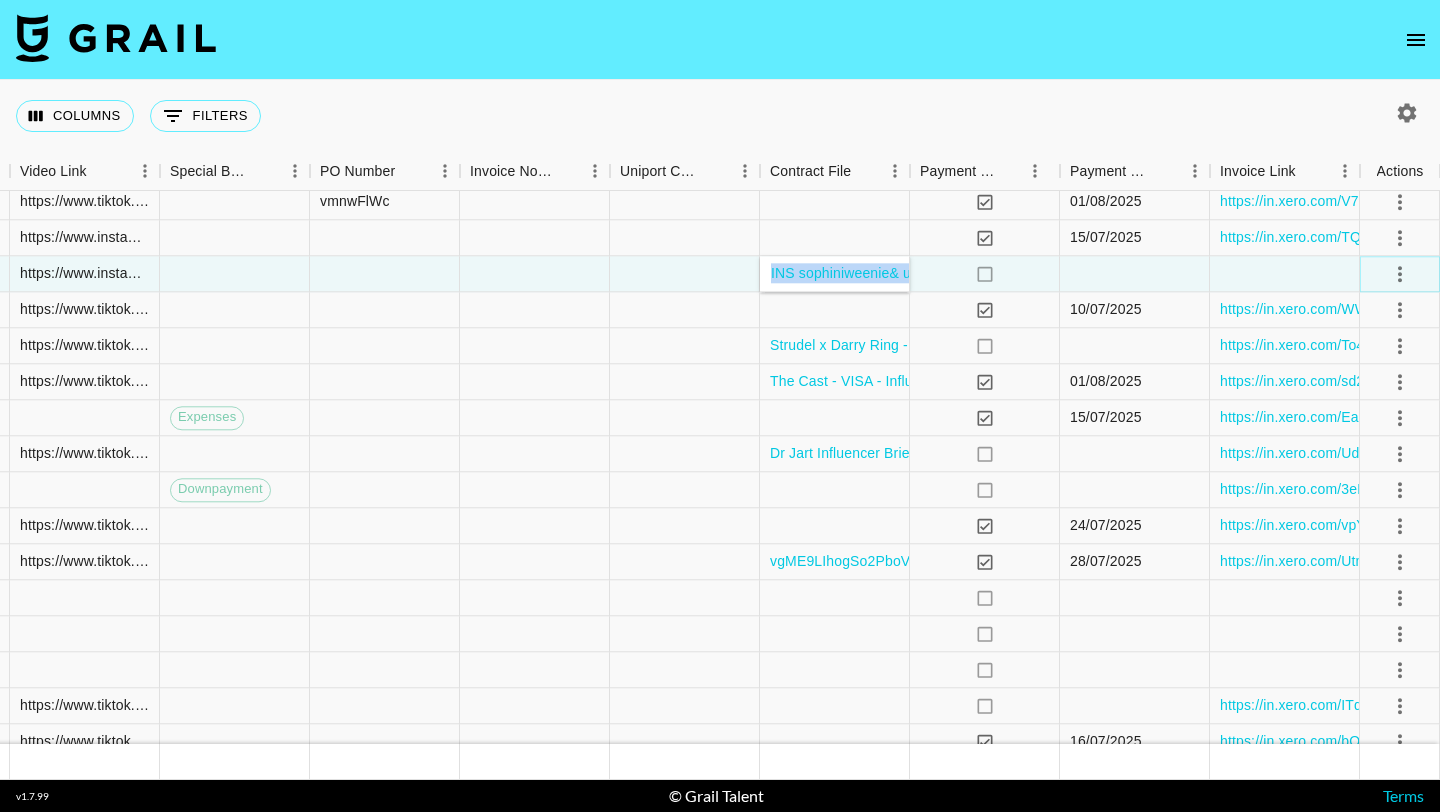 click 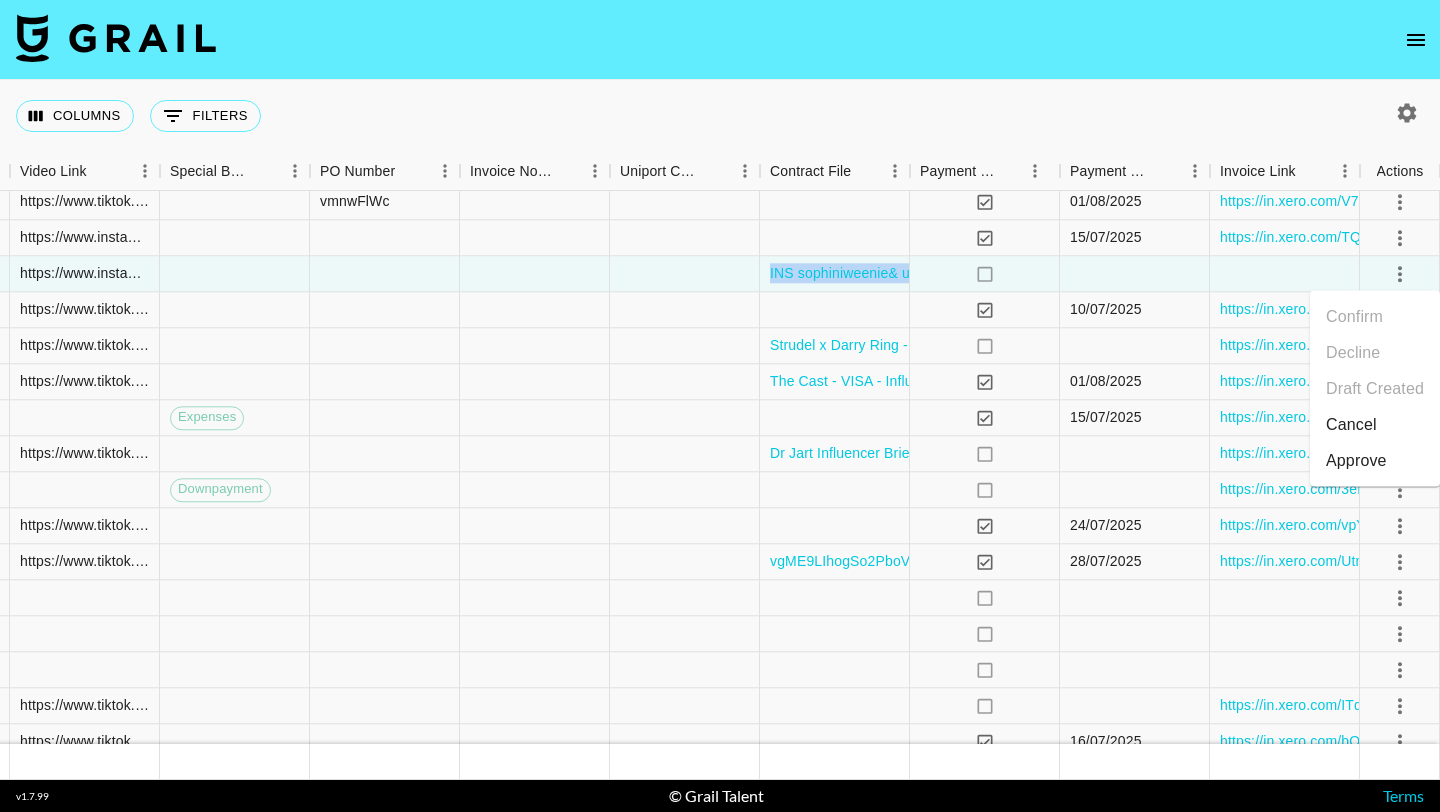 click on "Approve" at bounding box center (1356, 461) 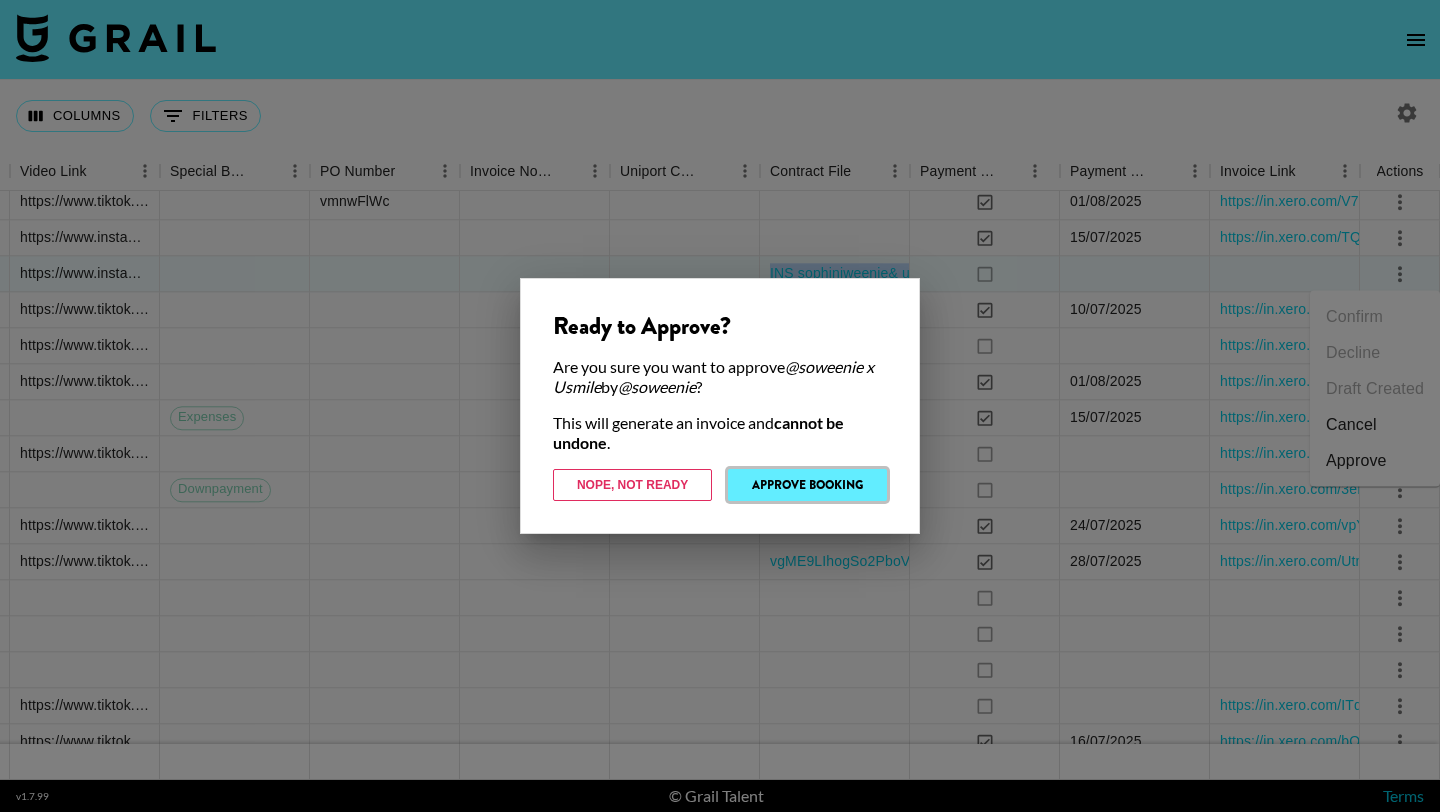 click on "Approve Booking" at bounding box center [807, 485] 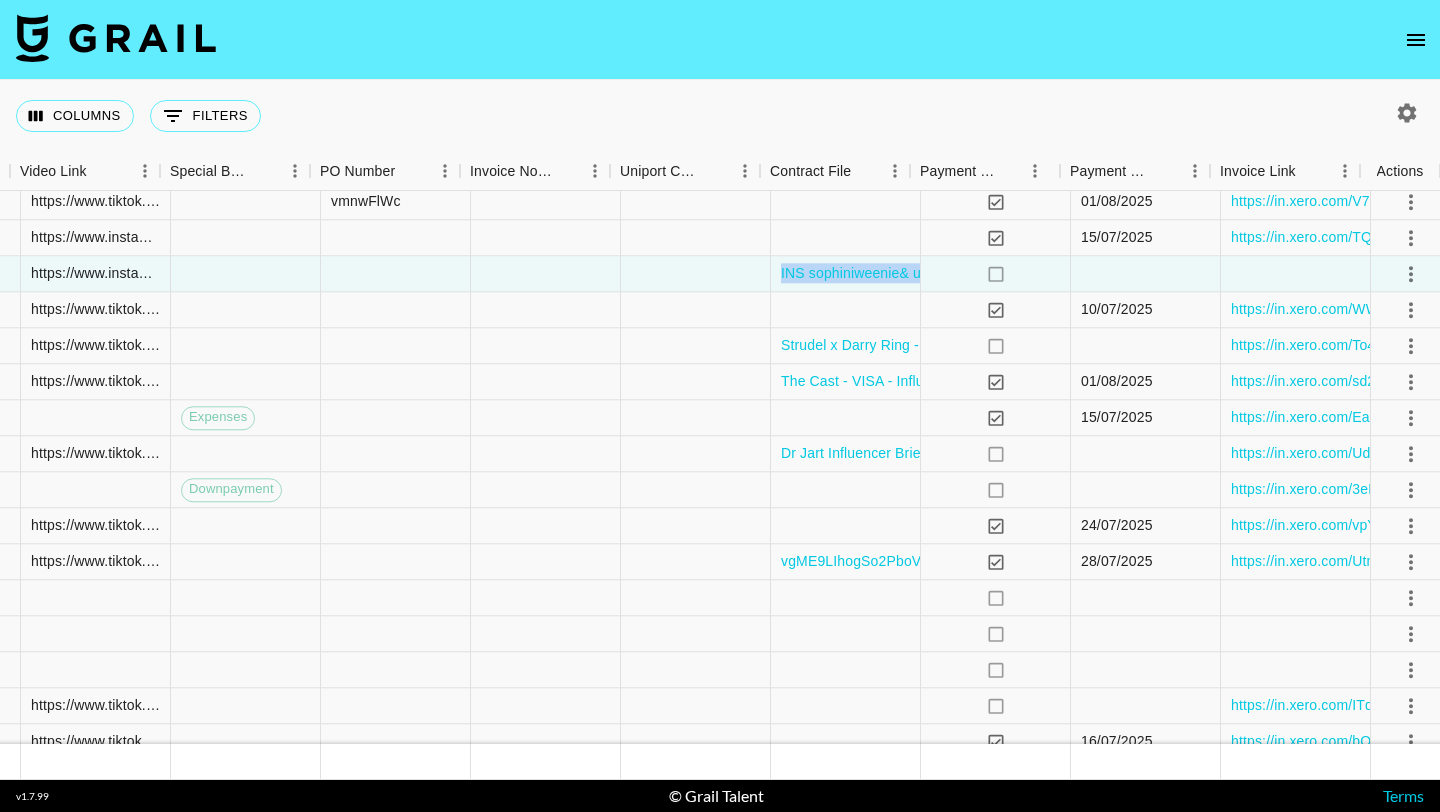 scroll, scrollTop: 3045, scrollLeft: 1880, axis: both 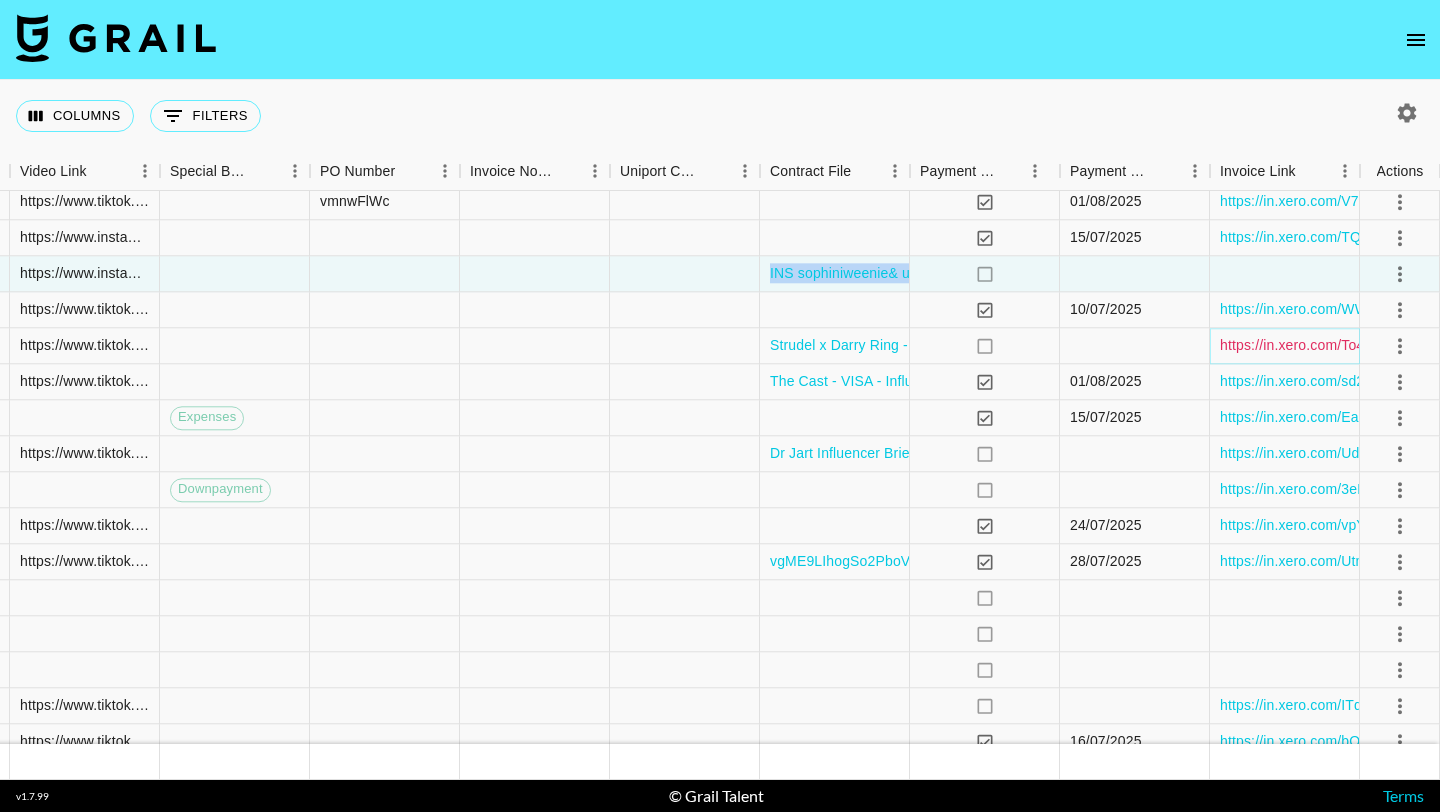 click on "https://in.xero.com/To4KdtxPbo75fDdts9gyXQE8AaDGAA7UHk6eshOS" at bounding box center [1446, 346] 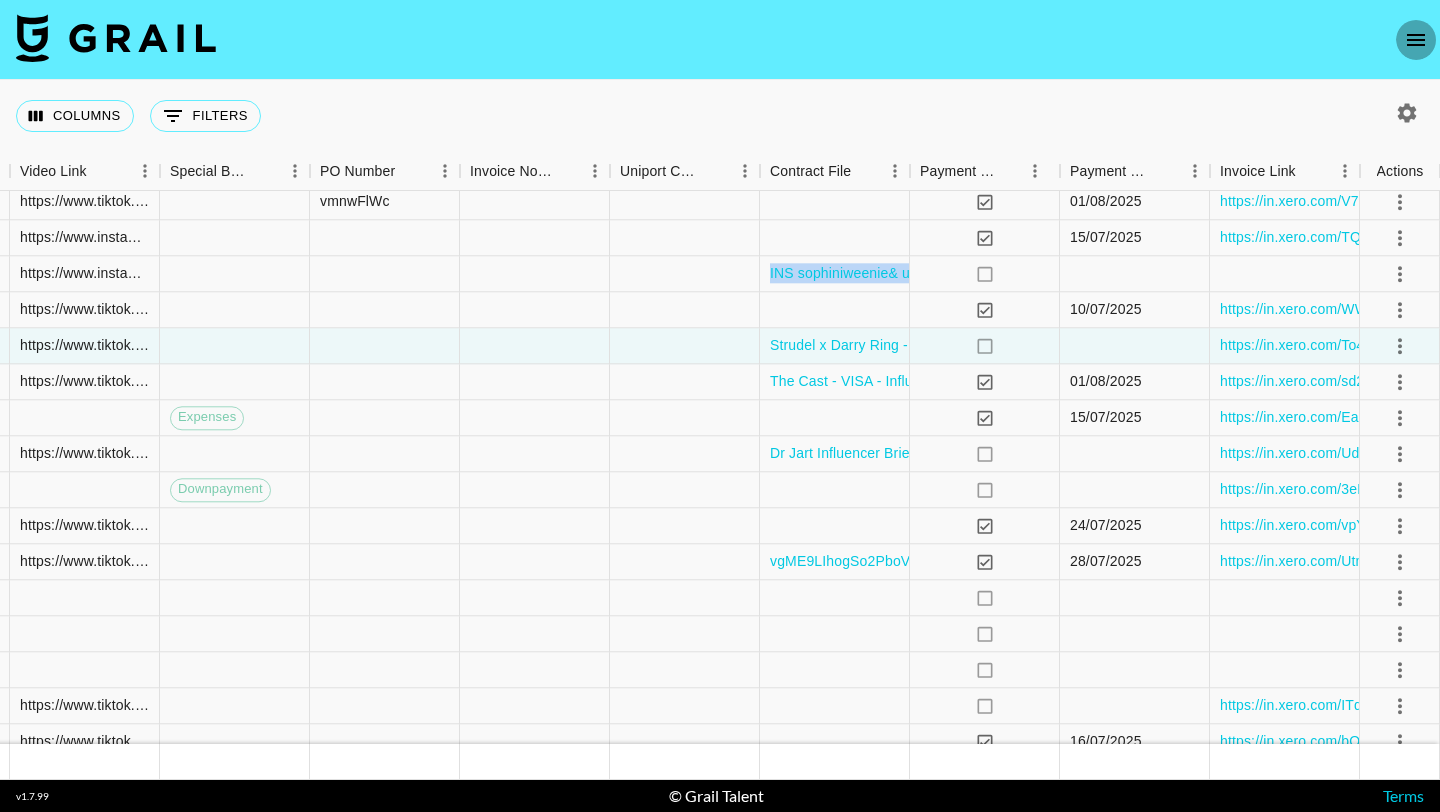 click 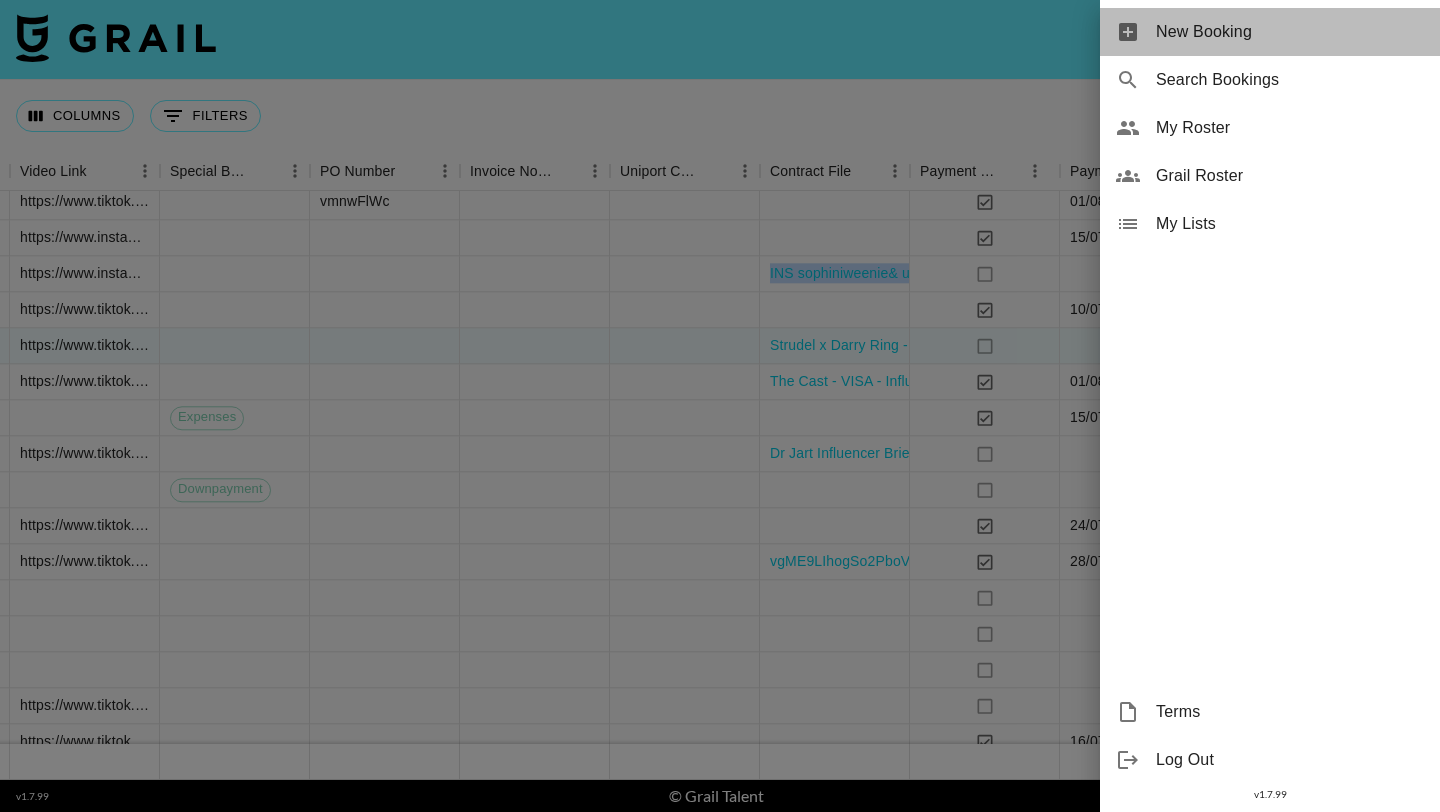 click on "New Booking" at bounding box center [1290, 32] 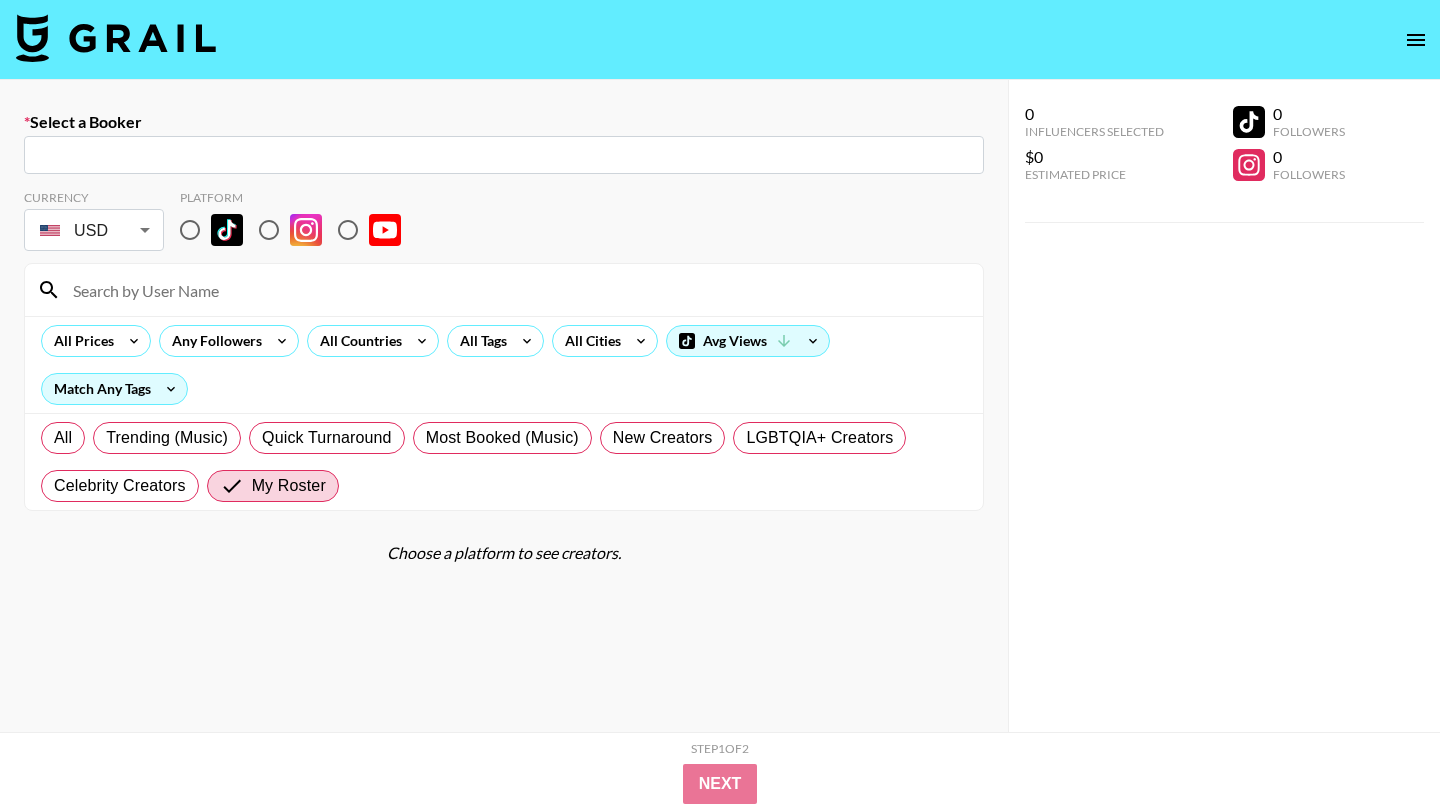 click on "​" at bounding box center (504, 155) 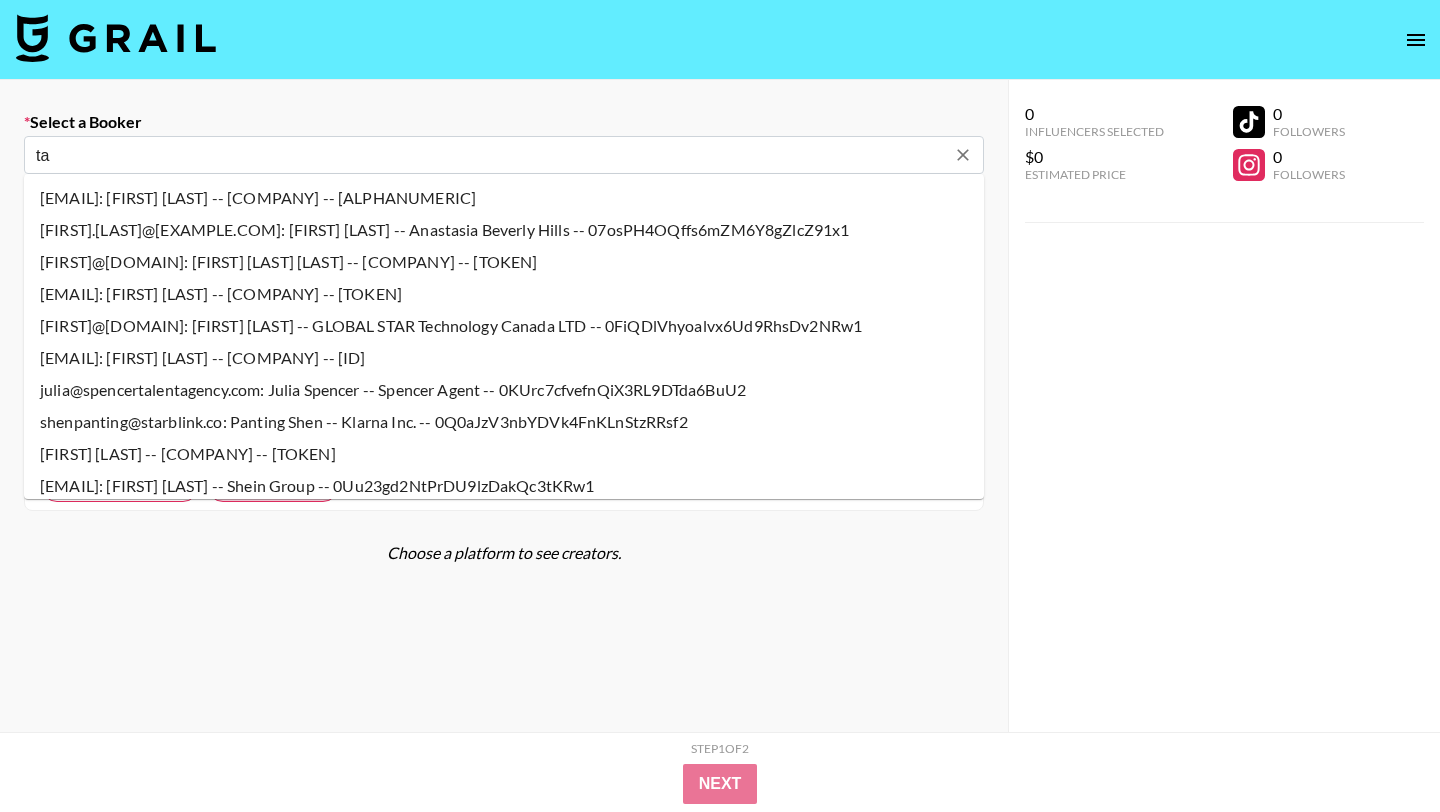 type on "t" 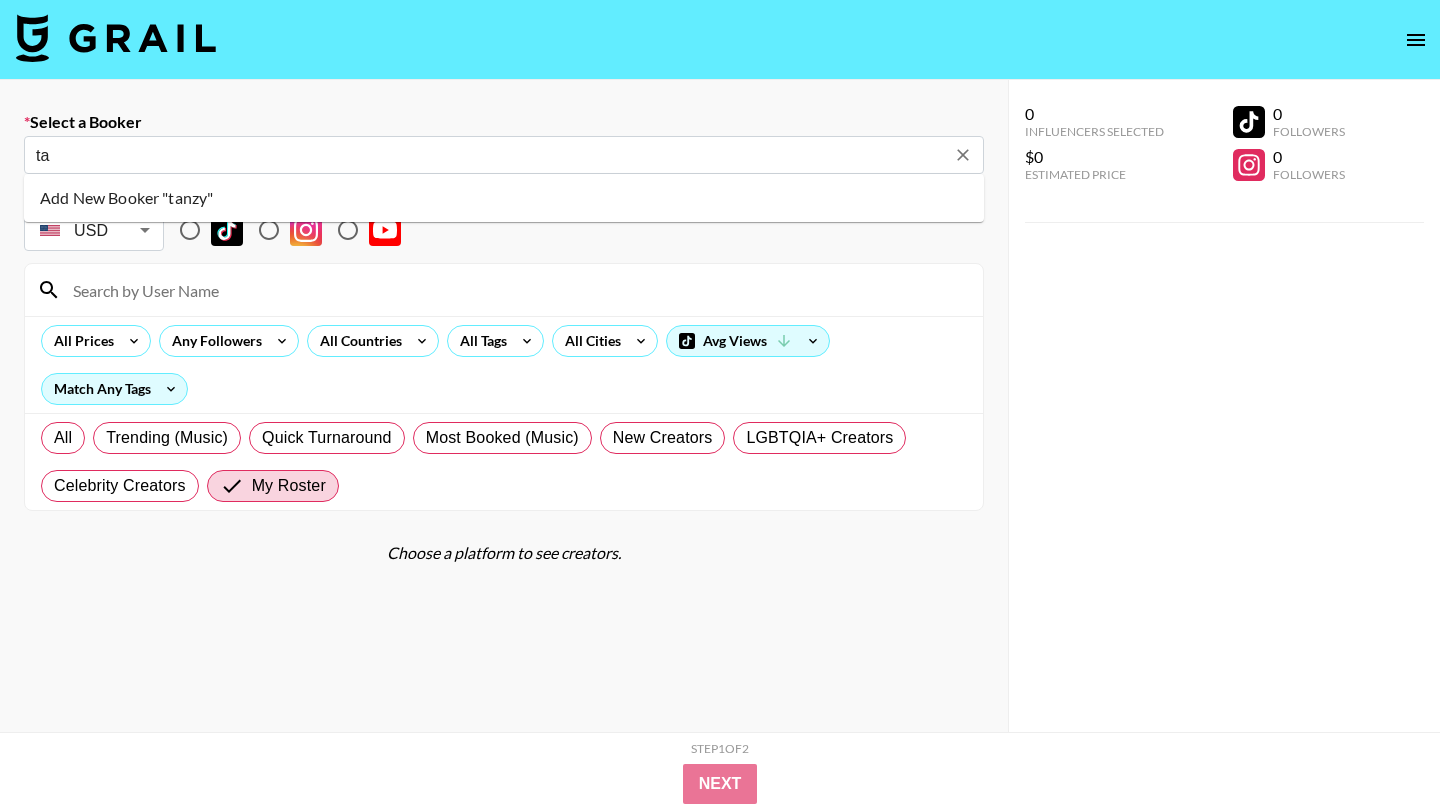 type on "t" 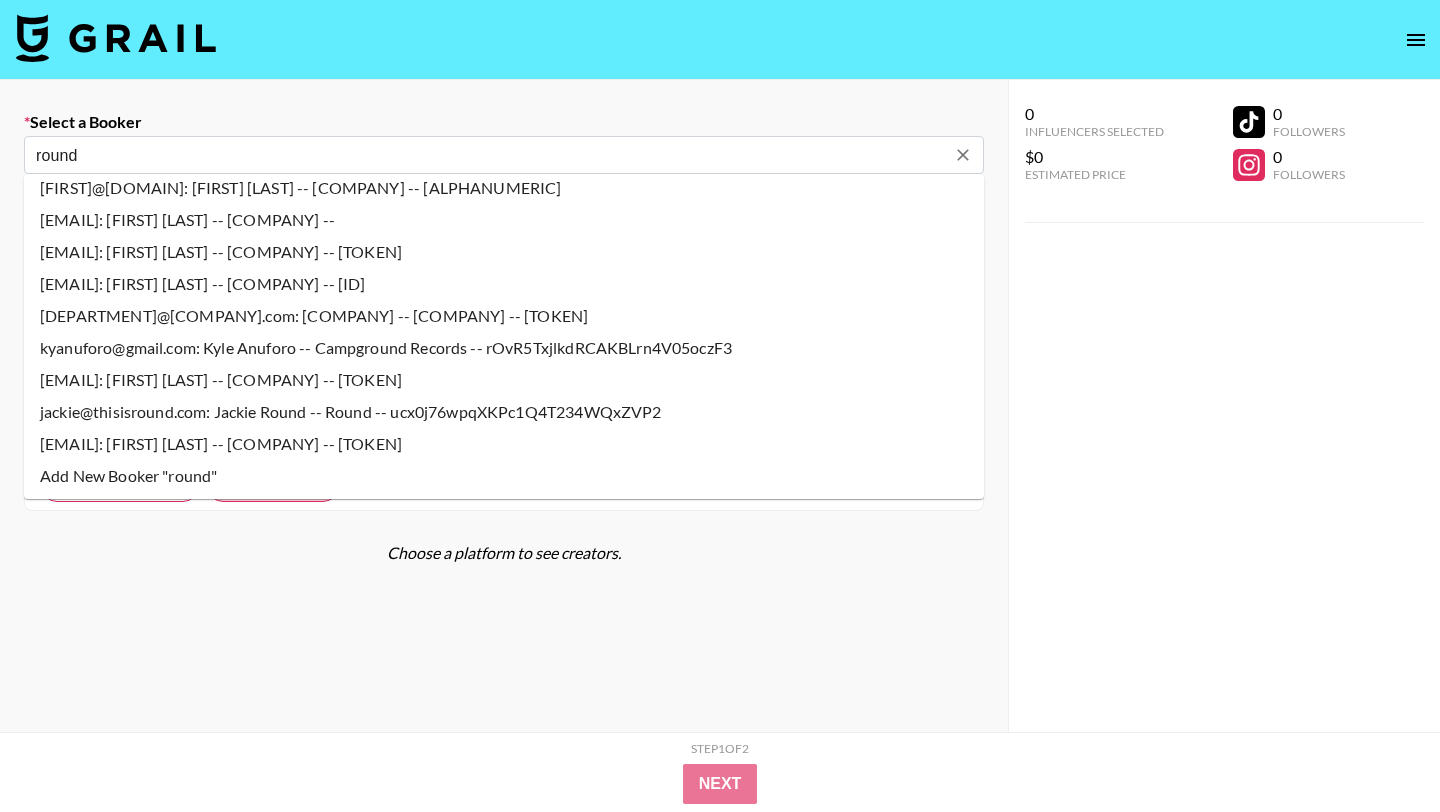 scroll, scrollTop: 1195, scrollLeft: 0, axis: vertical 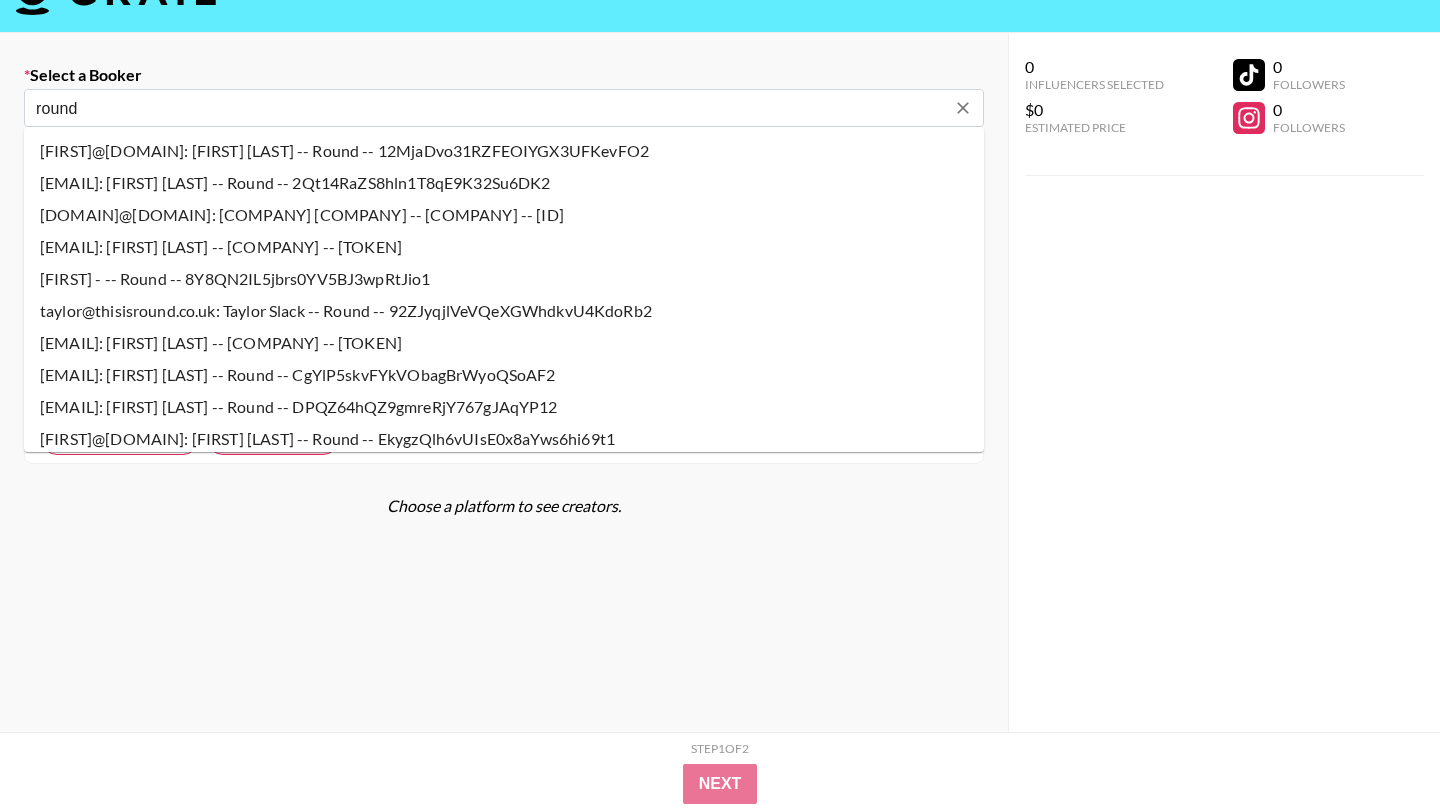 click on "[FIRST]@[DOMAIN]: [FIRST] [LAST] -- Round -- 12MjaDvo31RZFEOIYGX3UFKevFO2" at bounding box center (504, 151) 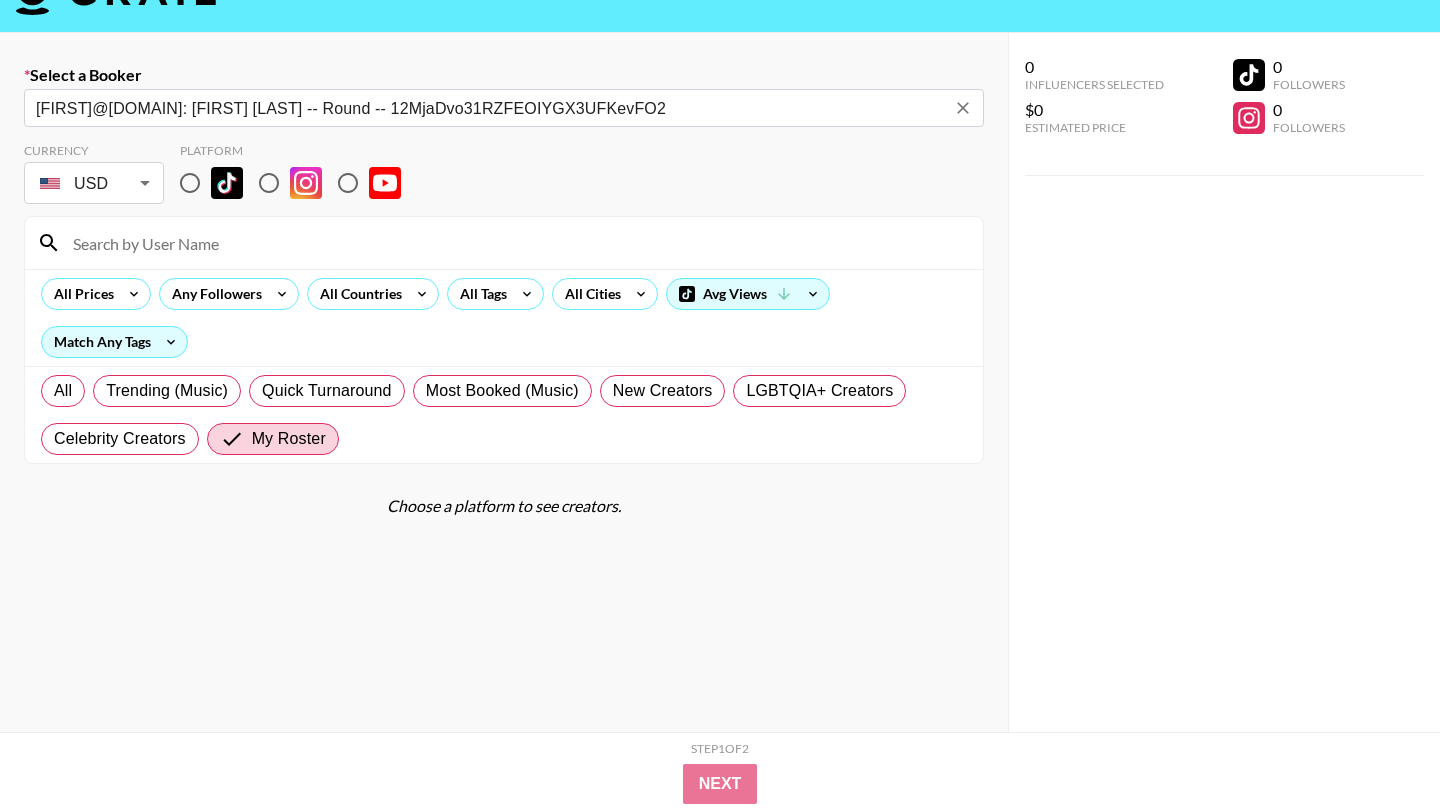 type on "[FIRST]@[DOMAIN]: [FIRST] [LAST] -- Round -- 12MjaDvo31RZFEOIYGX3UFKevFO2" 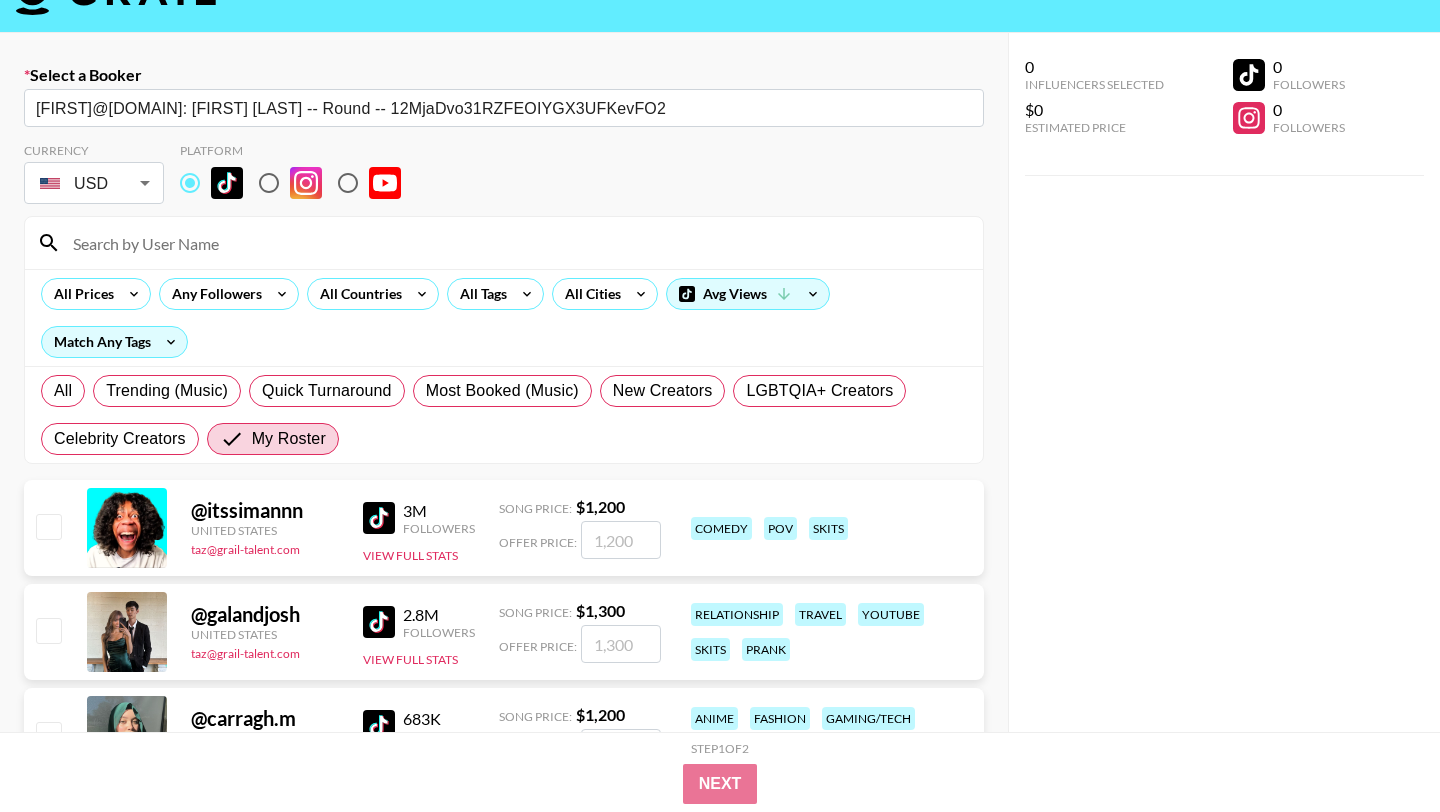 click at bounding box center [516, 243] 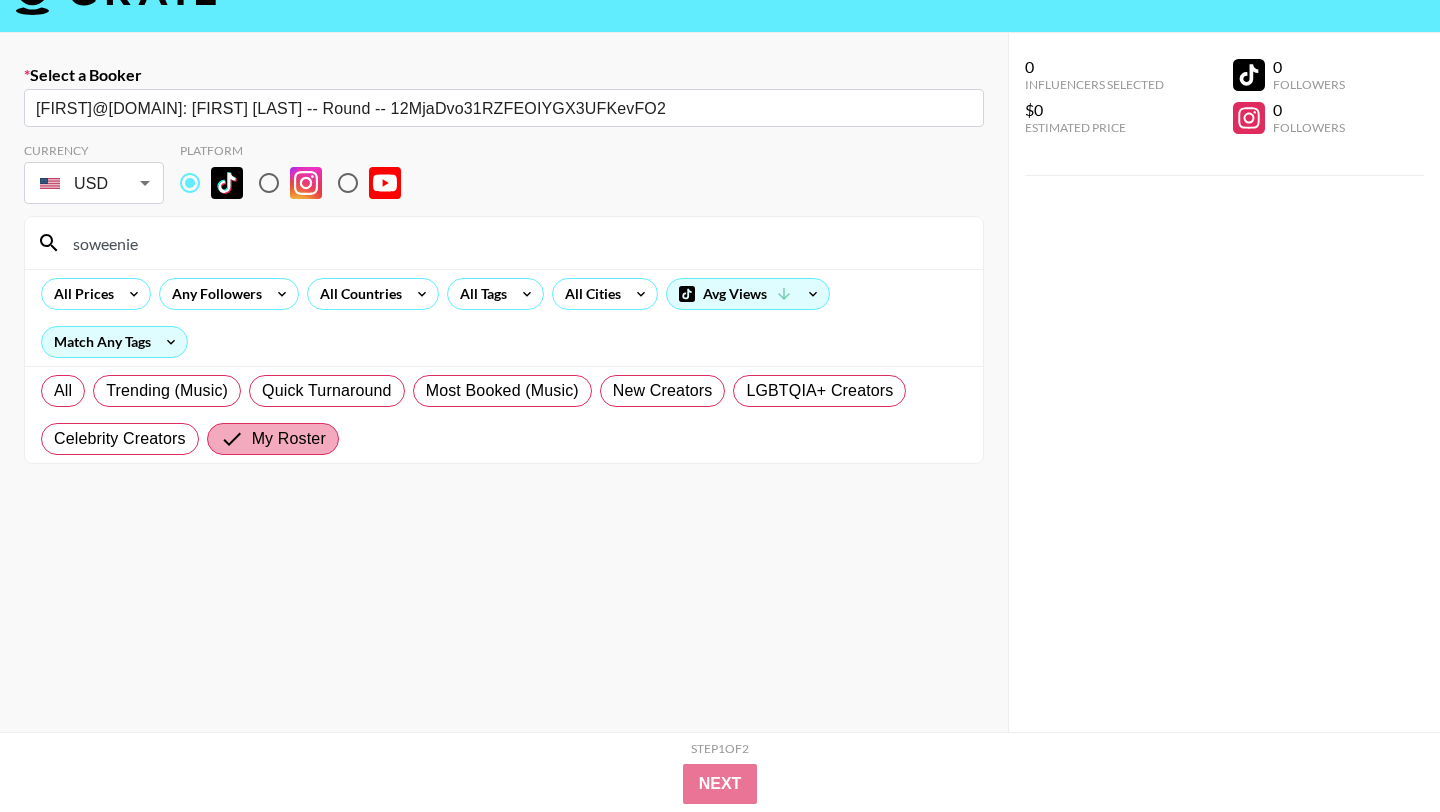 click on "My Roster" at bounding box center (289, 439) 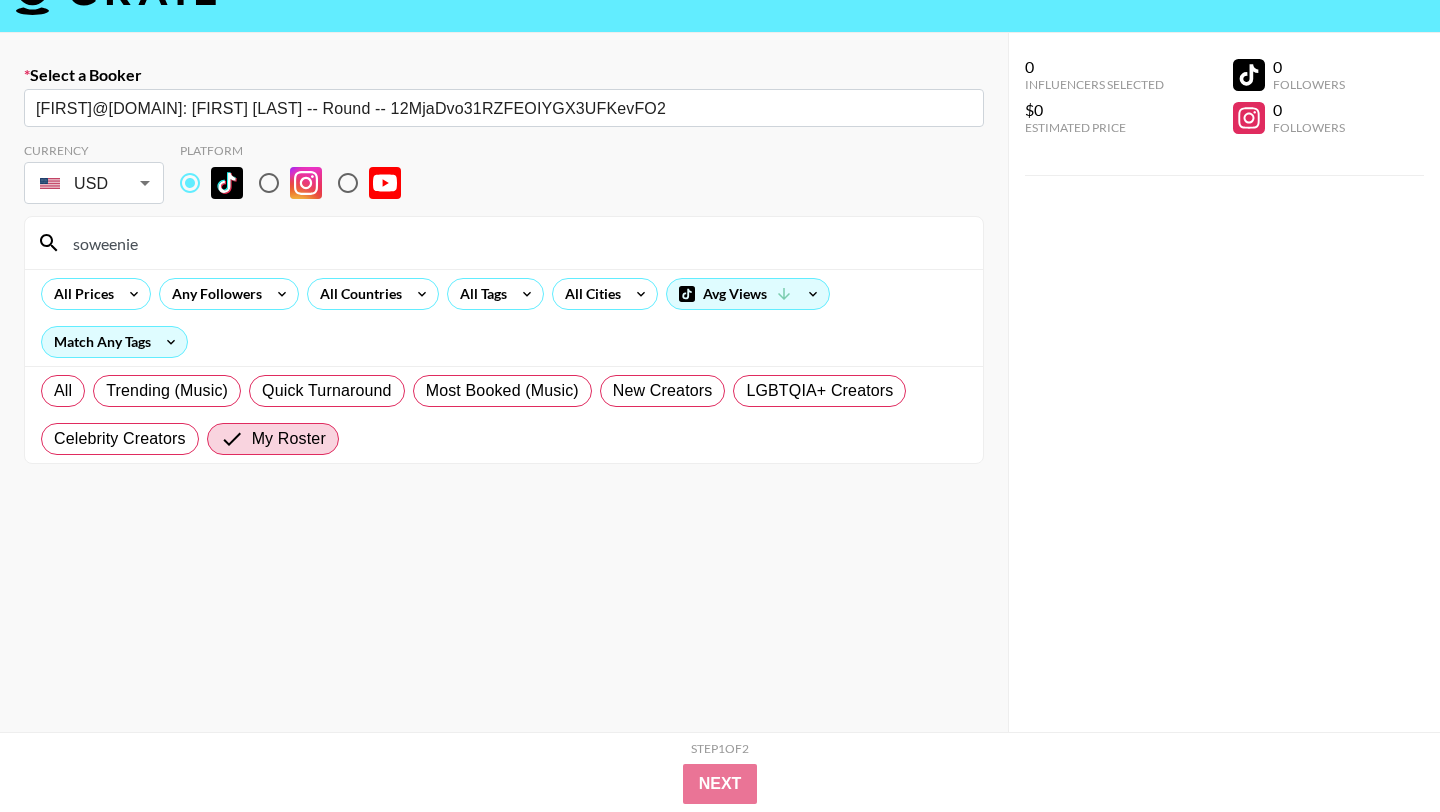 click on "soweenie" at bounding box center [516, 243] 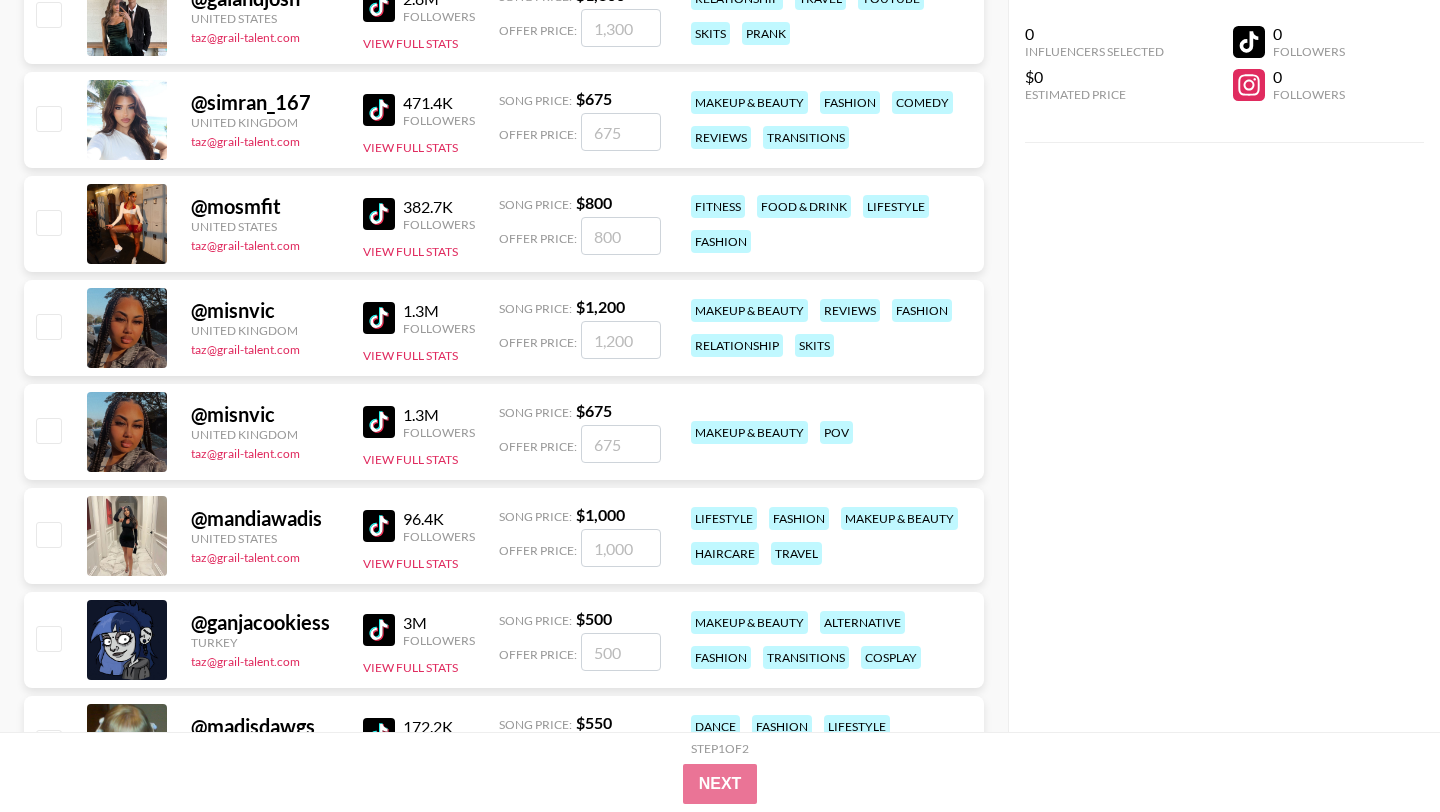 scroll, scrollTop: 197, scrollLeft: 0, axis: vertical 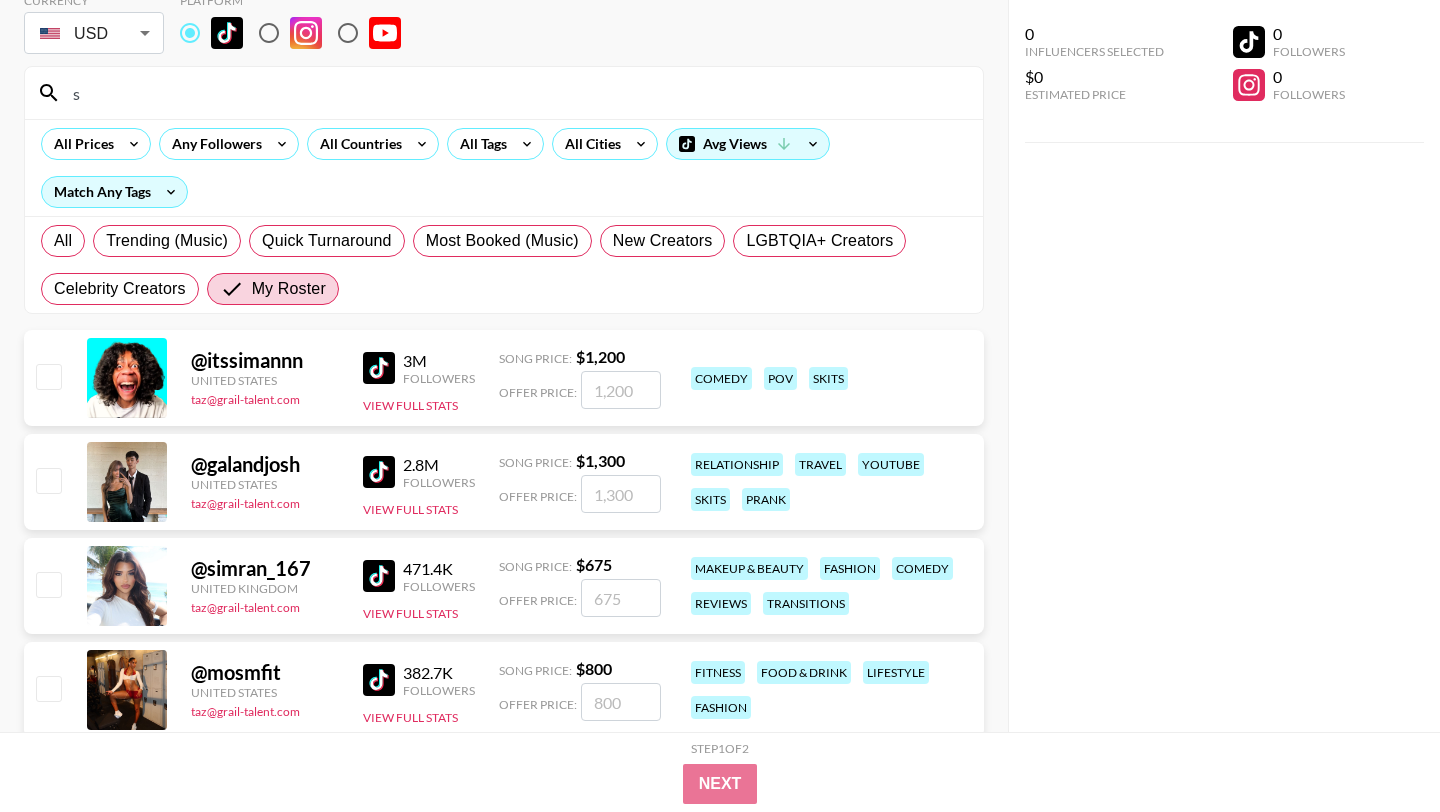 type on "s" 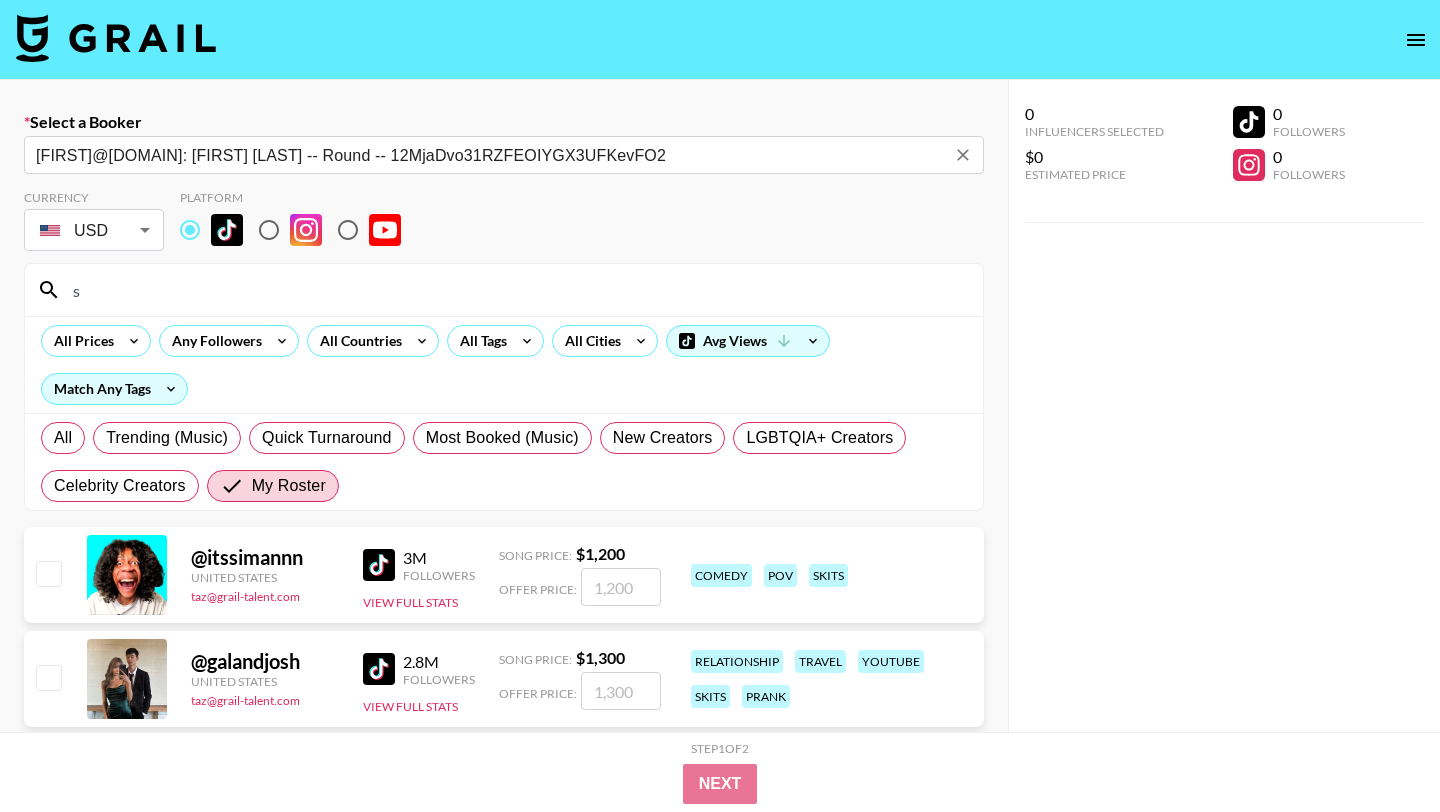 click on "[FIRST]@[DOMAIN]: [FIRST] [LAST] -- Round -- 12MjaDvo31RZFEOIYGX3UFKevFO2" at bounding box center (490, 155) 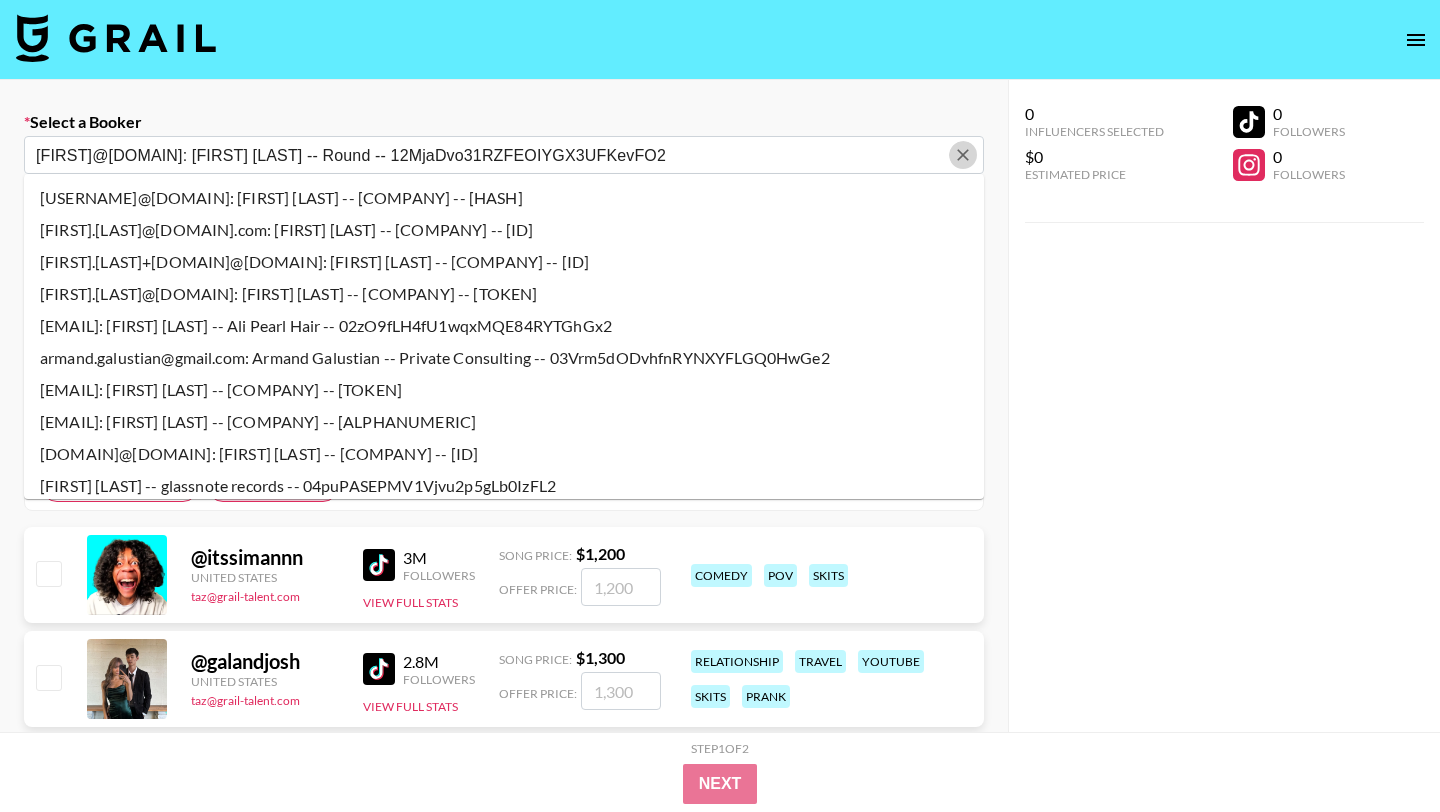 click 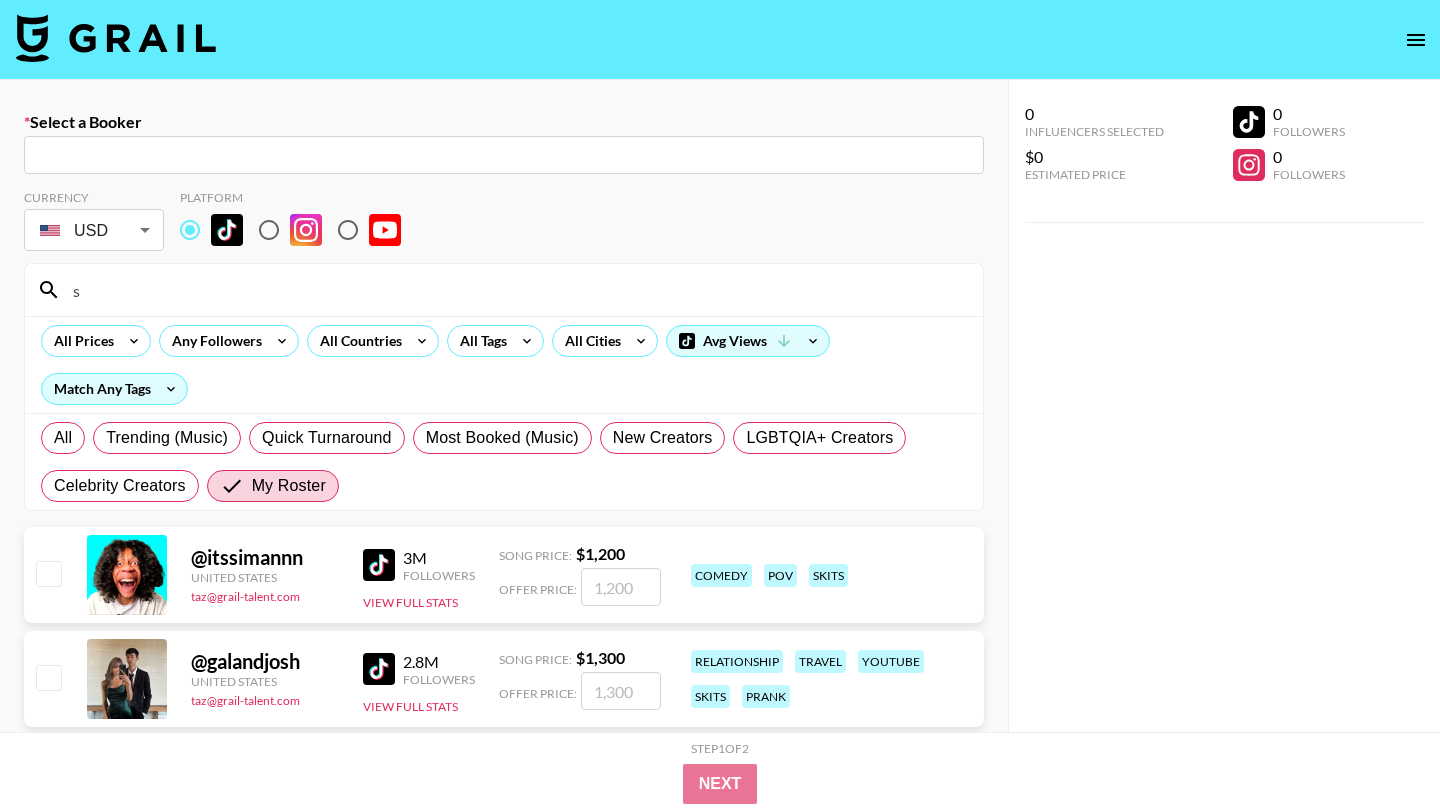 click at bounding box center (504, 155) 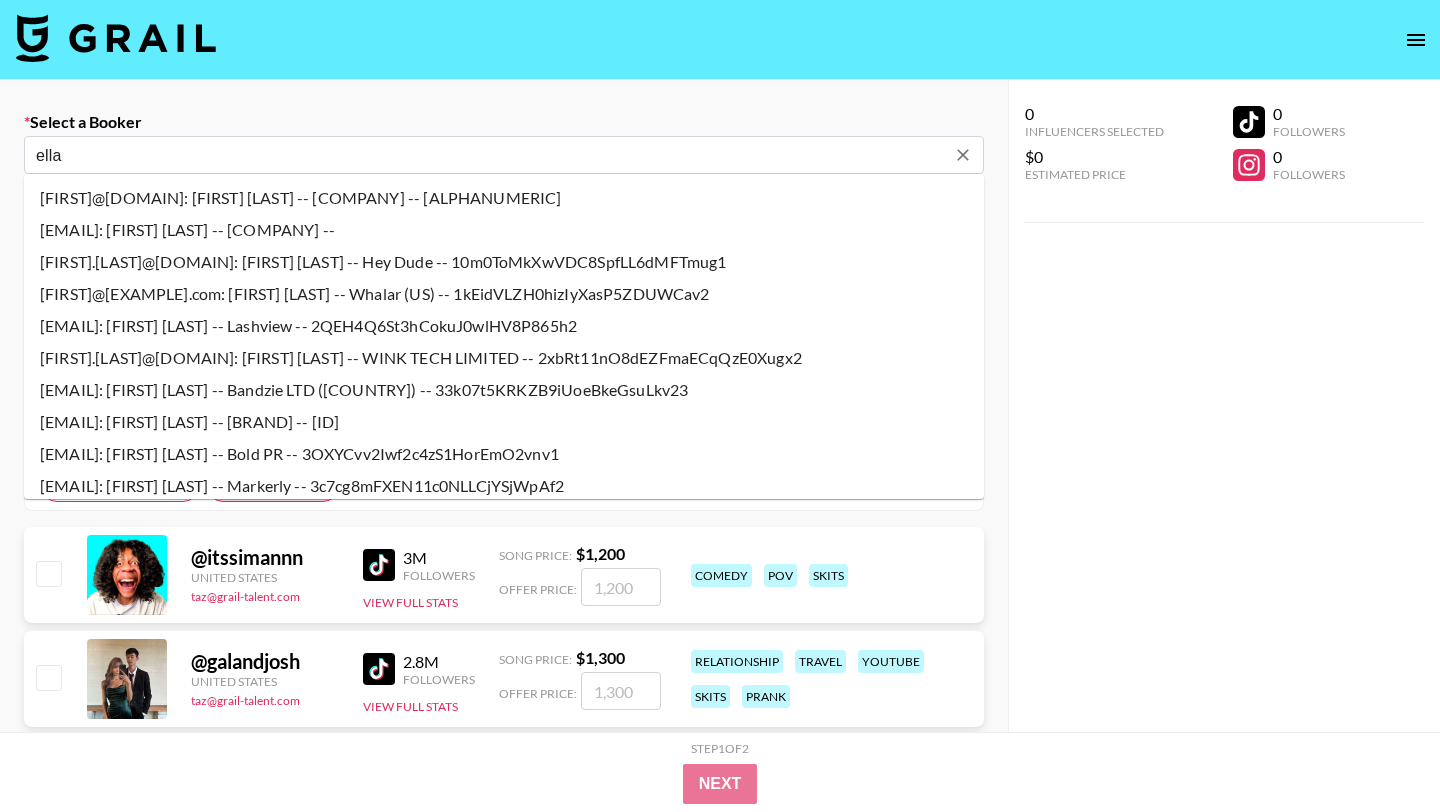 type on "ella" 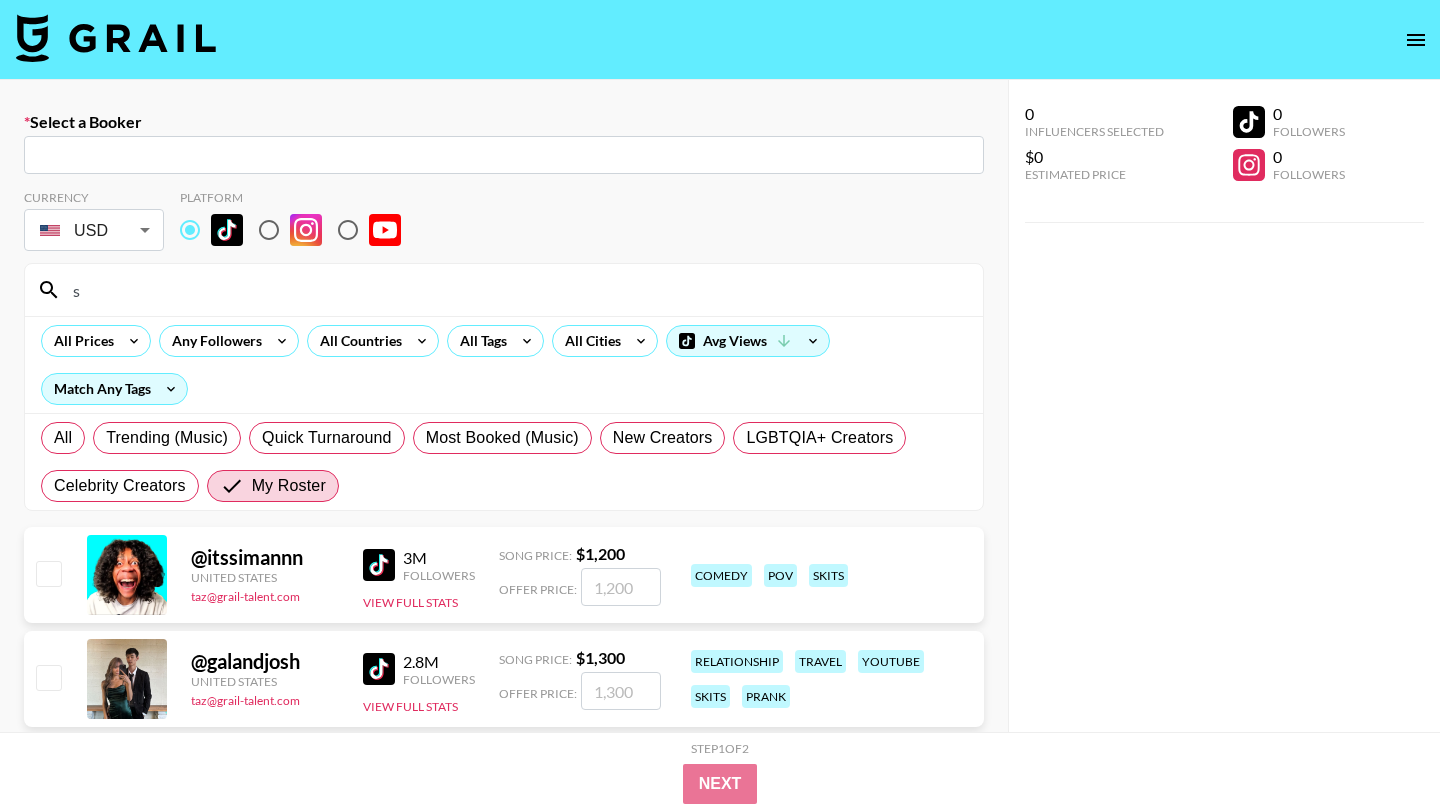 click at bounding box center (504, 155) 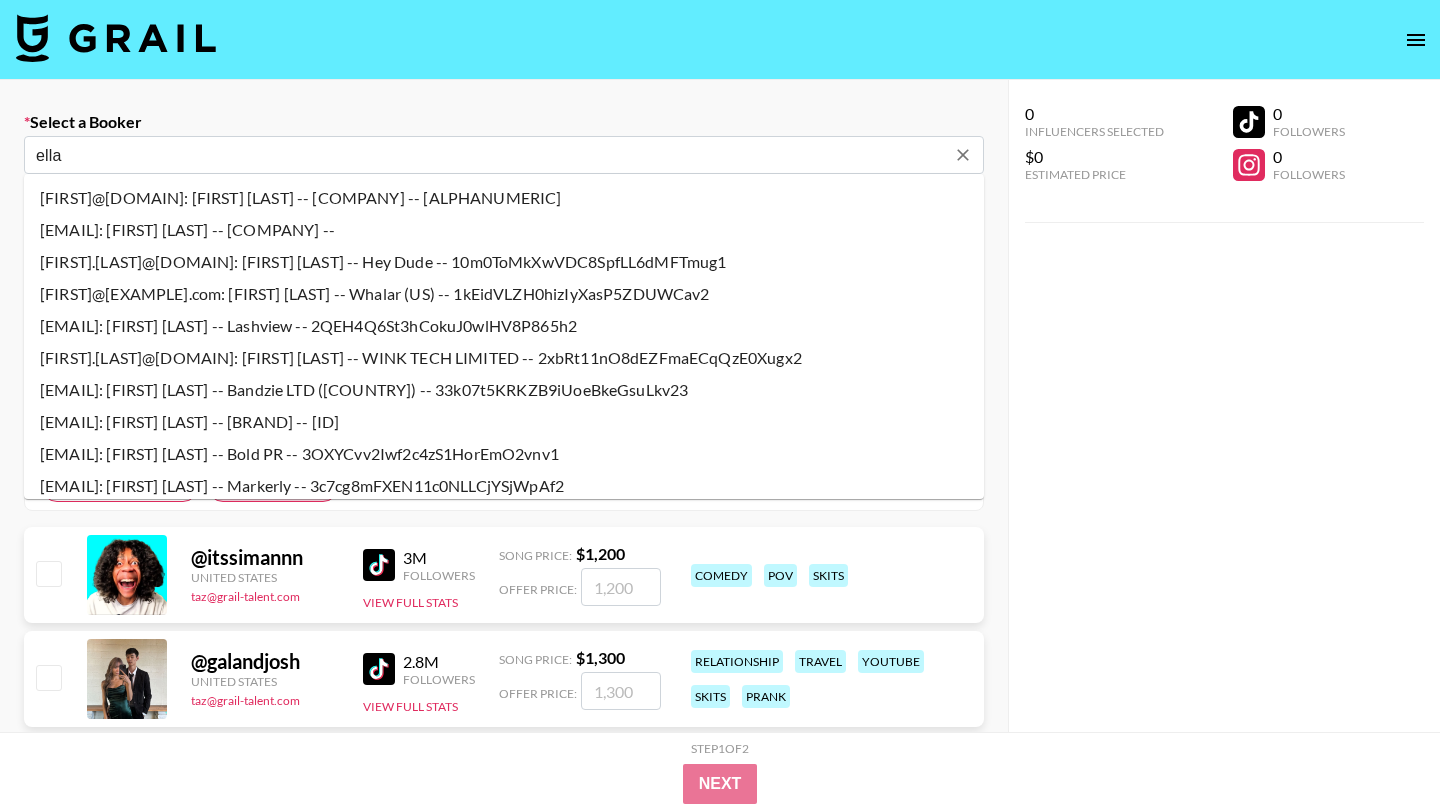 type on "[FIRST]@[DOMAIN]: [FIRST] [LAST] -- [COMPANY] -- [TOKEN]" 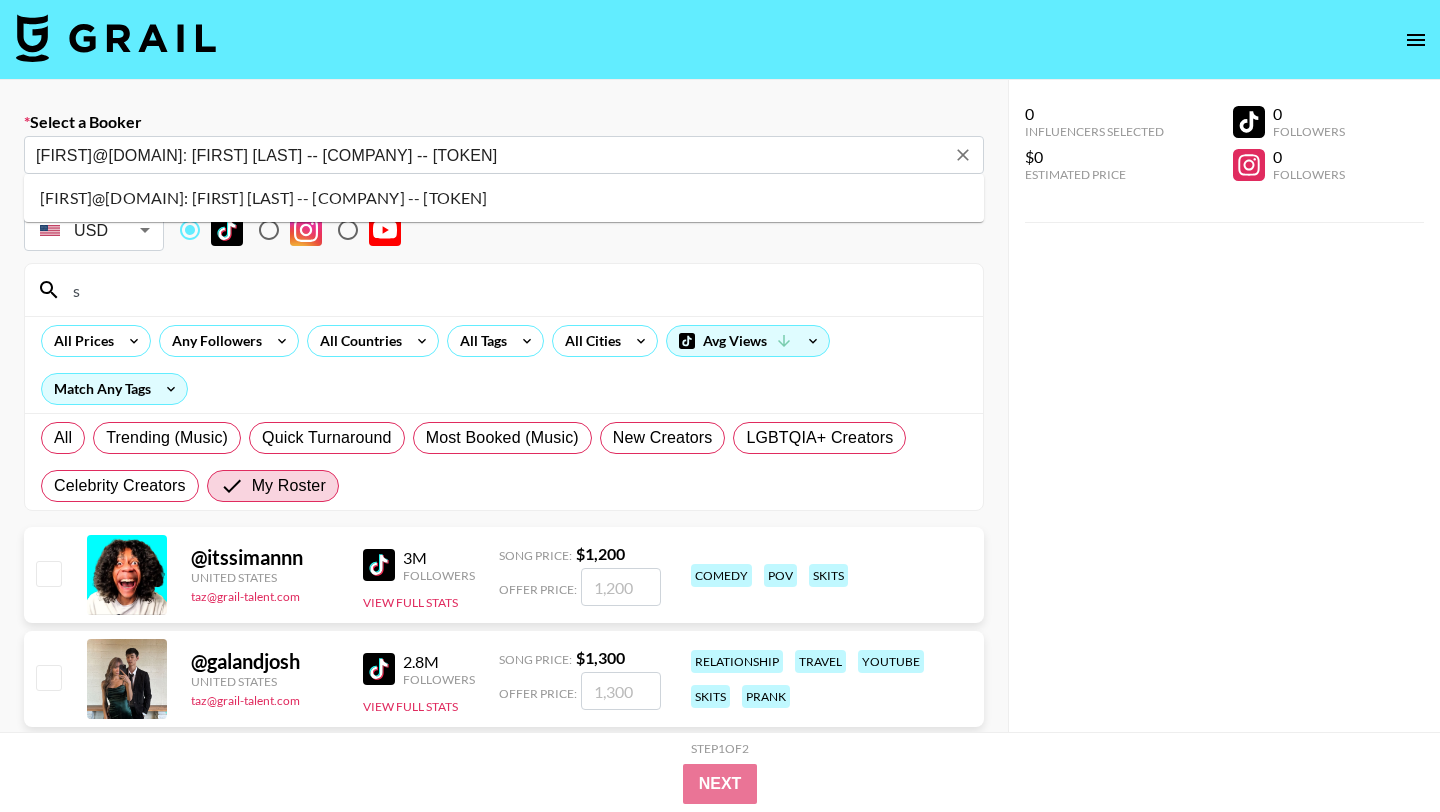 click on "[FIRST]@[DOMAIN]: [FIRST] [LAST] -- [COMPANY] -- [TOKEN]" at bounding box center (504, 198) 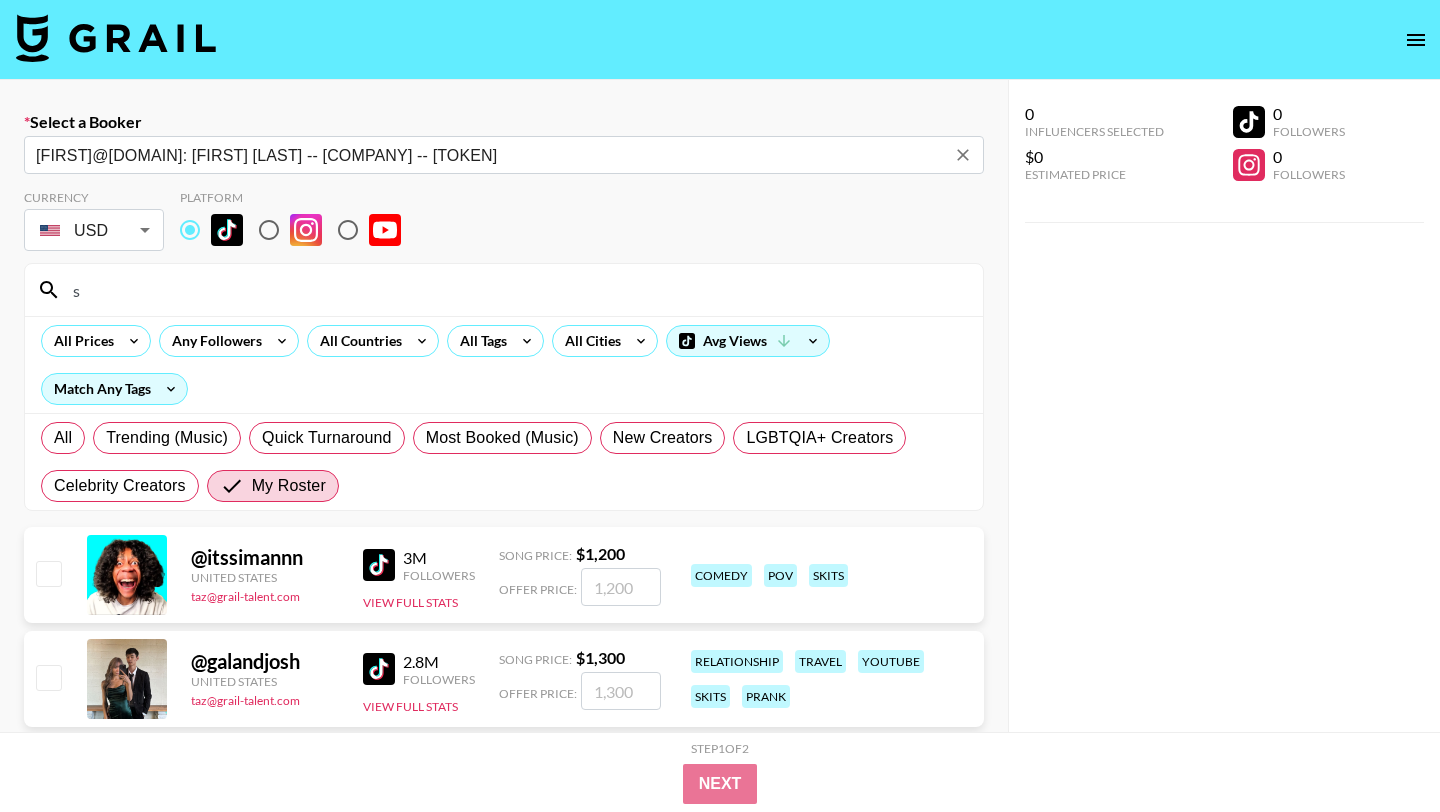 click on "s" at bounding box center [516, 290] 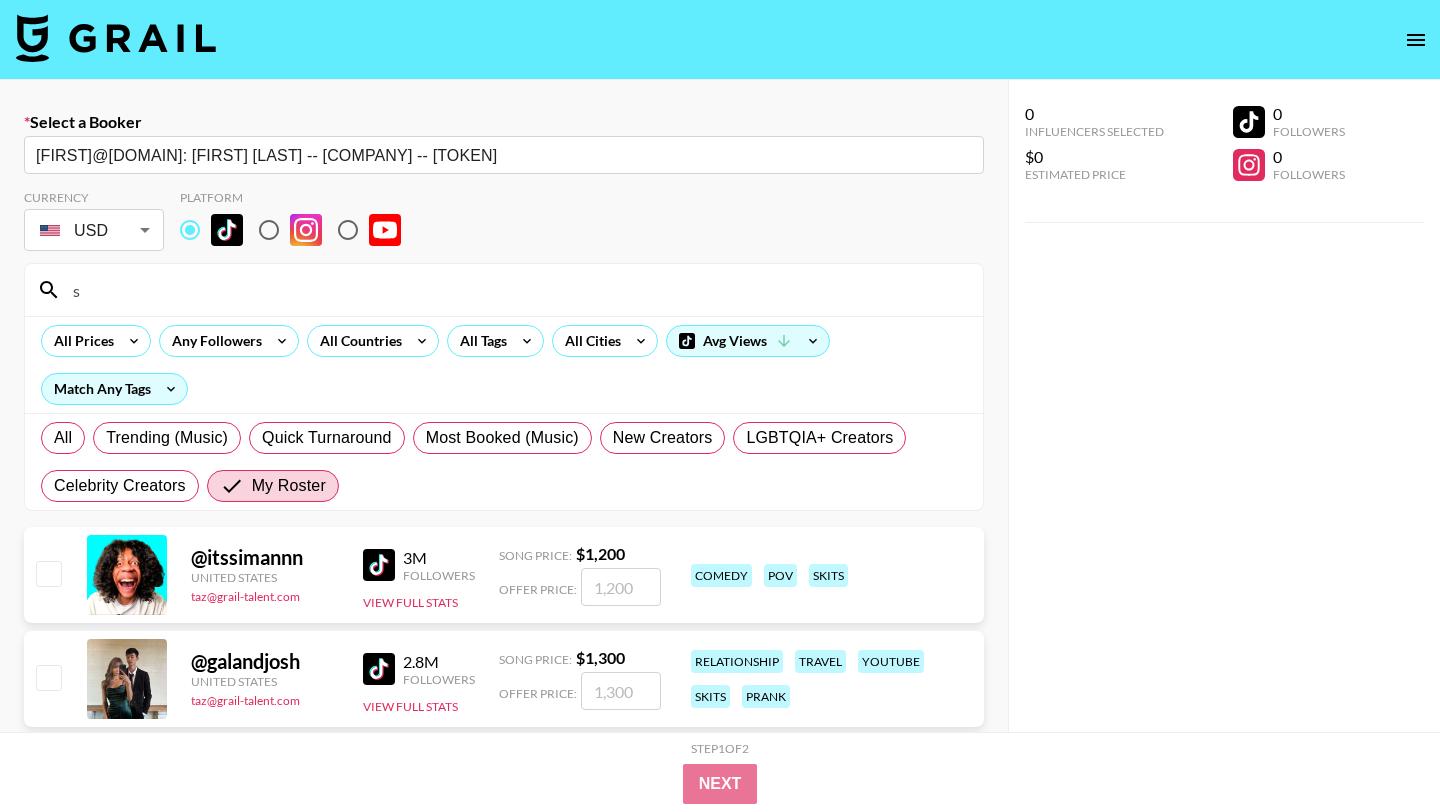 click on "s" at bounding box center [516, 290] 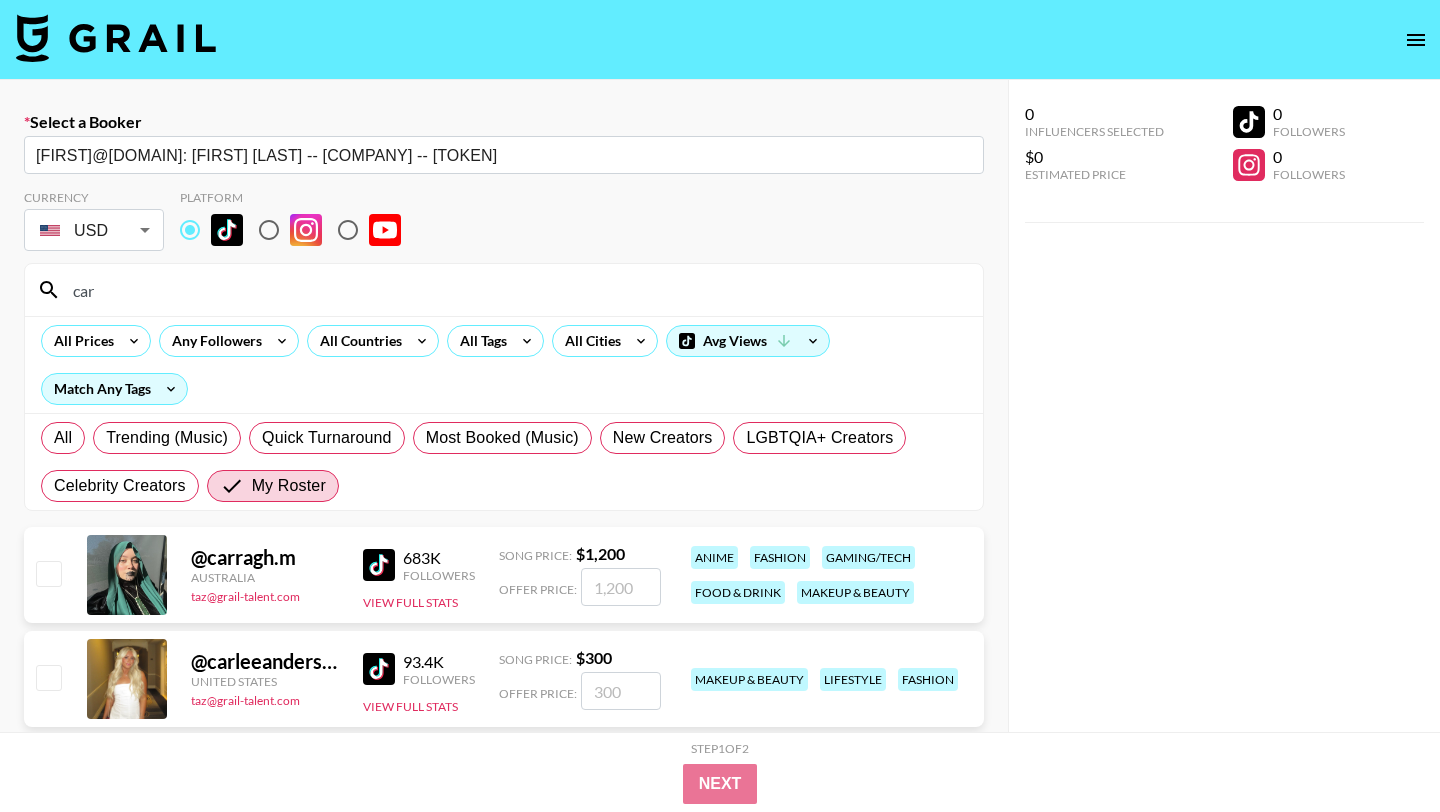 type on "car" 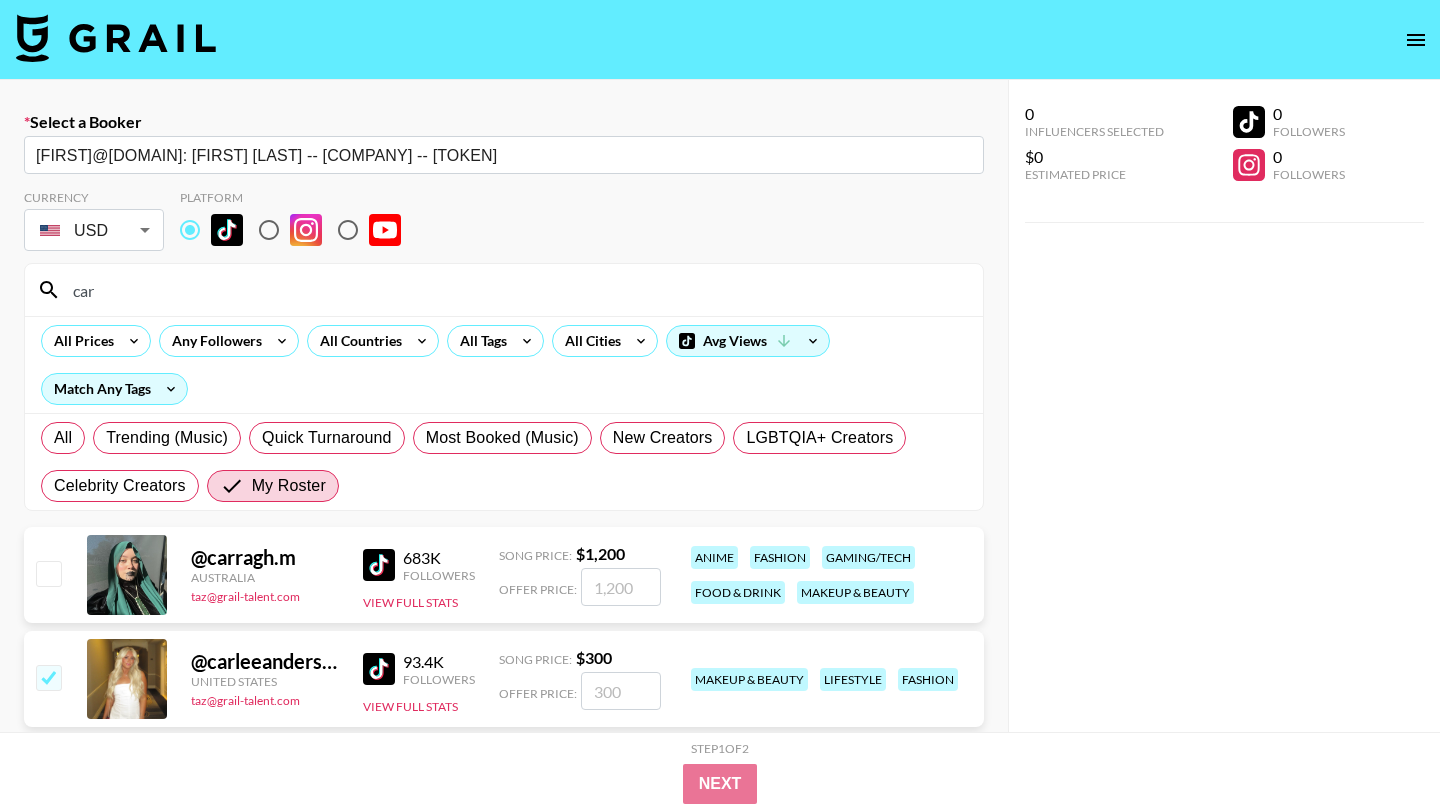checkbox on "true" 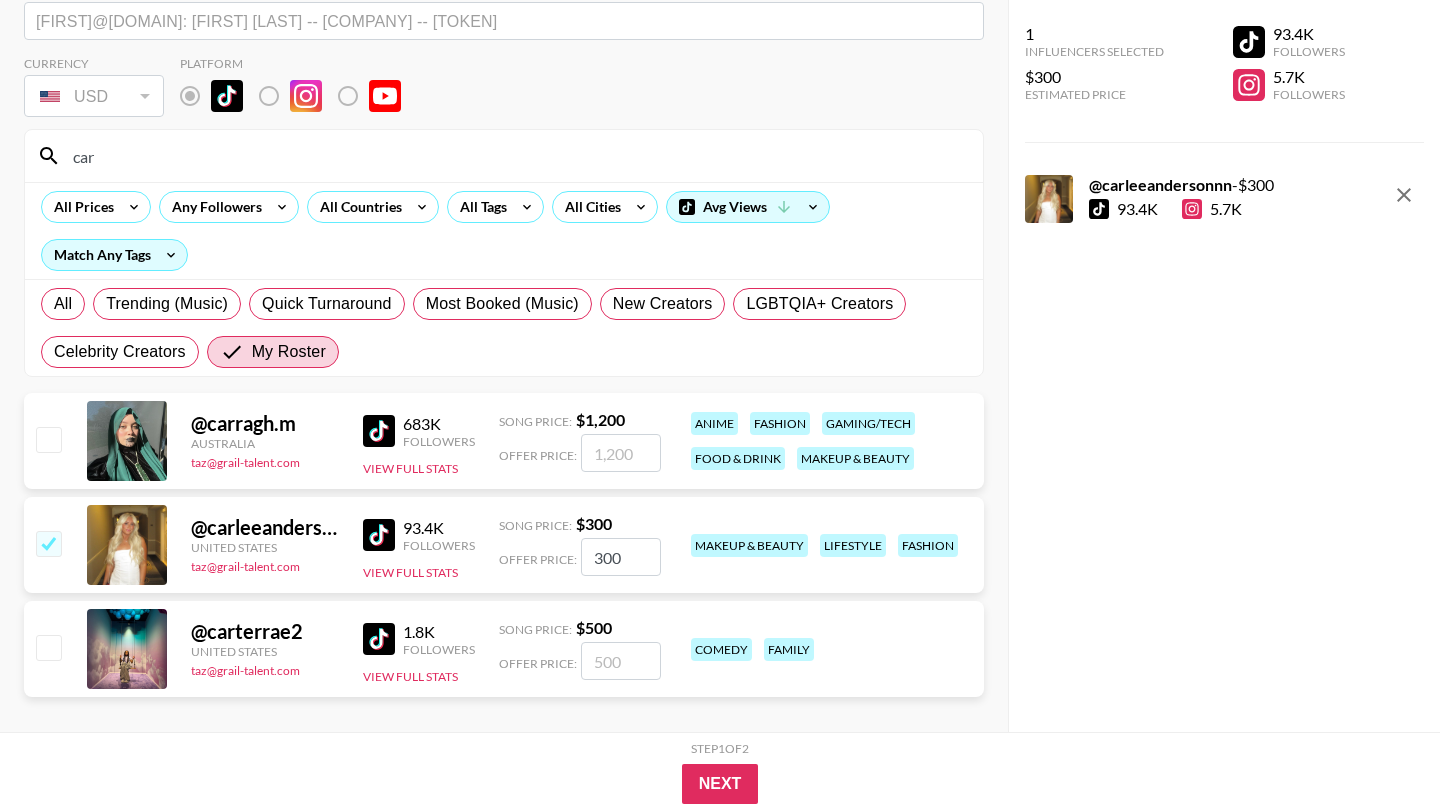scroll, scrollTop: 155, scrollLeft: 0, axis: vertical 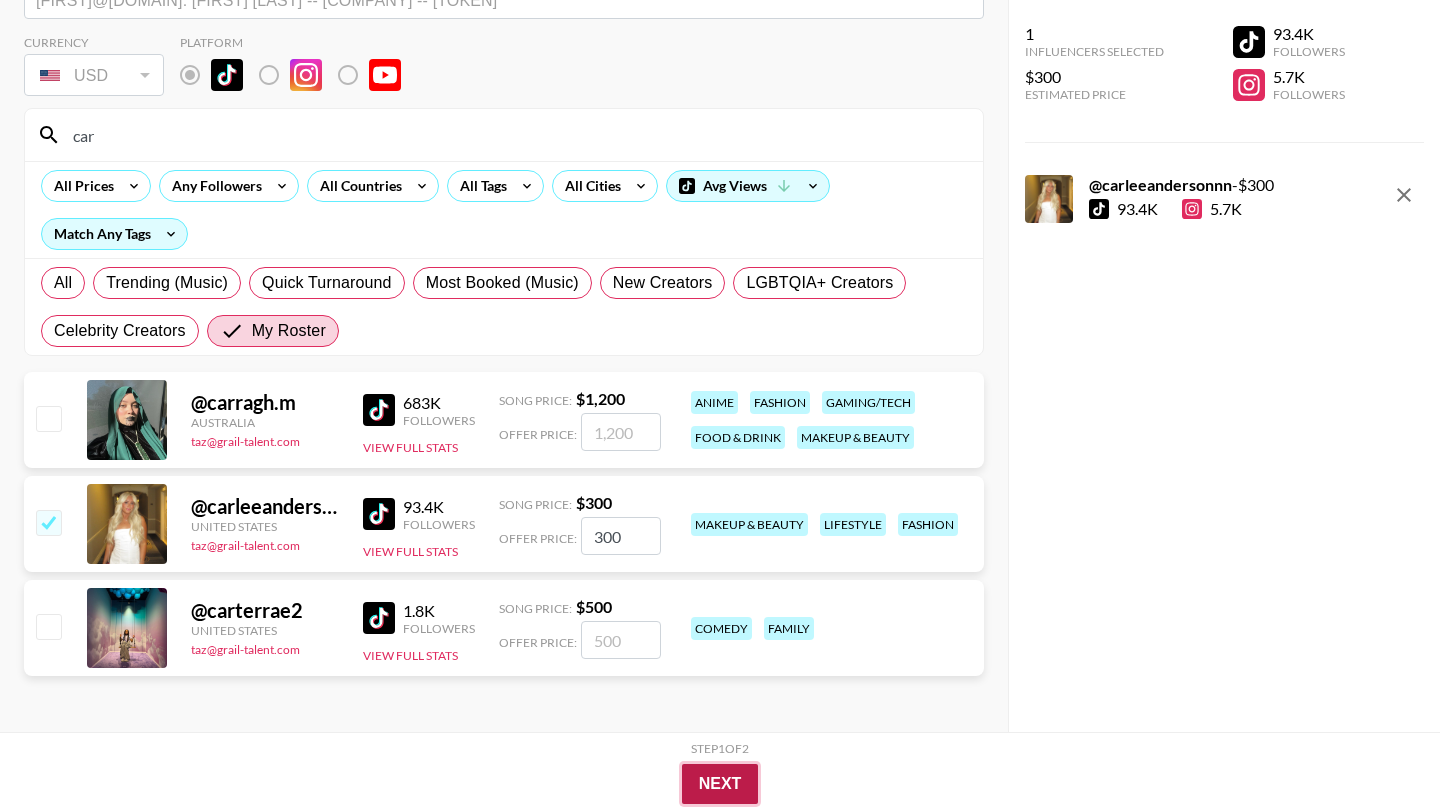 click on "Next" at bounding box center (720, 784) 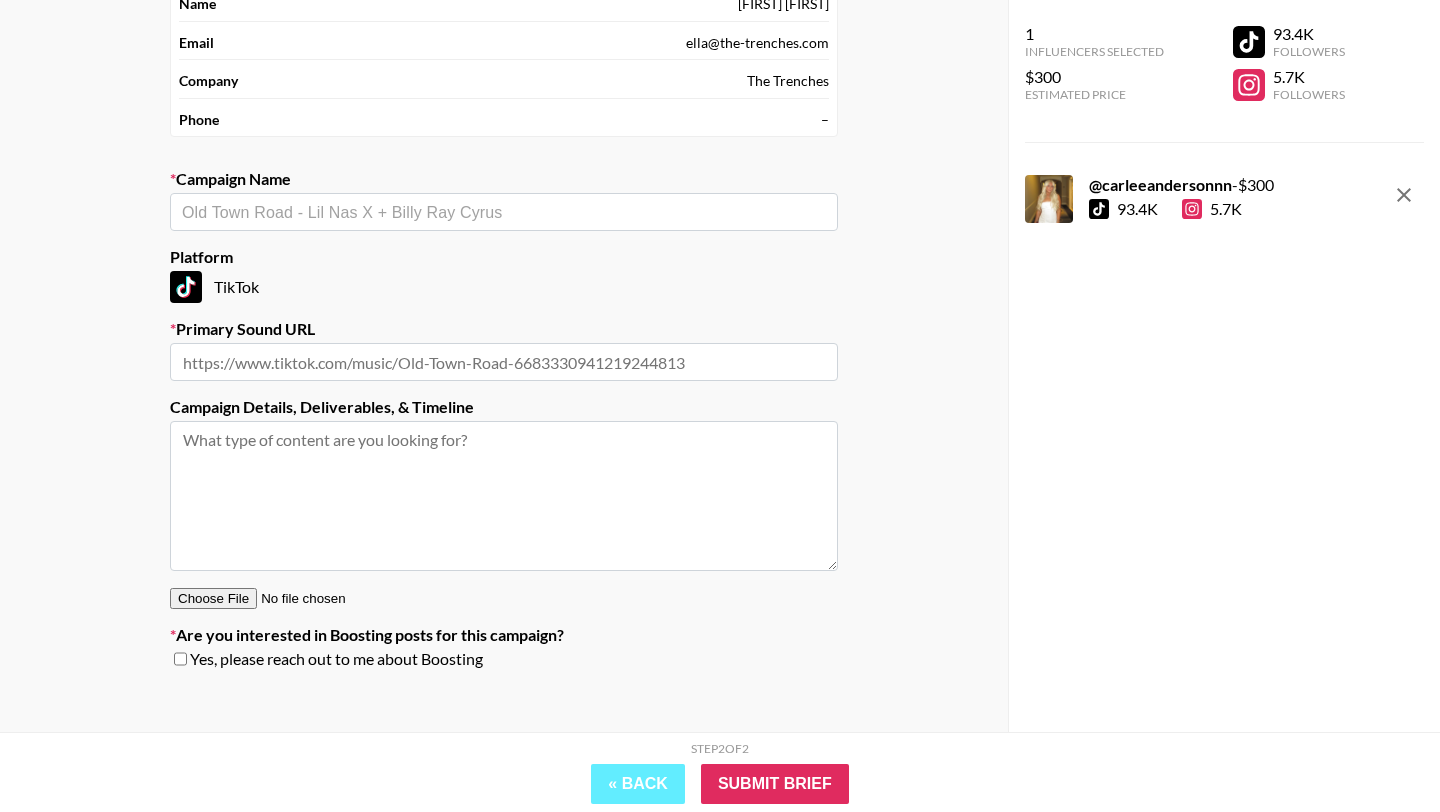 click on "​" at bounding box center (504, 212) 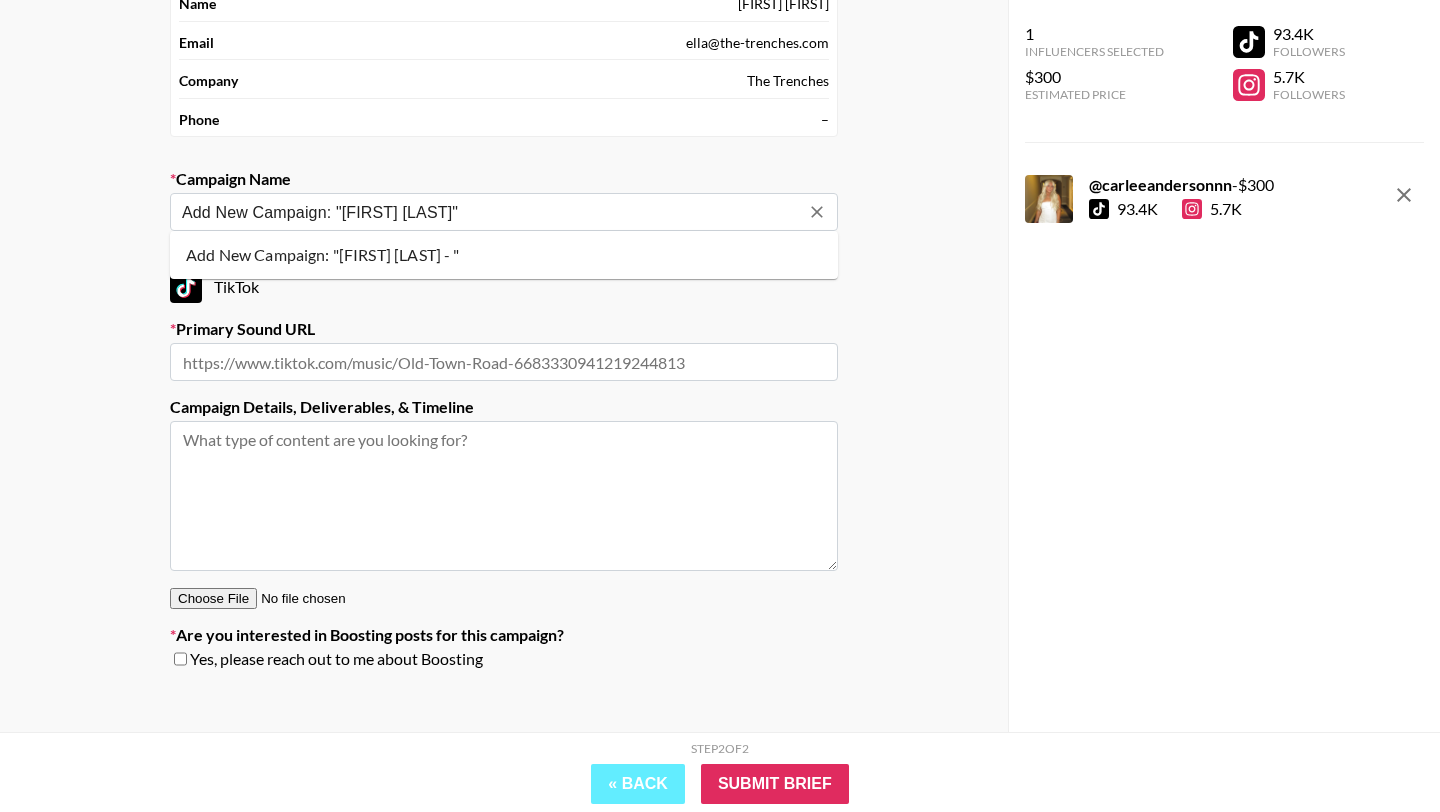 type on "Add New Campaign: "[FIRST] [LAST]"" 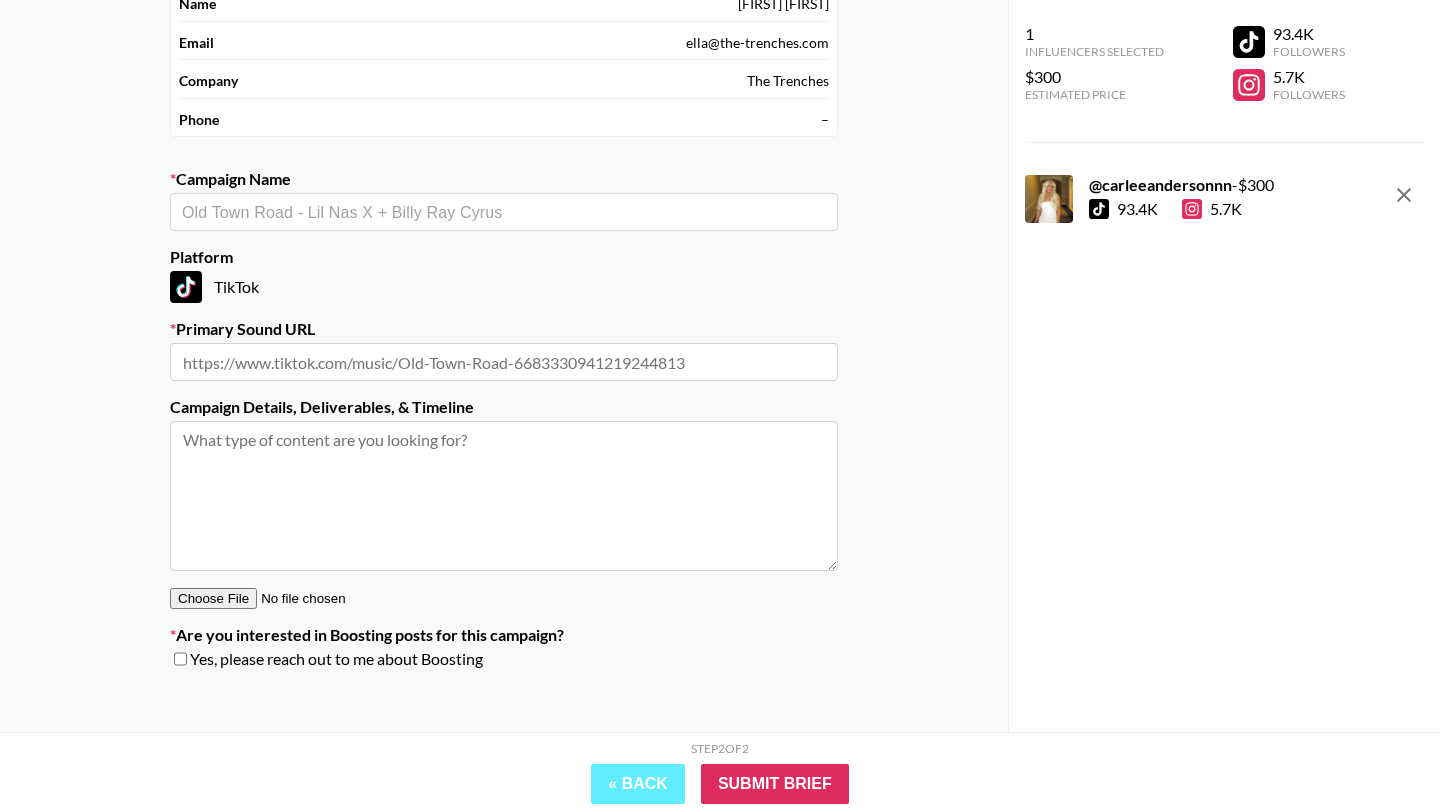 click at bounding box center [504, 212] 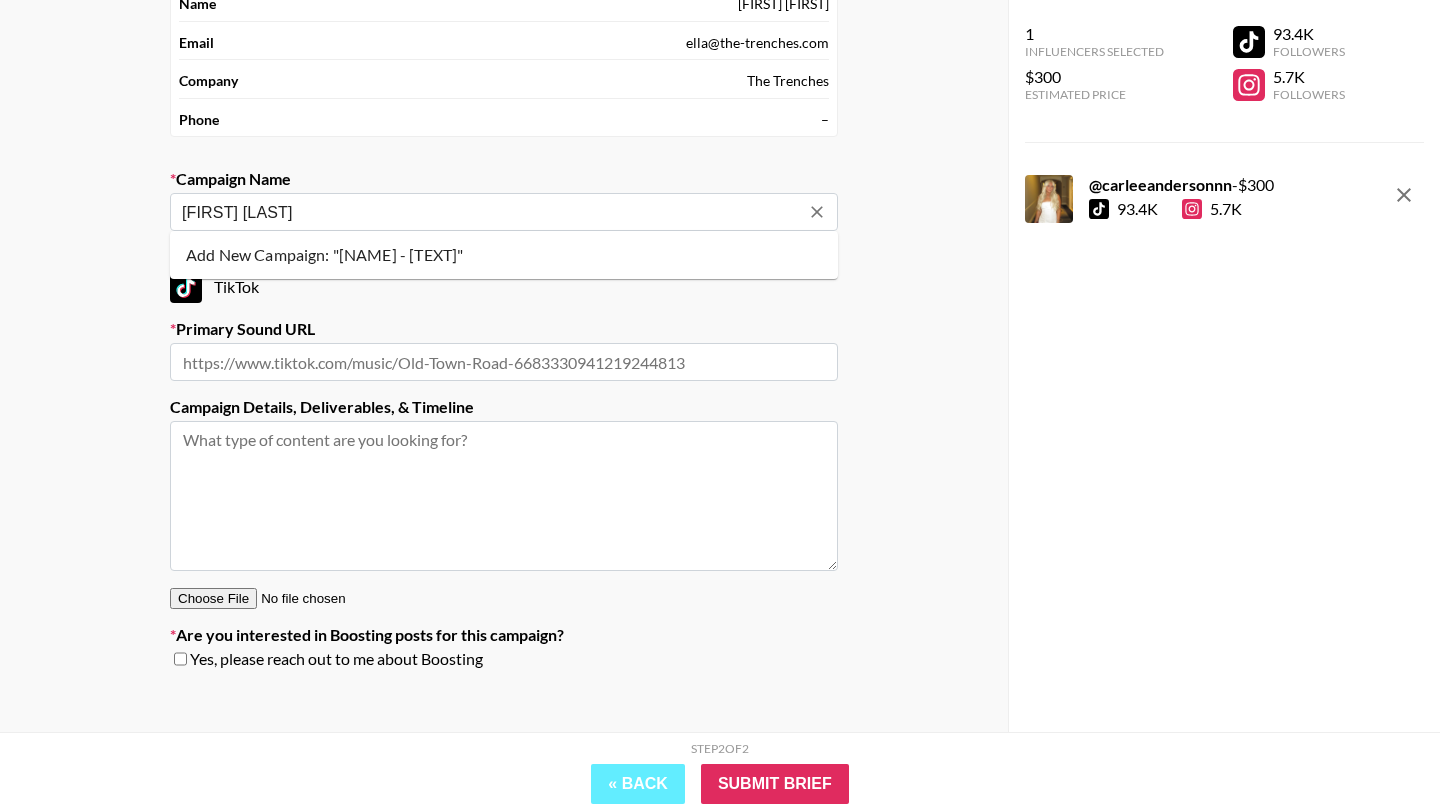 click on "[FIRST] [LAST]" at bounding box center (490, 212) 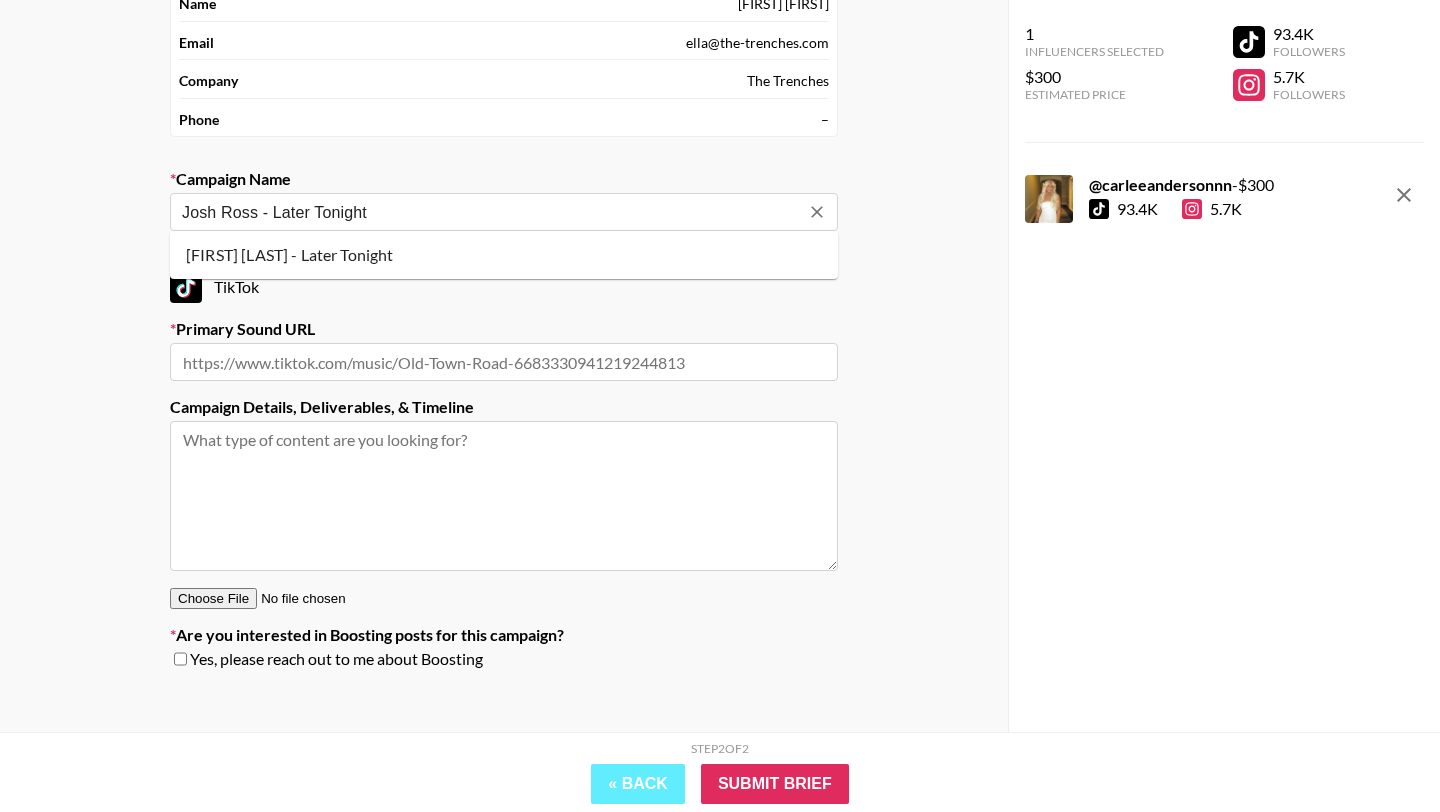click on "[FIRST] [LAST] - Later Tonight" at bounding box center [504, 255] 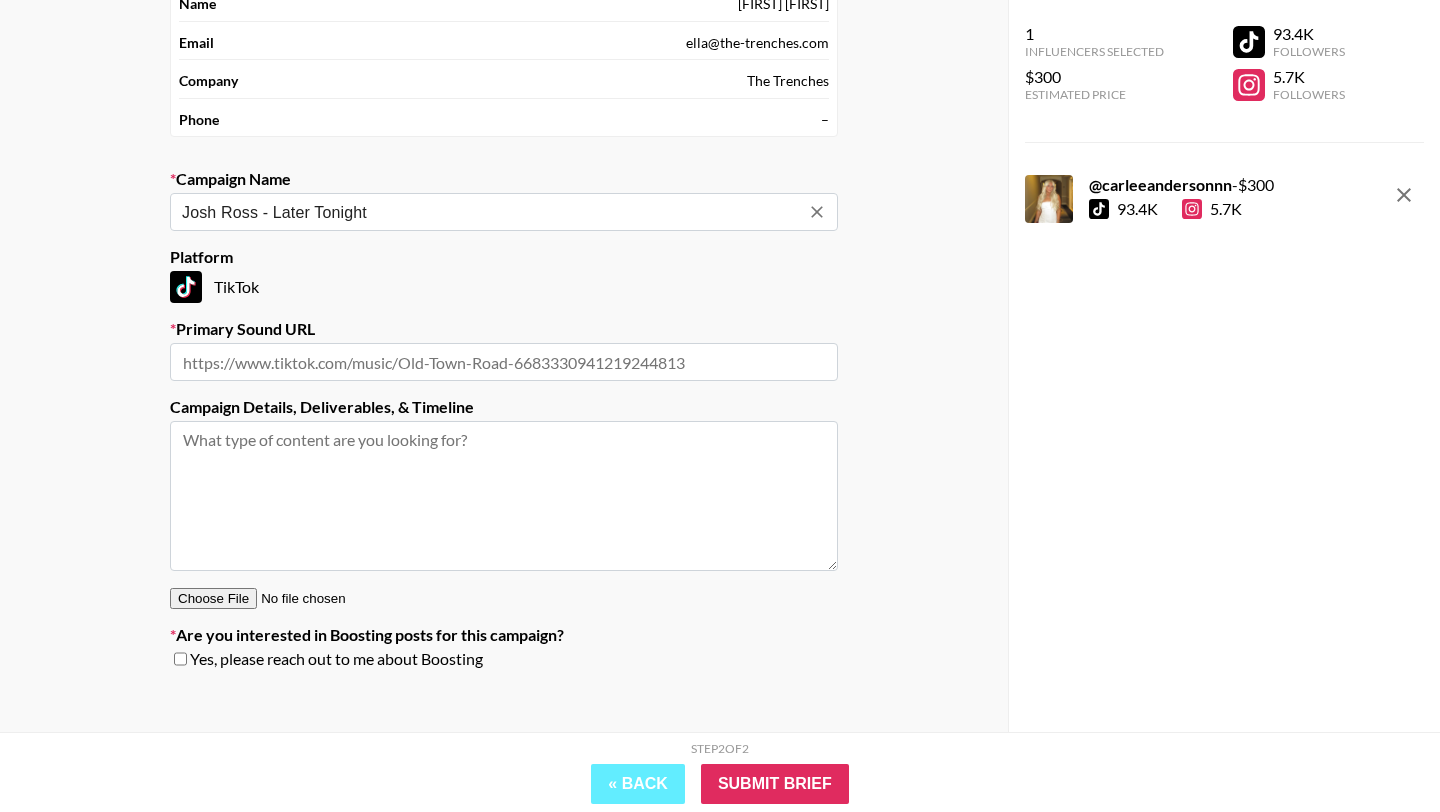 type on "Josh Ross - Later Tonight" 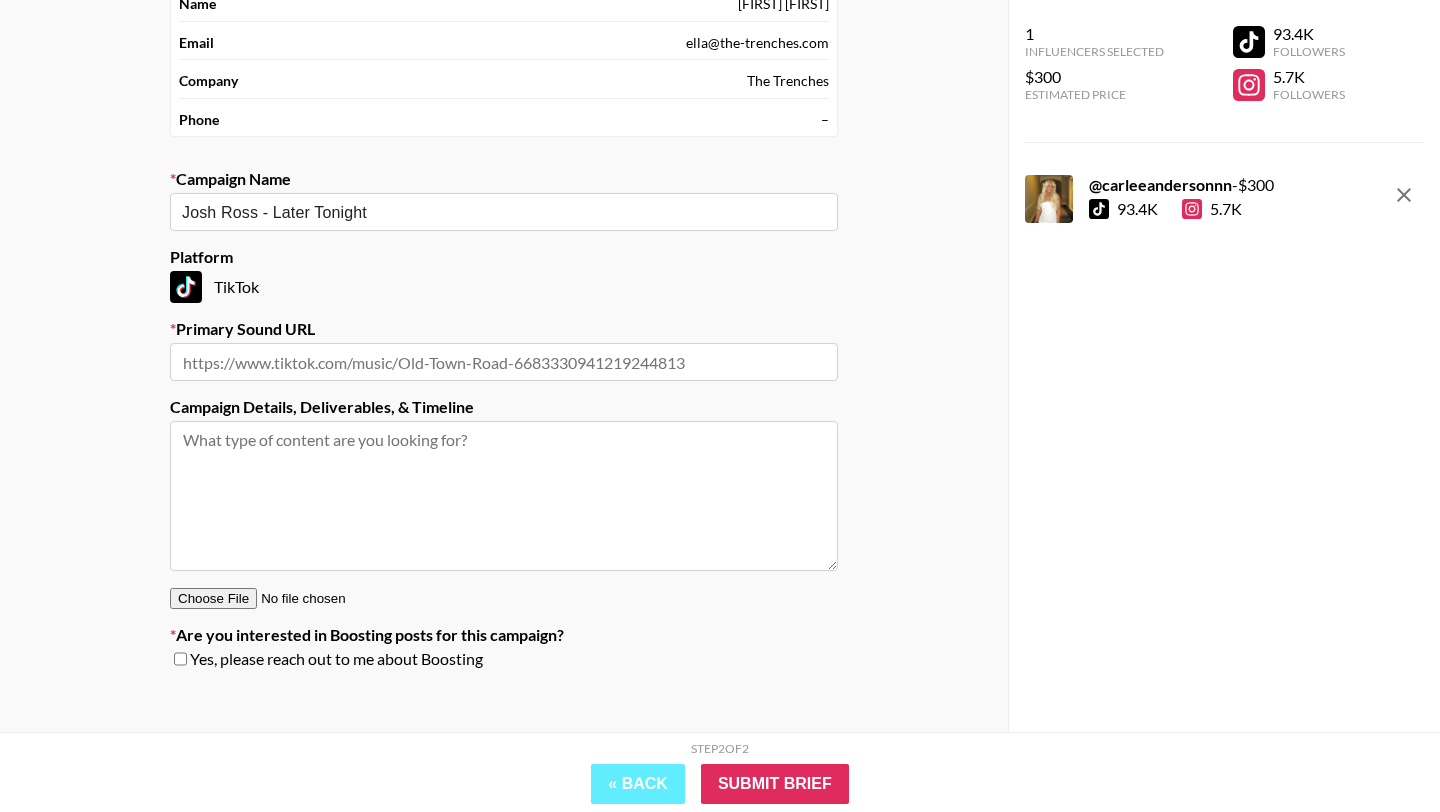 click at bounding box center [504, 362] 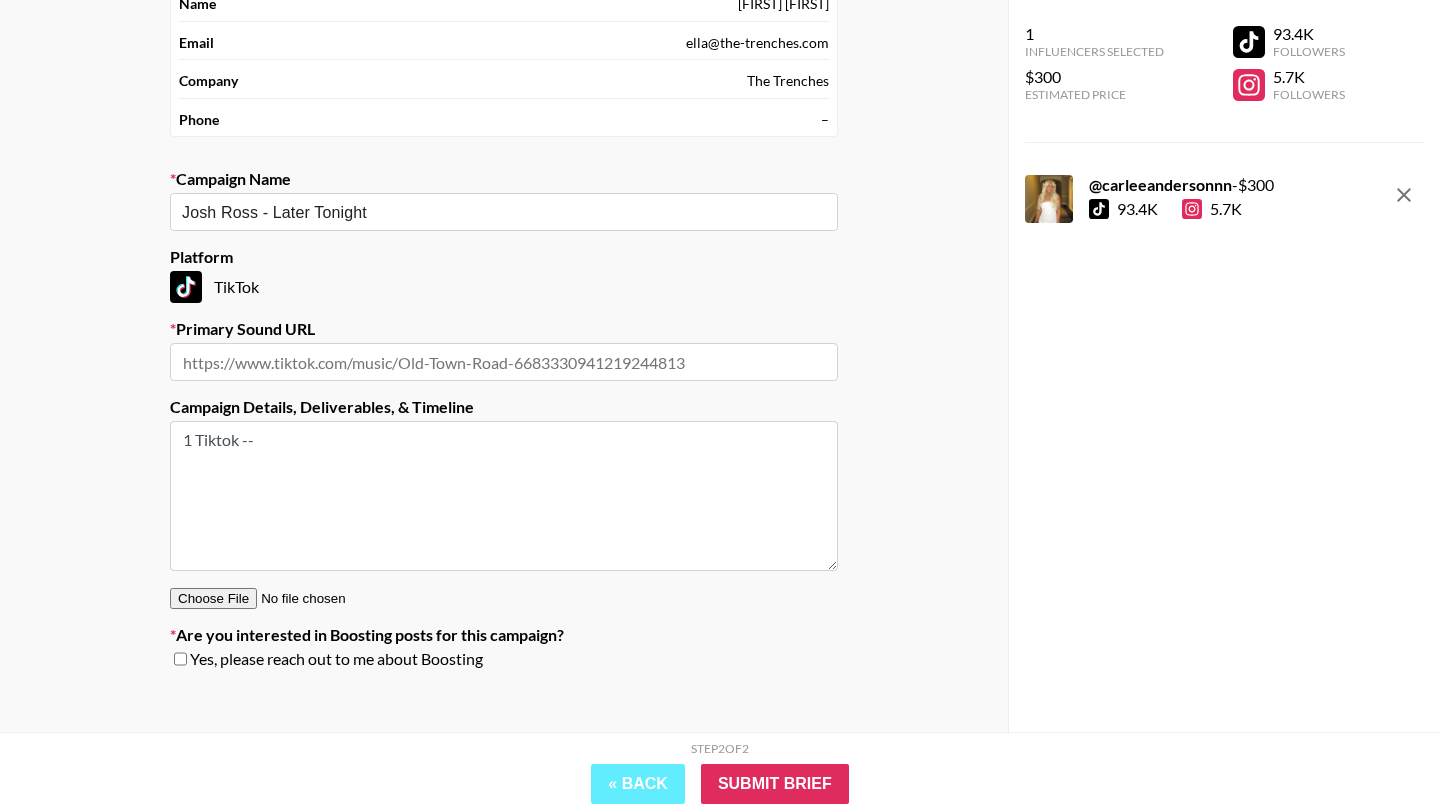 type on "1 Tiktok --" 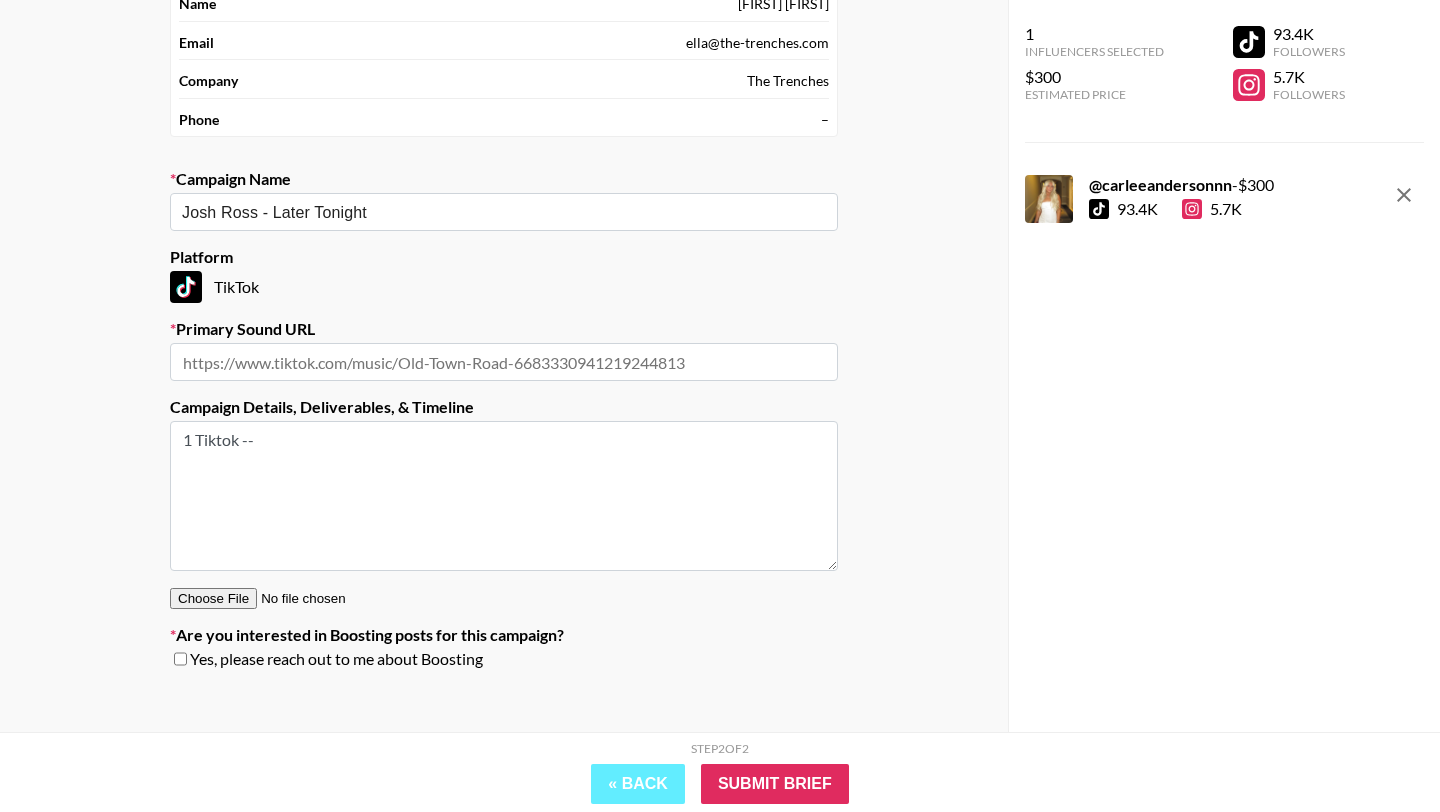 click at bounding box center [504, 362] 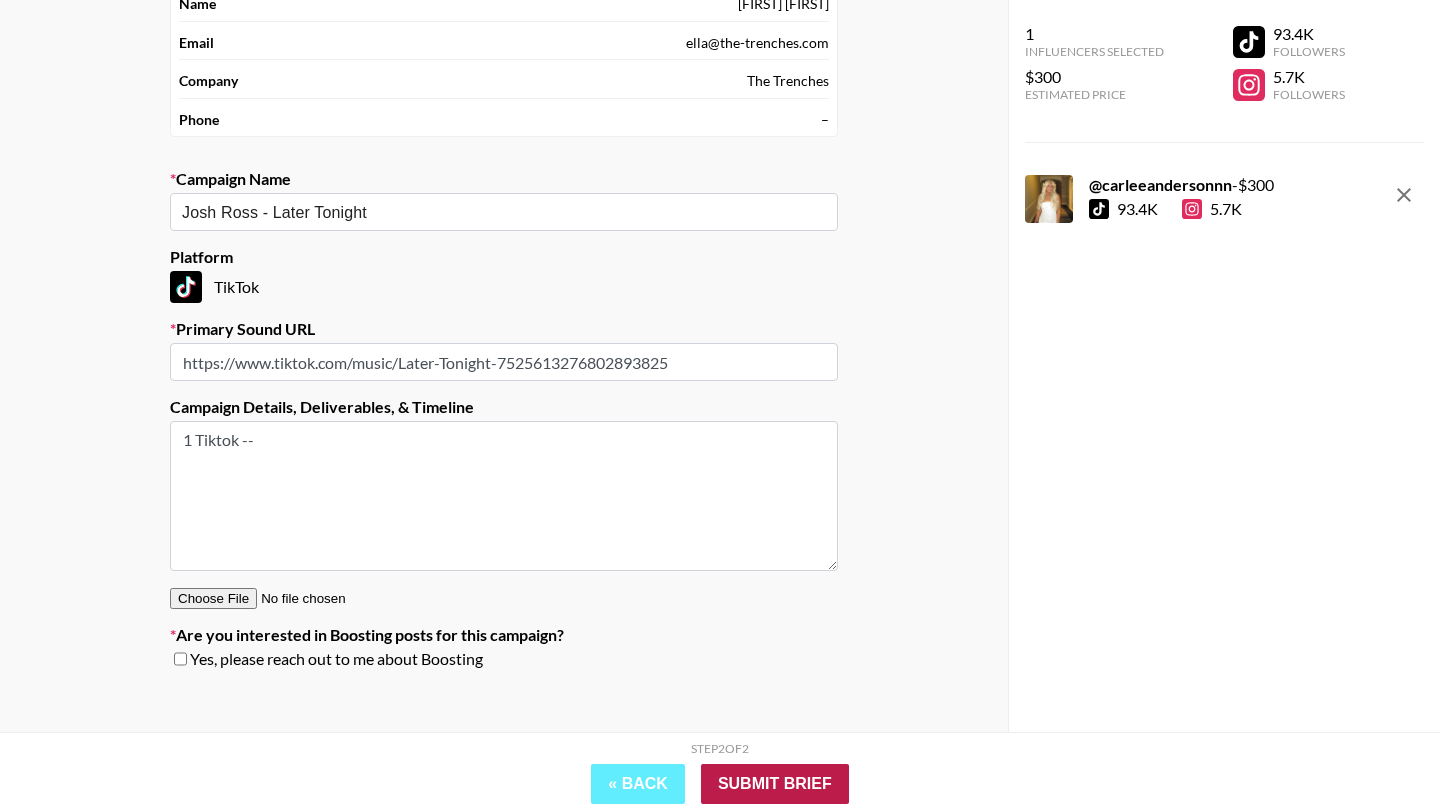 type on "https://www.tiktok.com/music/Later-Tonight-7525613276802893825" 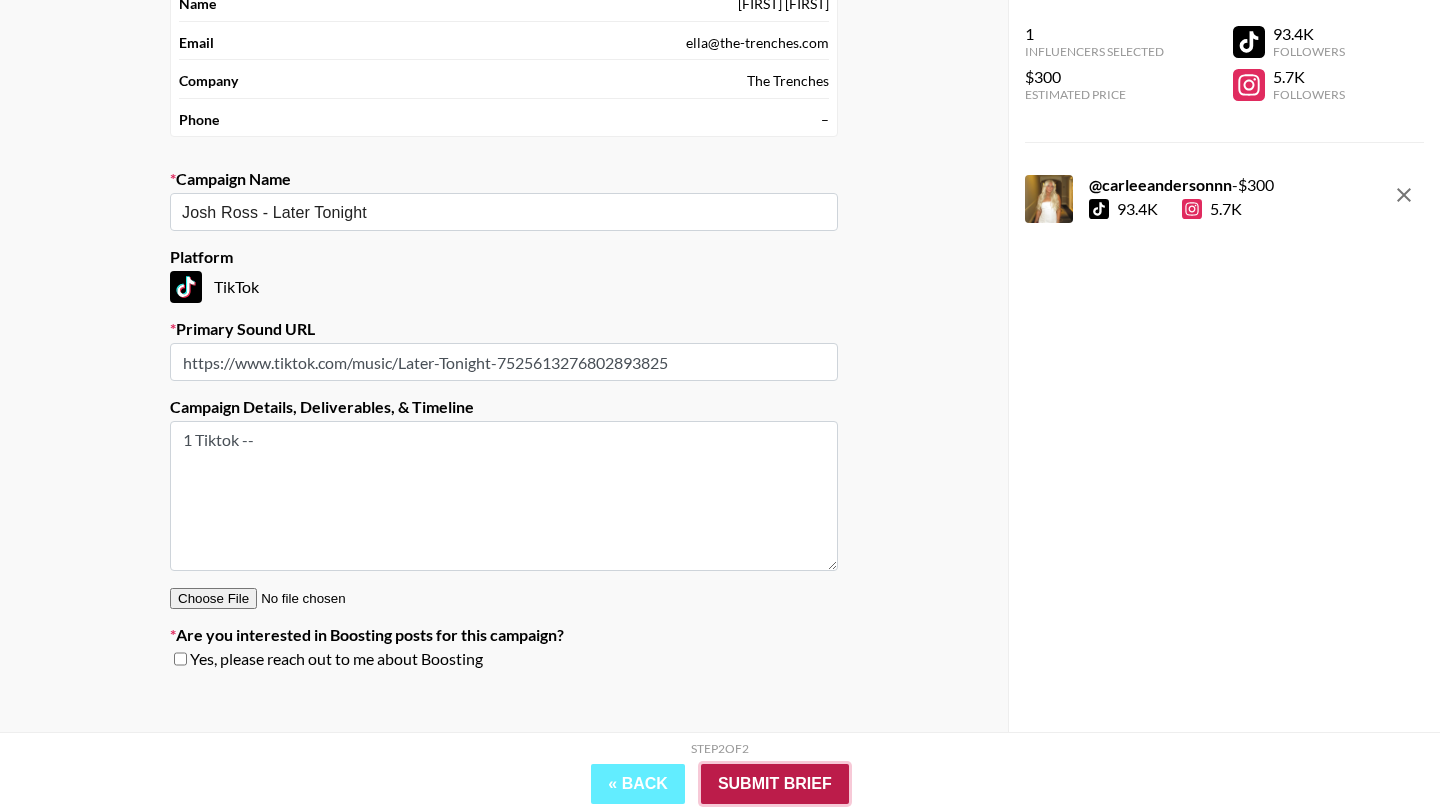 click on "Submit Brief" at bounding box center [775, 784] 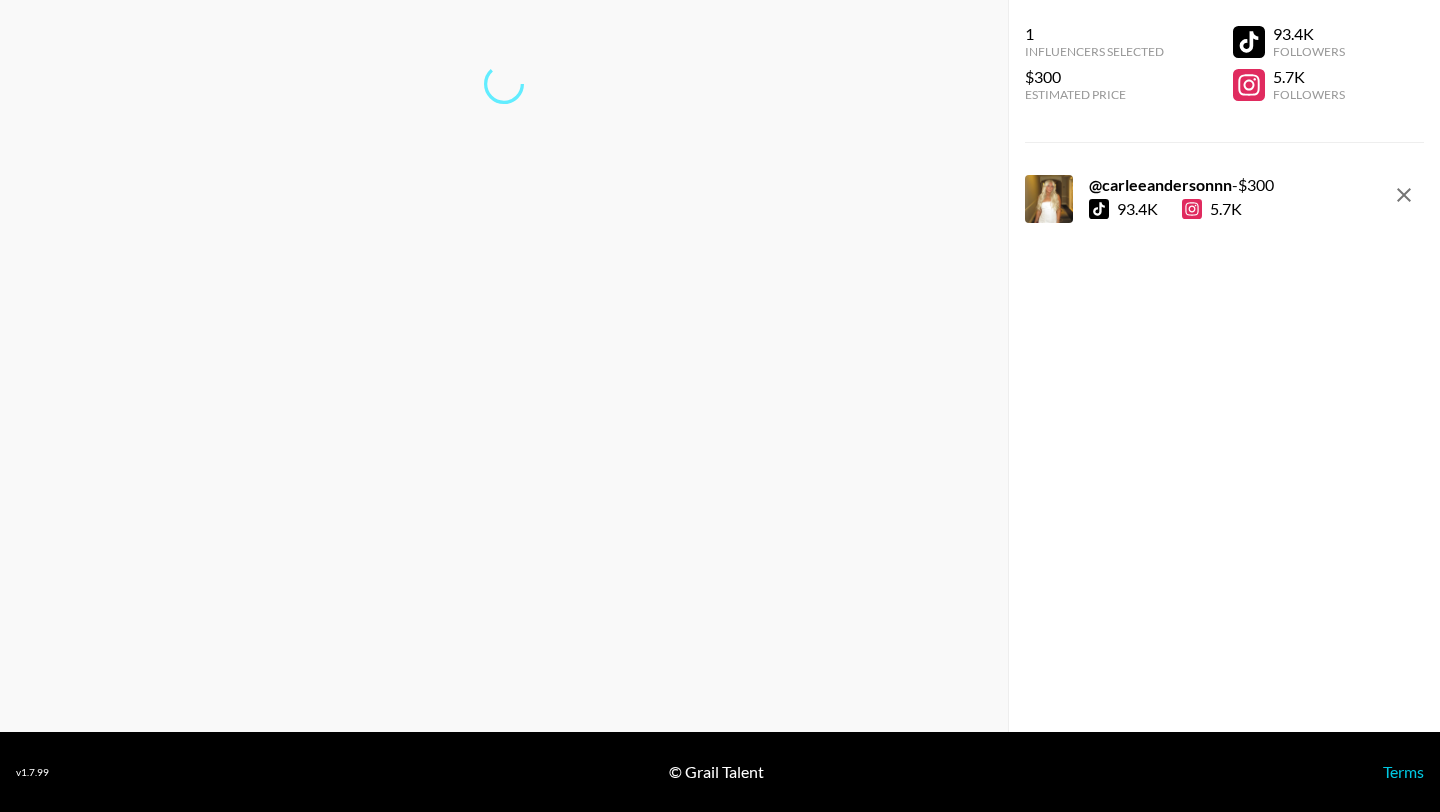 scroll, scrollTop: 80, scrollLeft: 0, axis: vertical 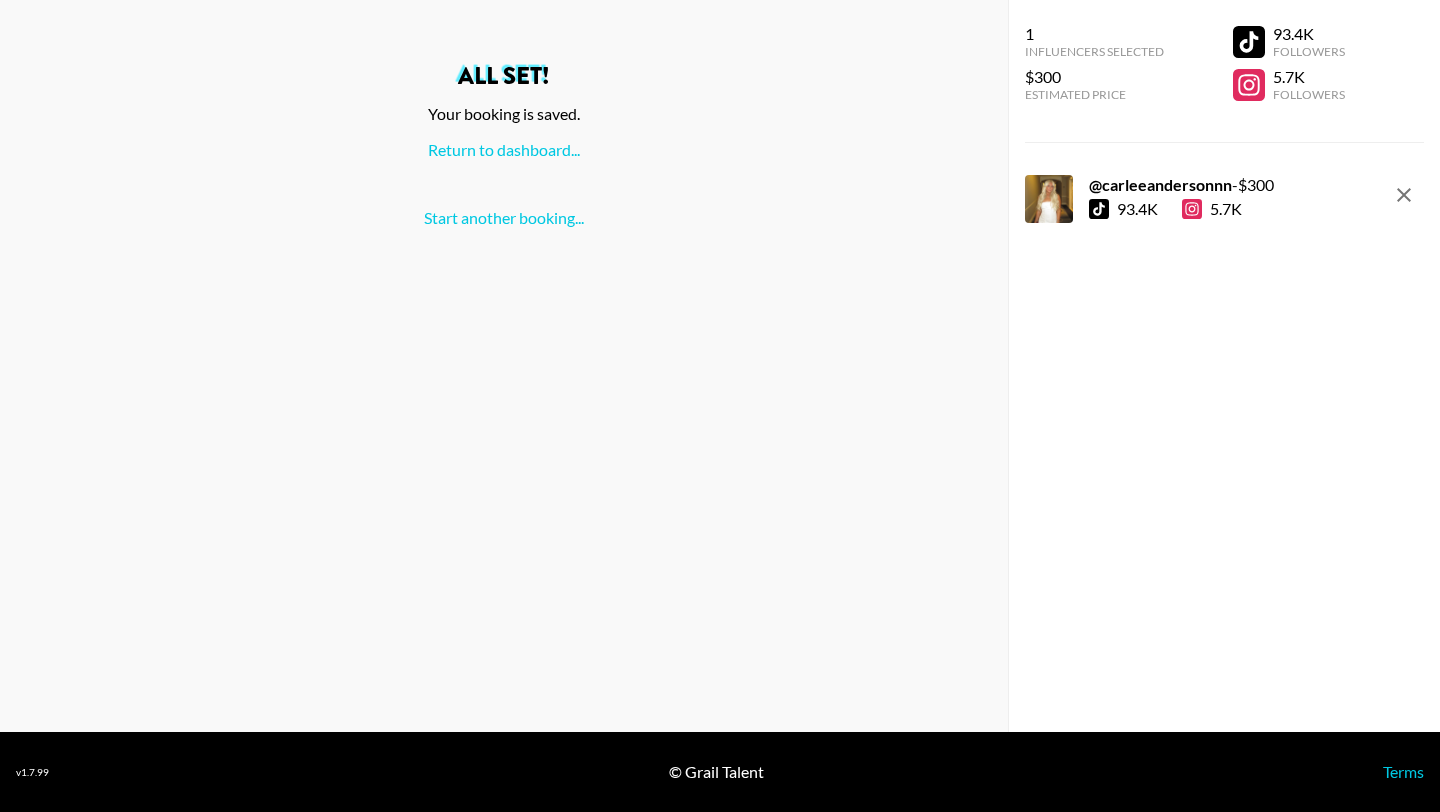 click on "All set! Your booking is saved. Return to dashboard... Start another booking..." at bounding box center (504, 146) 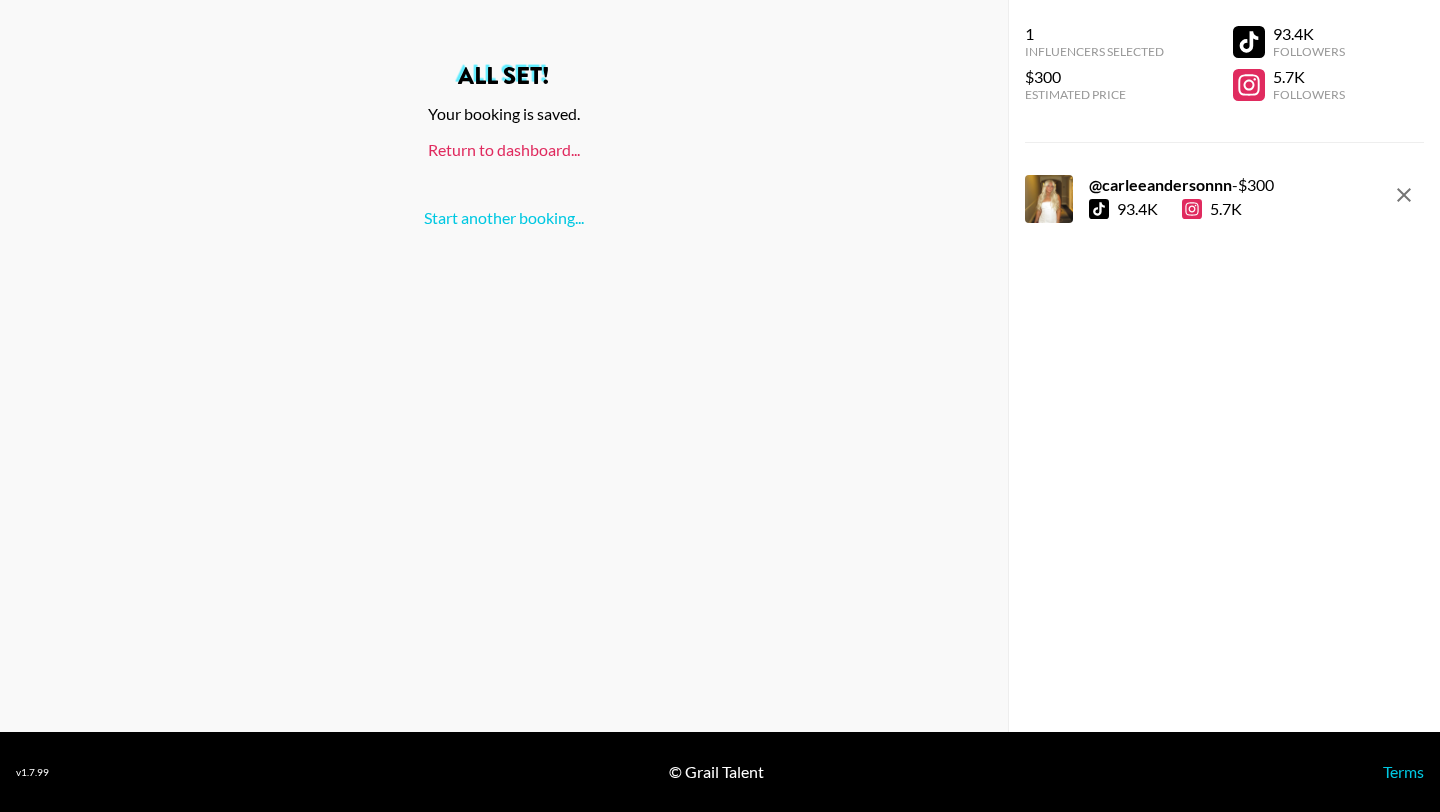 click on "Return to dashboard..." at bounding box center (504, 149) 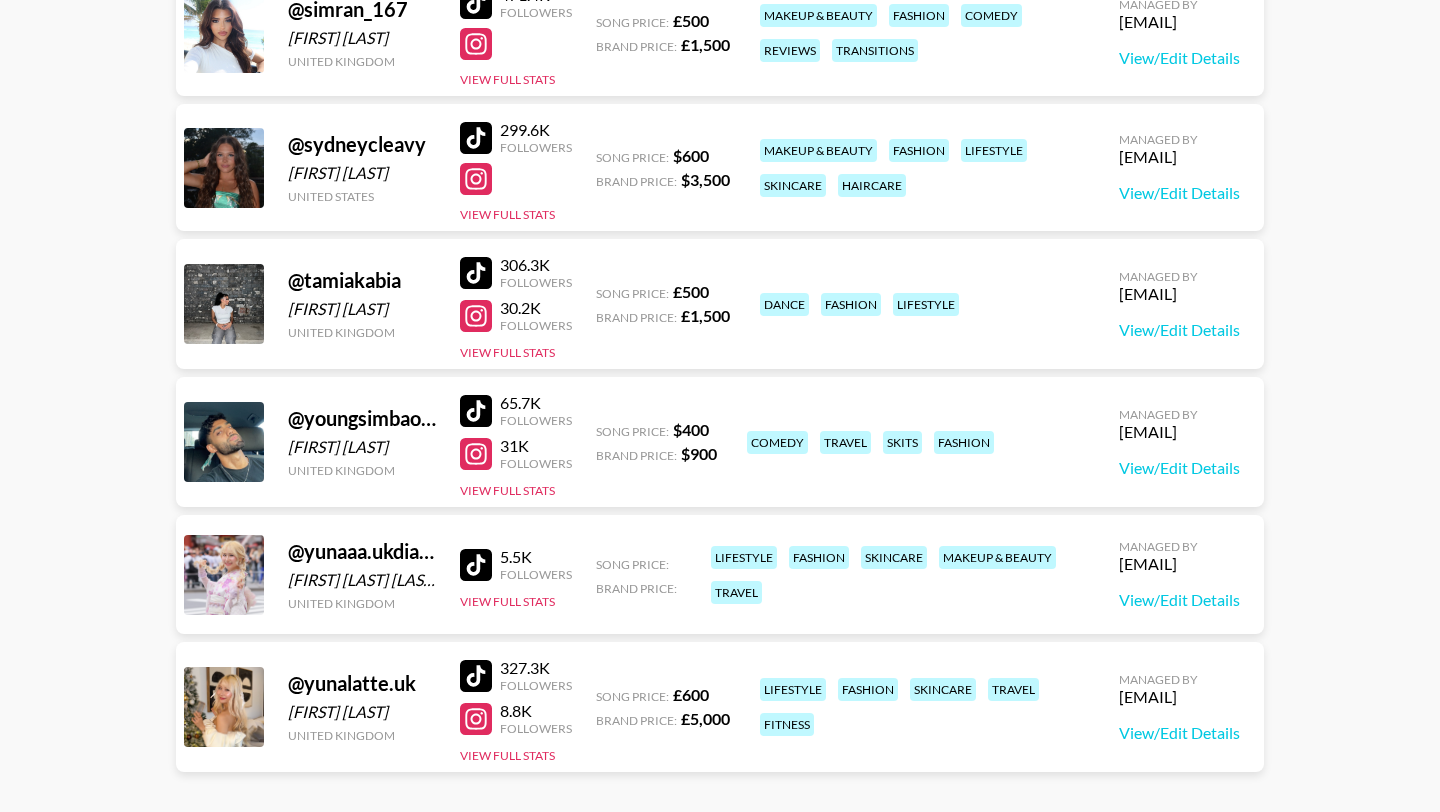 scroll, scrollTop: 2941, scrollLeft: 0, axis: vertical 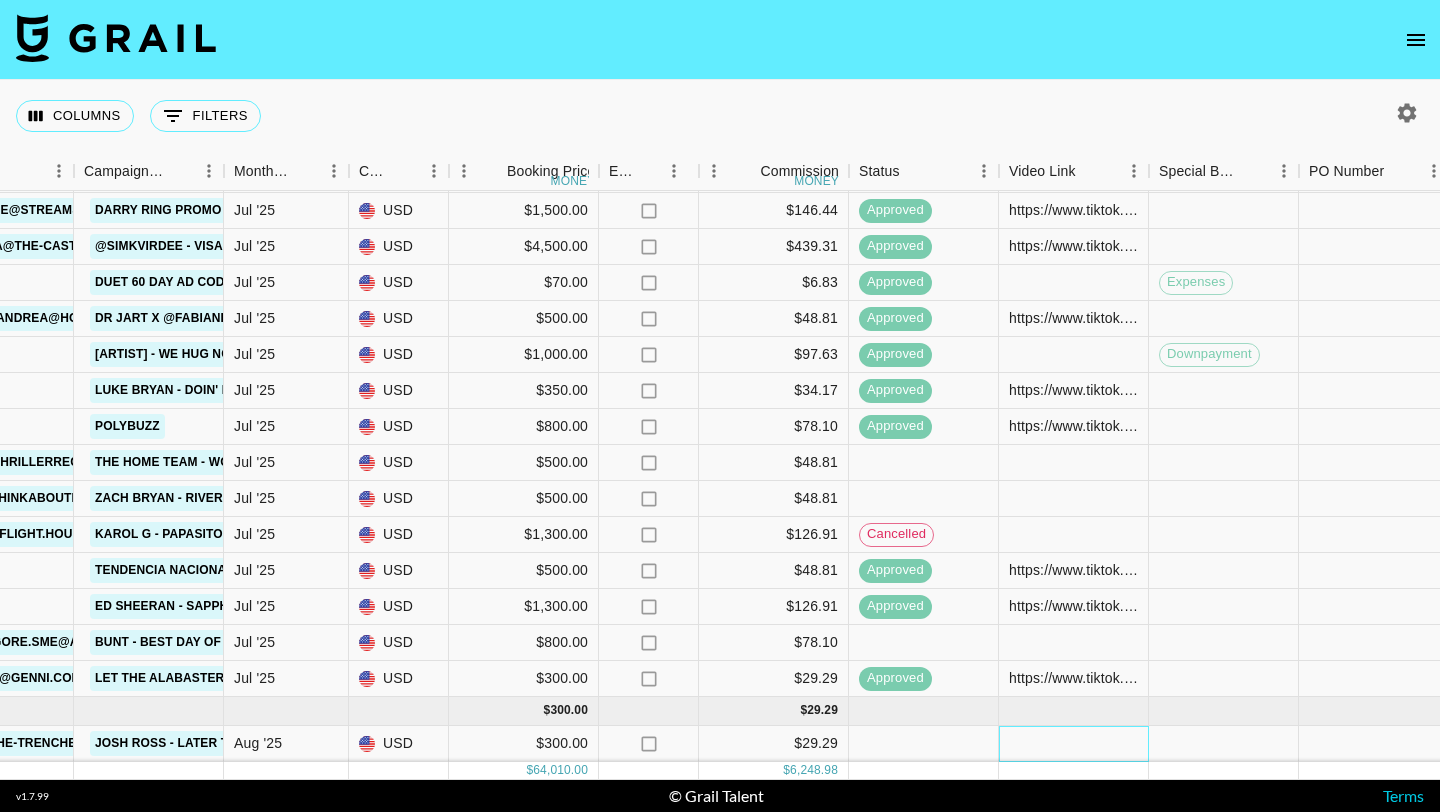 click at bounding box center (1074, 744) 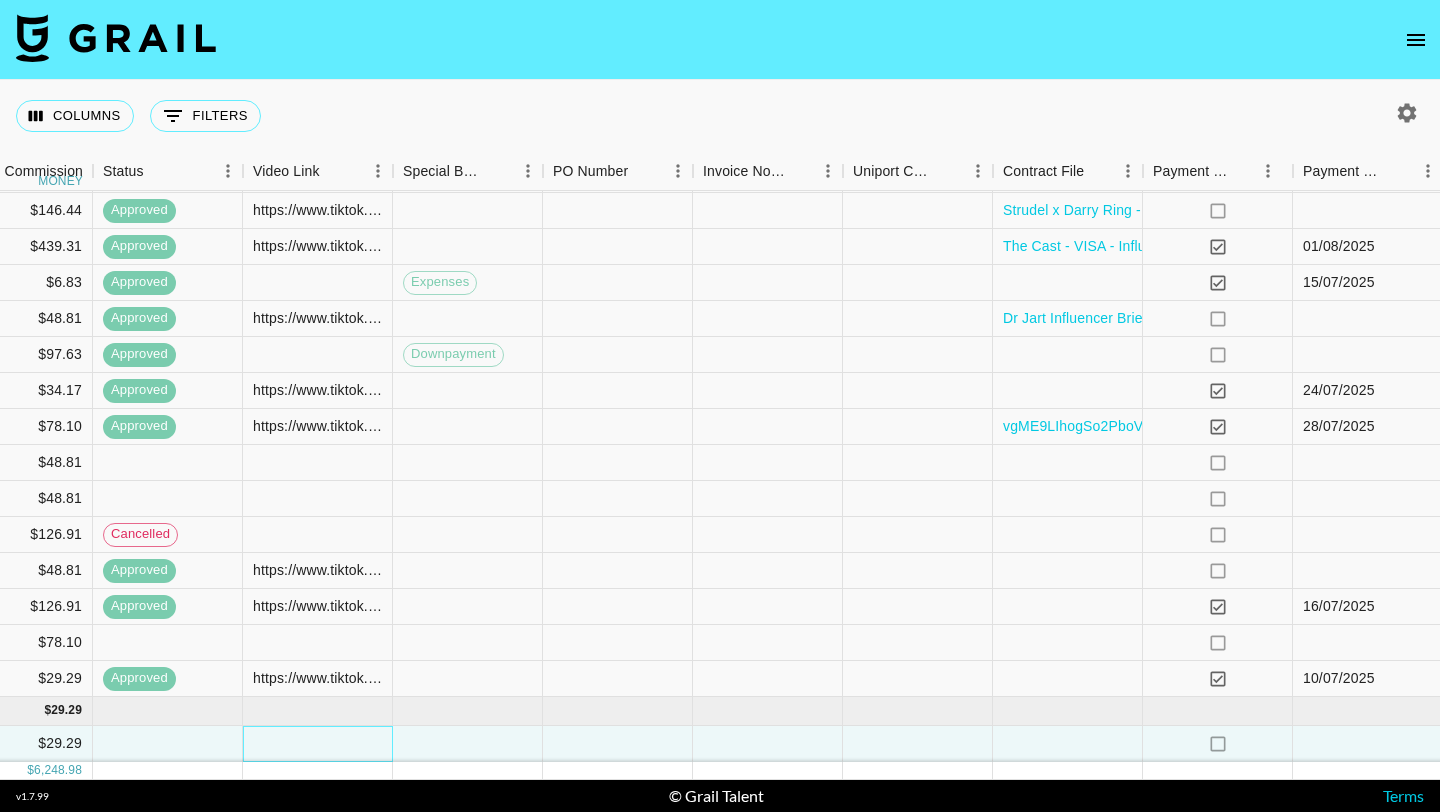 scroll, scrollTop: 1669, scrollLeft: 1880, axis: both 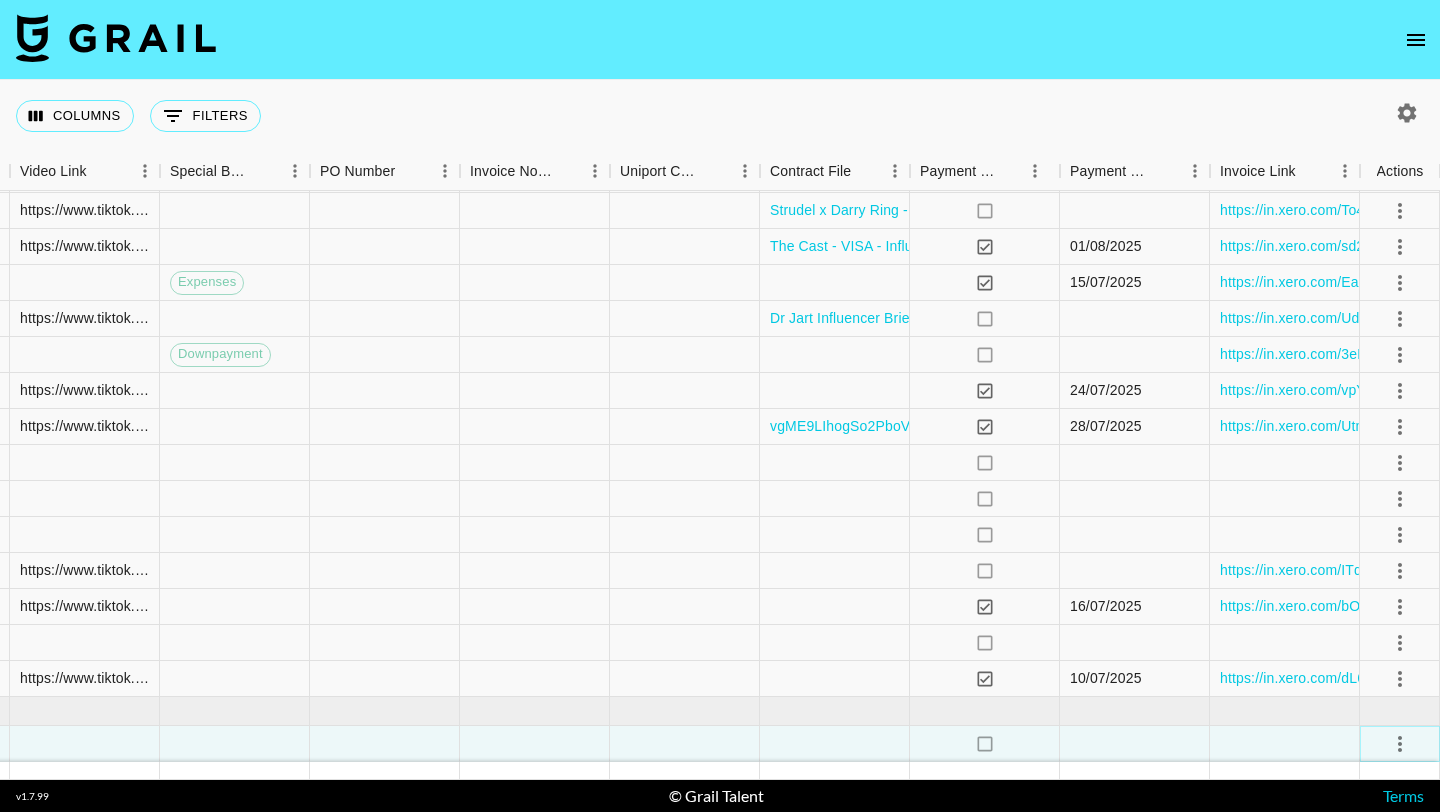 click 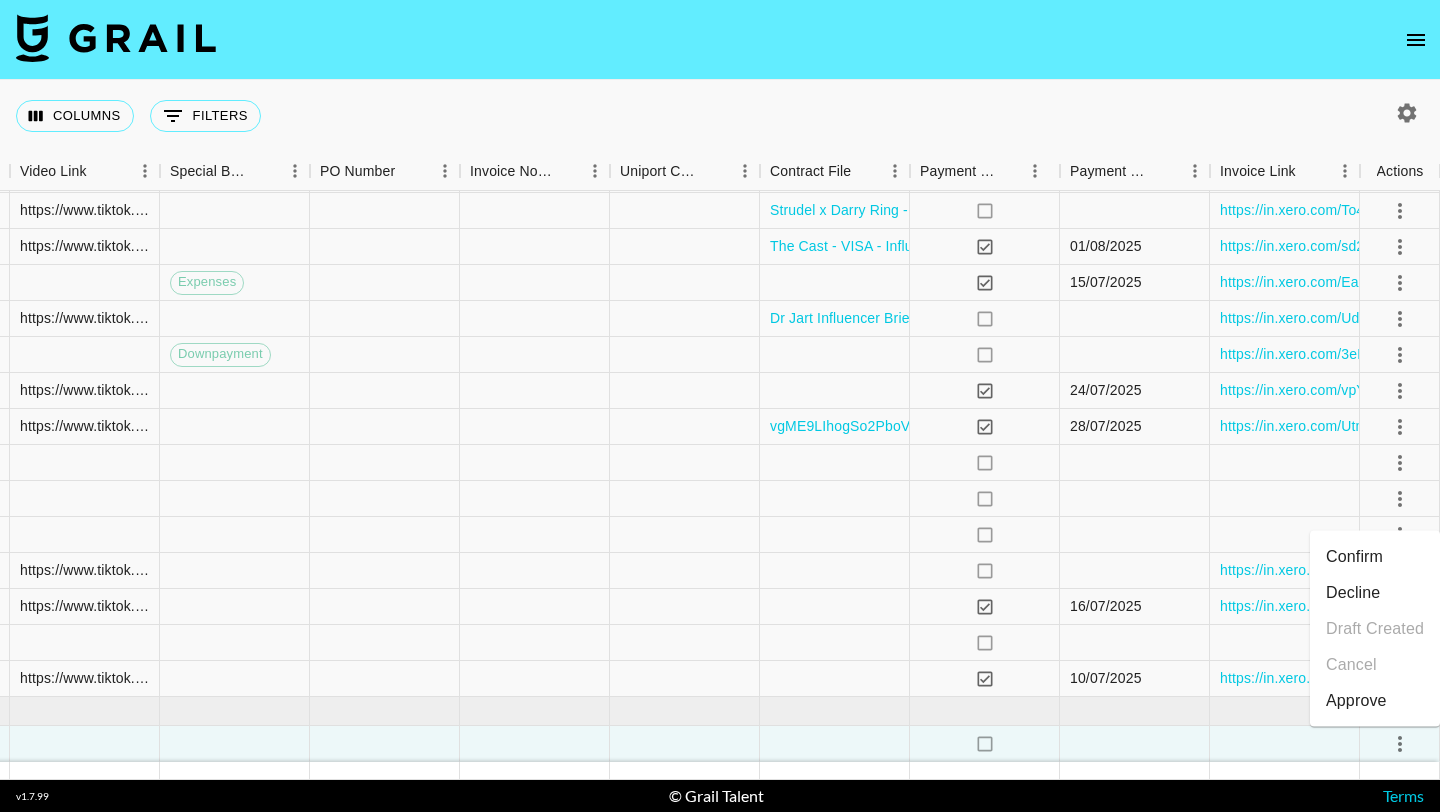 click on "Confirm" at bounding box center [1375, 557] 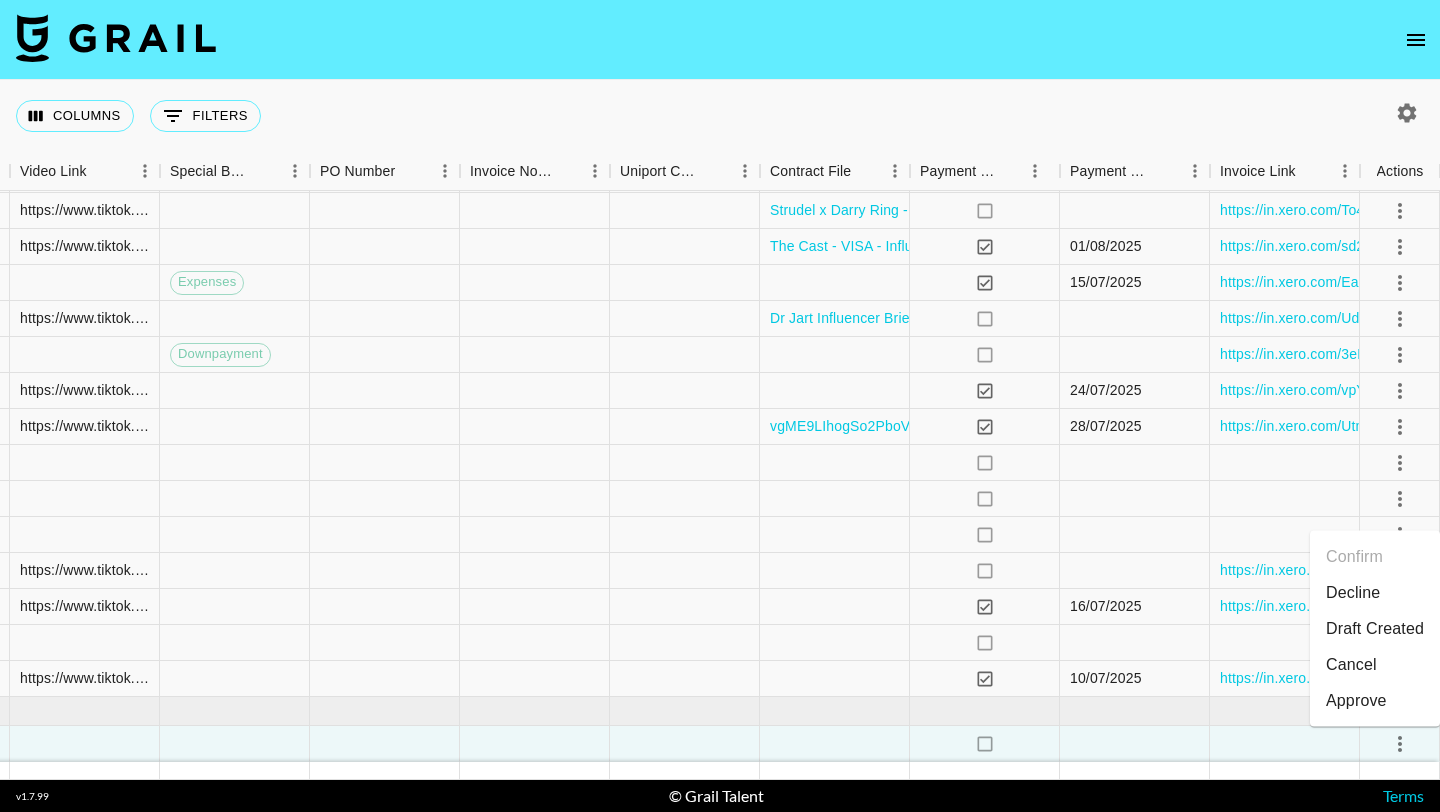 click on "Draft Created" at bounding box center [1375, 629] 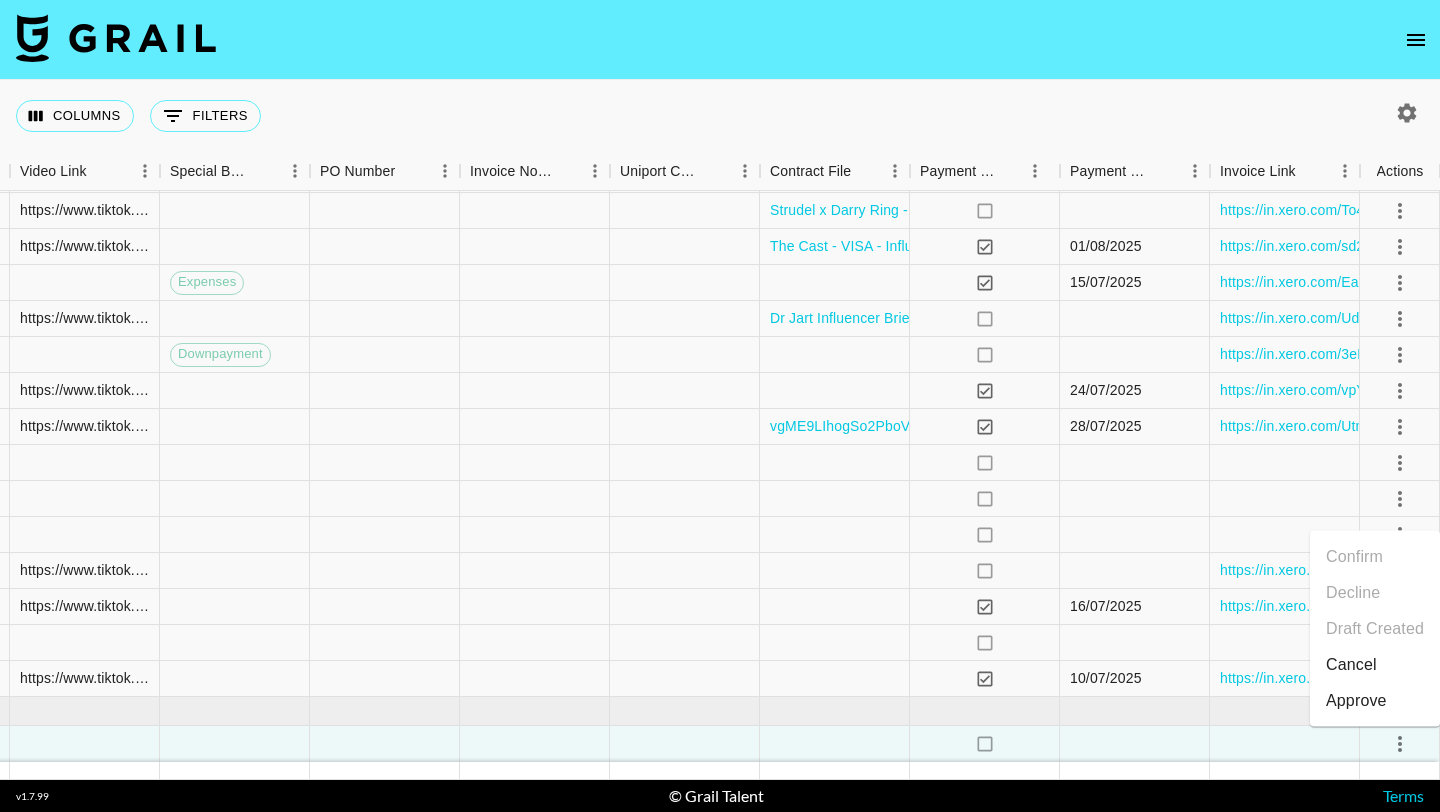 click 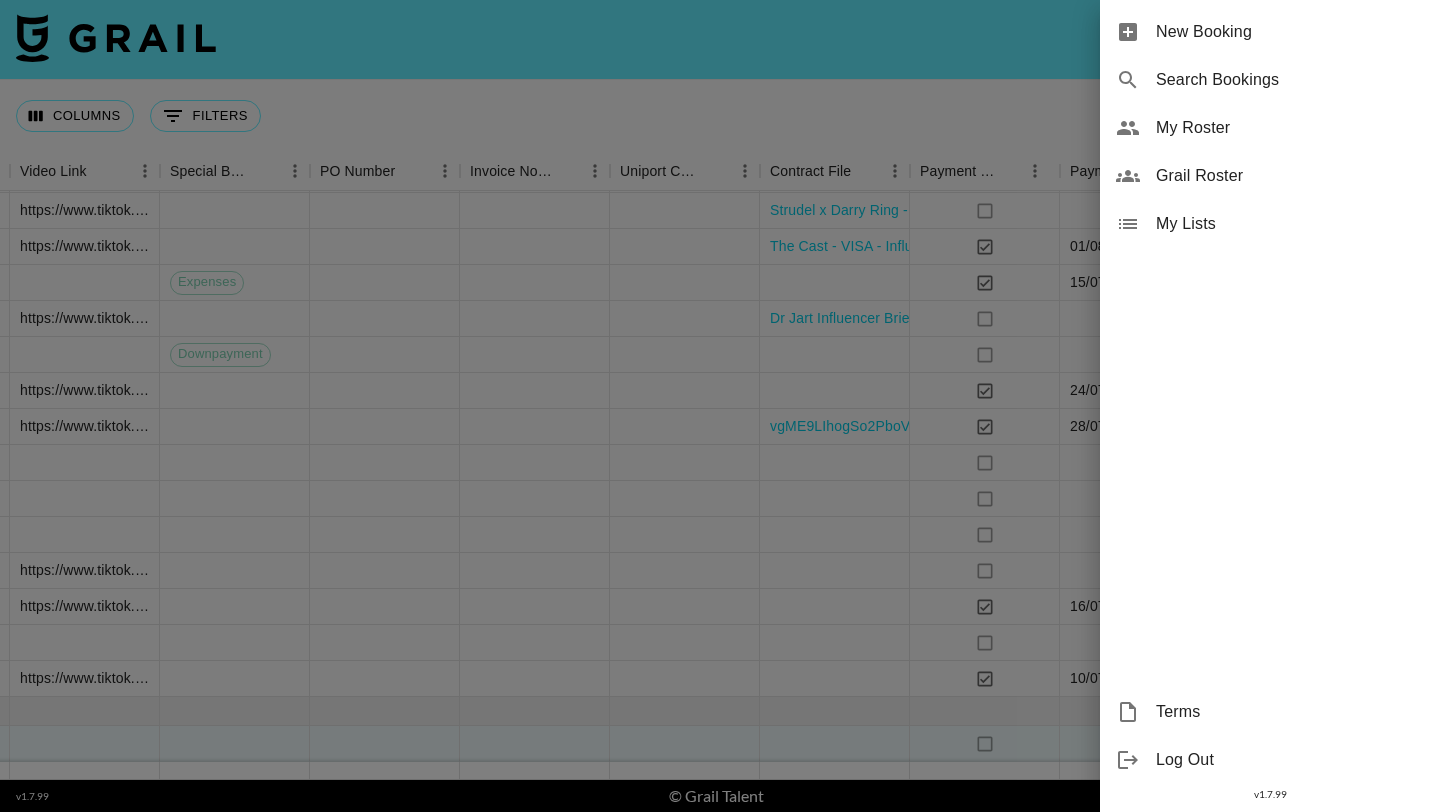 click on "New Booking" at bounding box center (1290, 32) 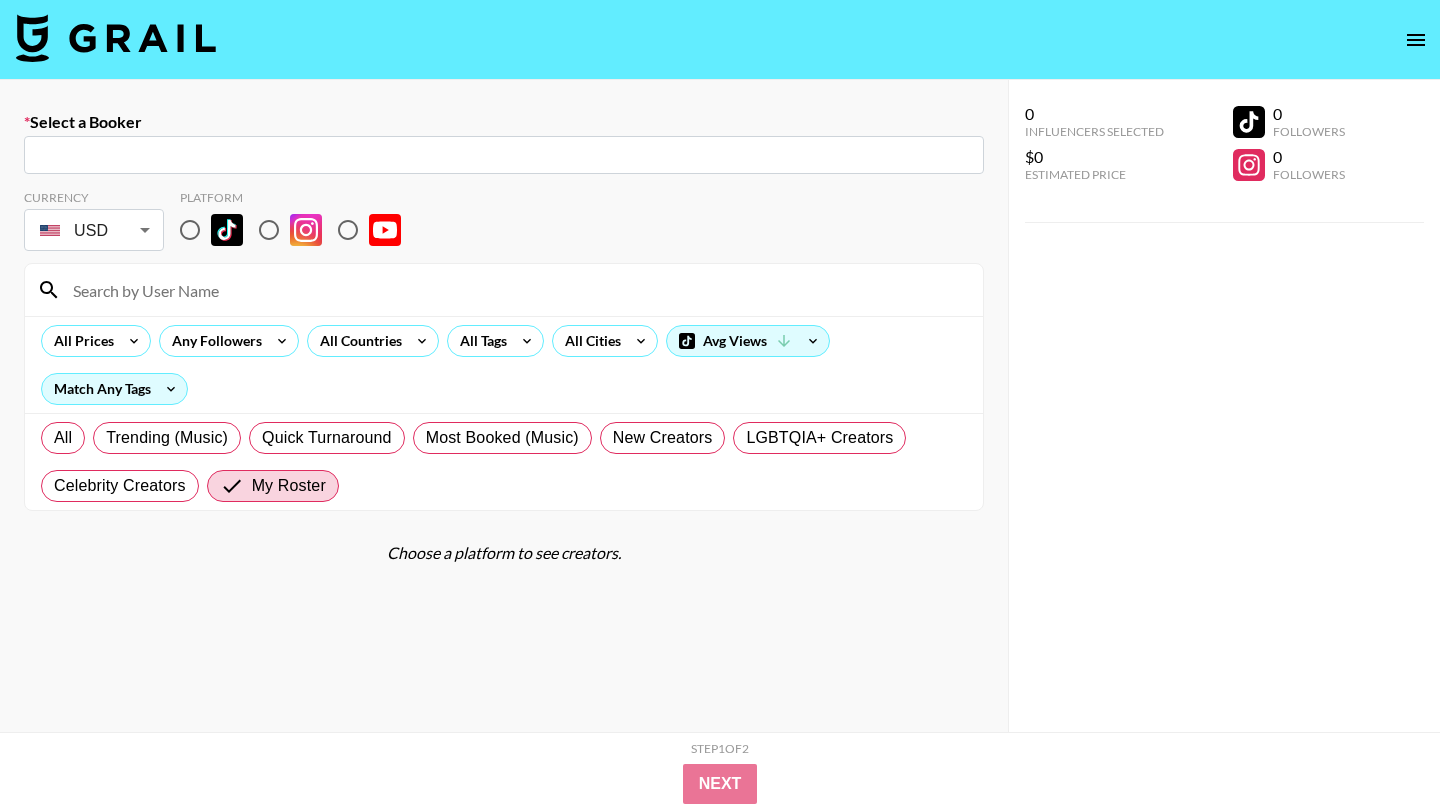 click at bounding box center (504, 155) 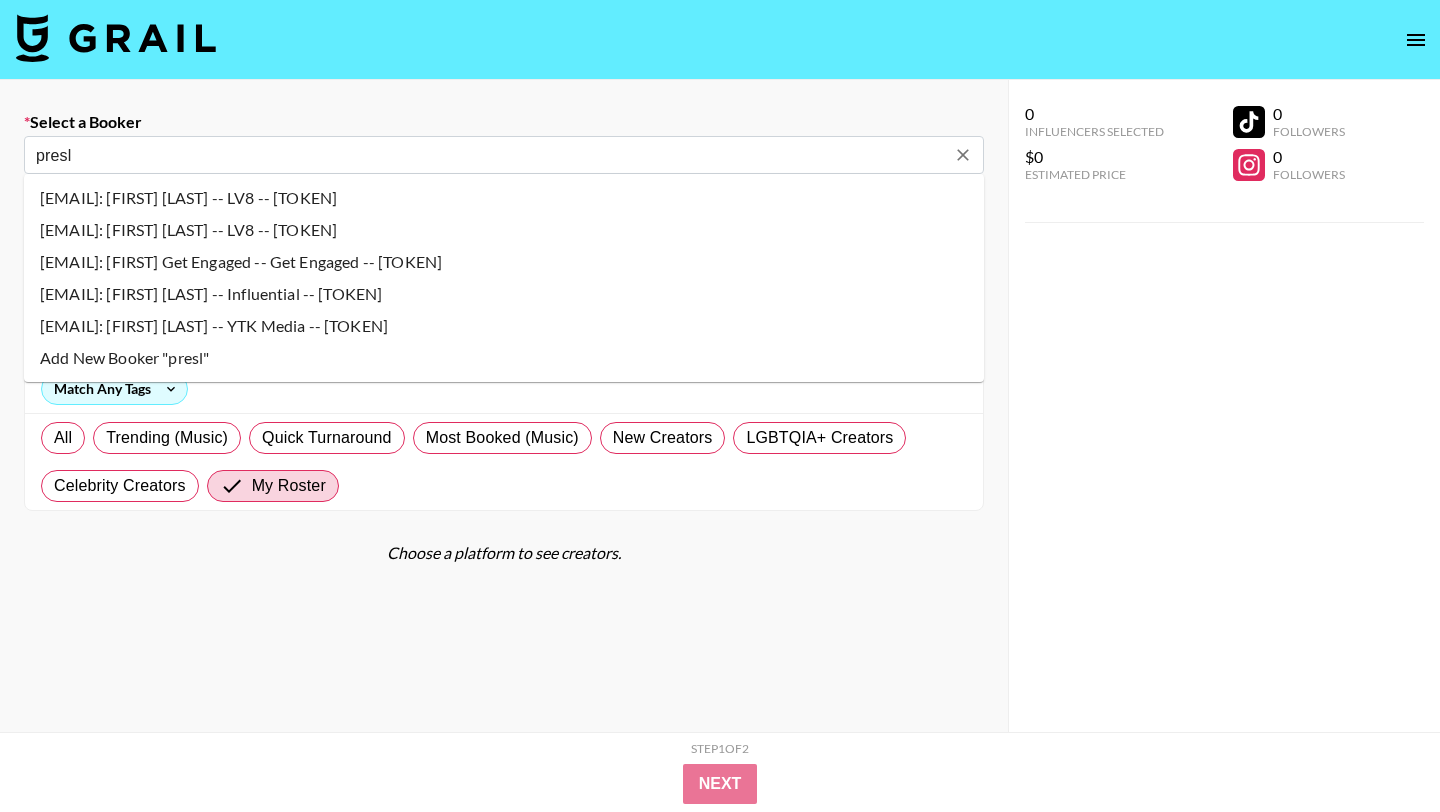 click on "[EMAIL]: [FIRST] [LAST] -- LV8 -- [TOKEN]" at bounding box center (504, 230) 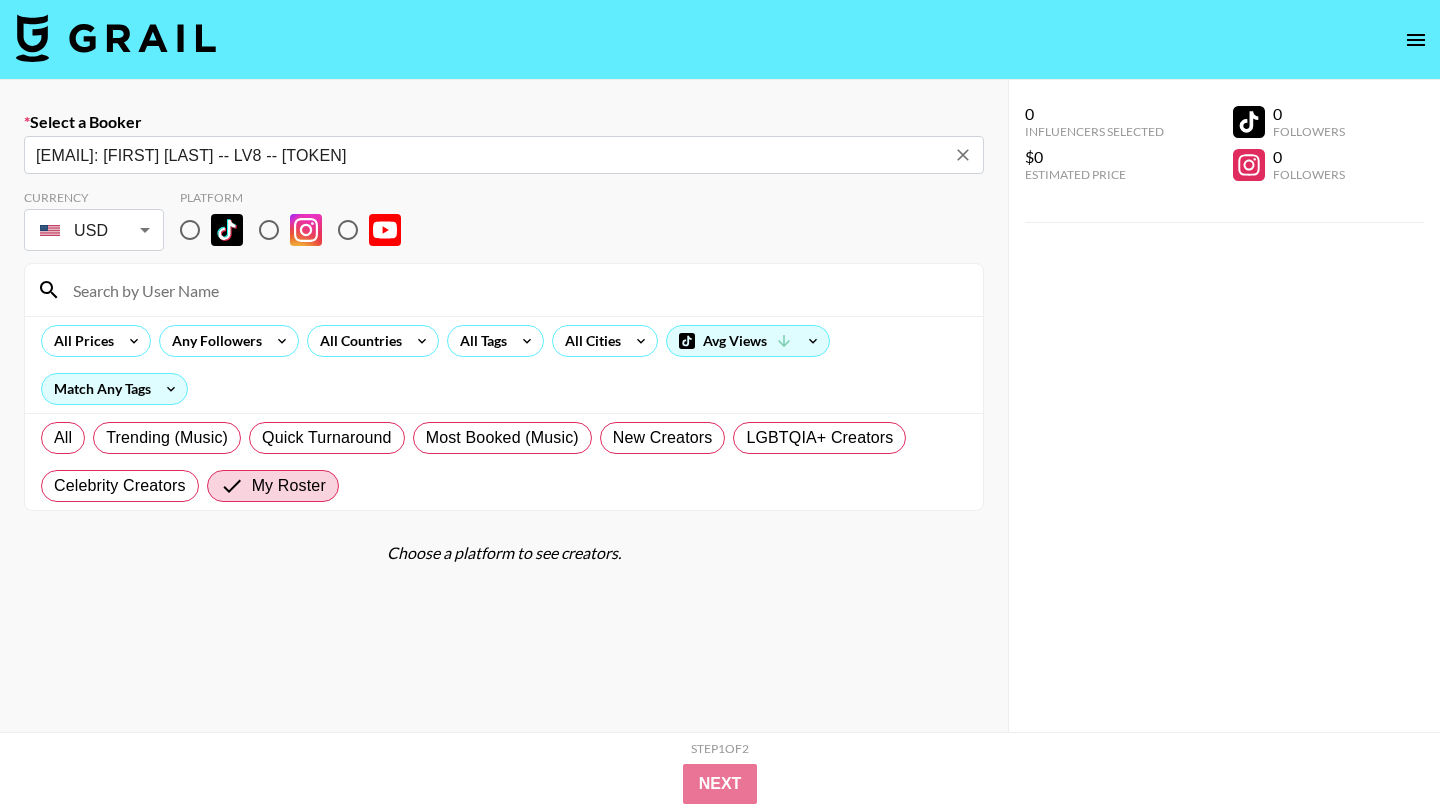 type on "[EMAIL]: [FIRST] [LAST] -- LV8 -- [TOKEN]" 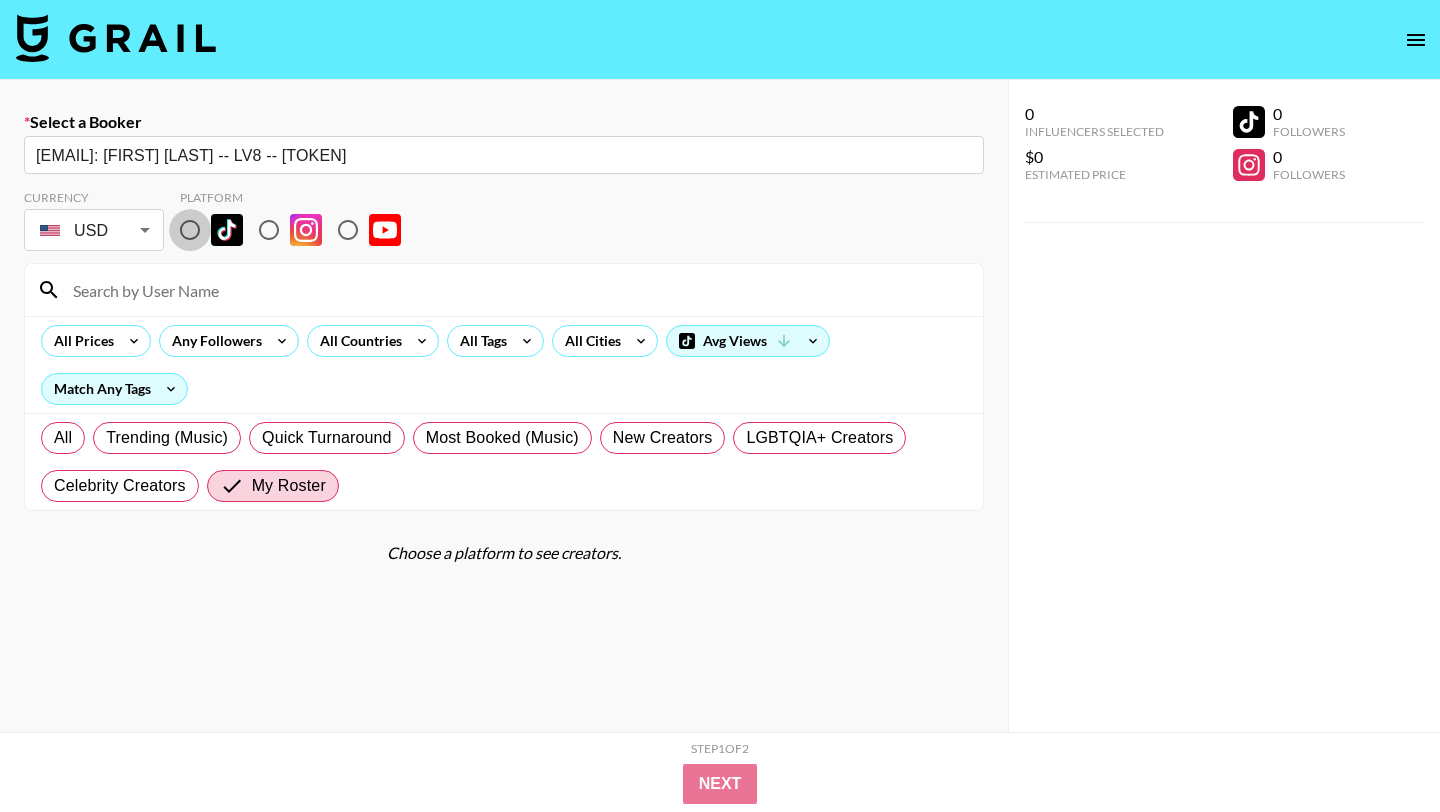 click at bounding box center (190, 230) 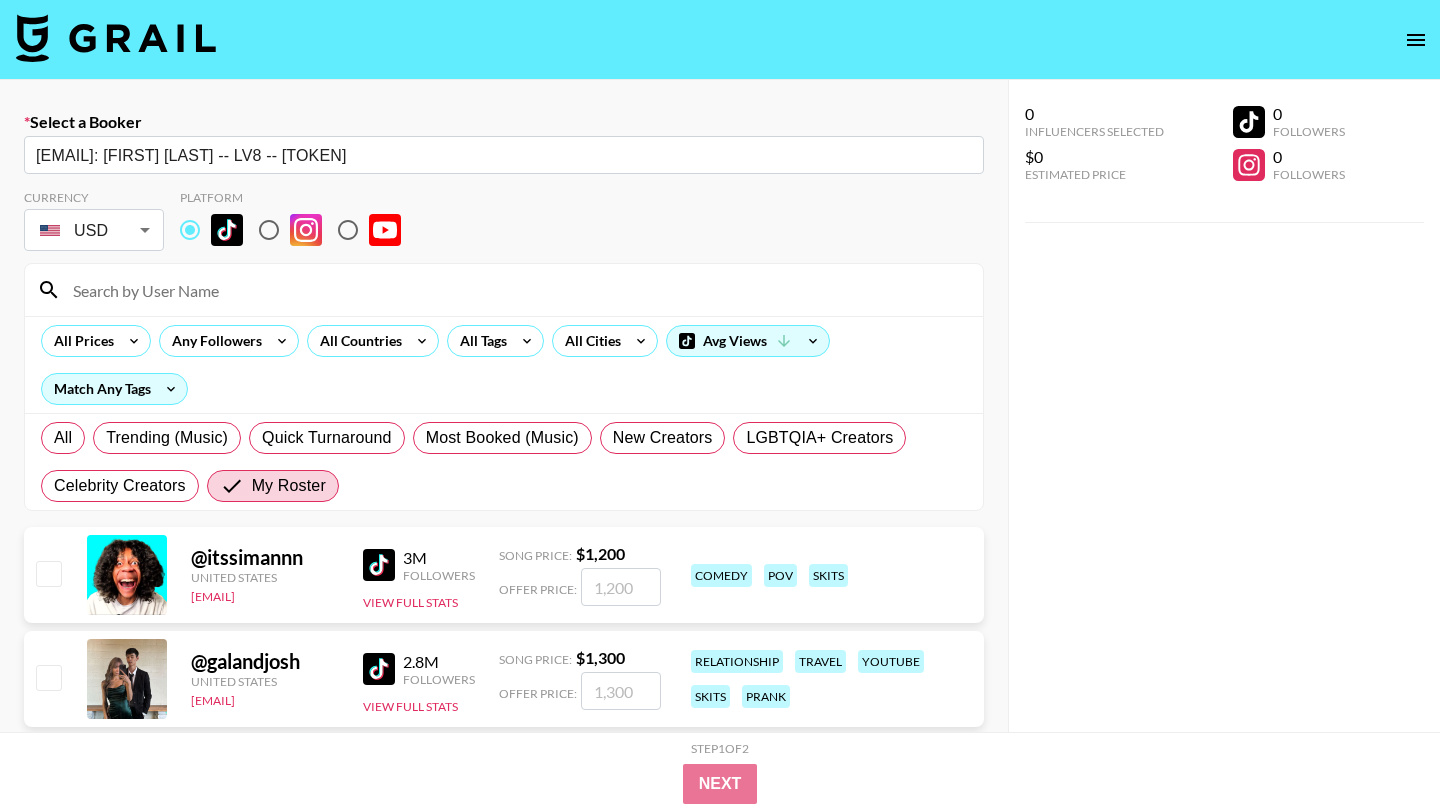 click at bounding box center (516, 290) 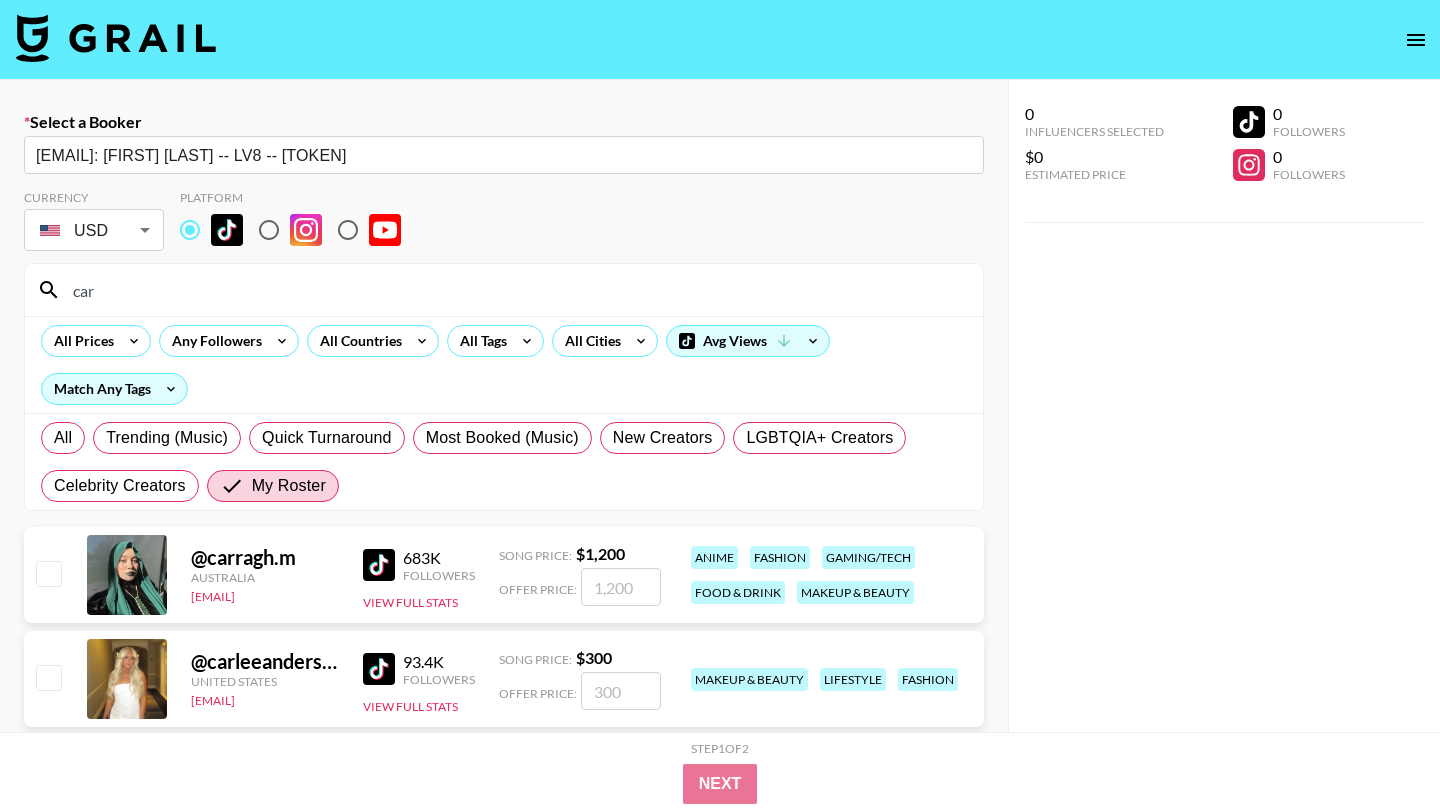 type on "car" 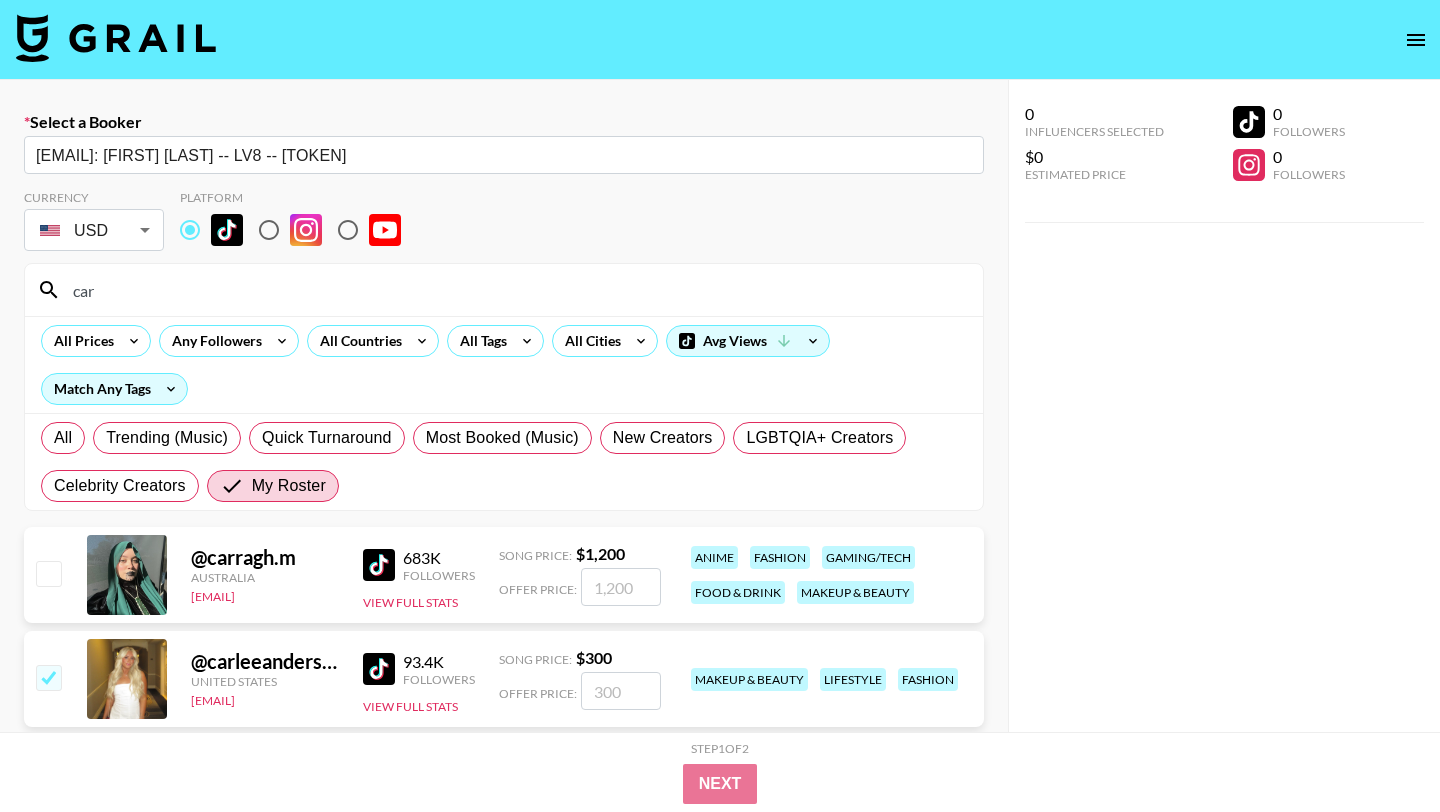 checkbox on "true" 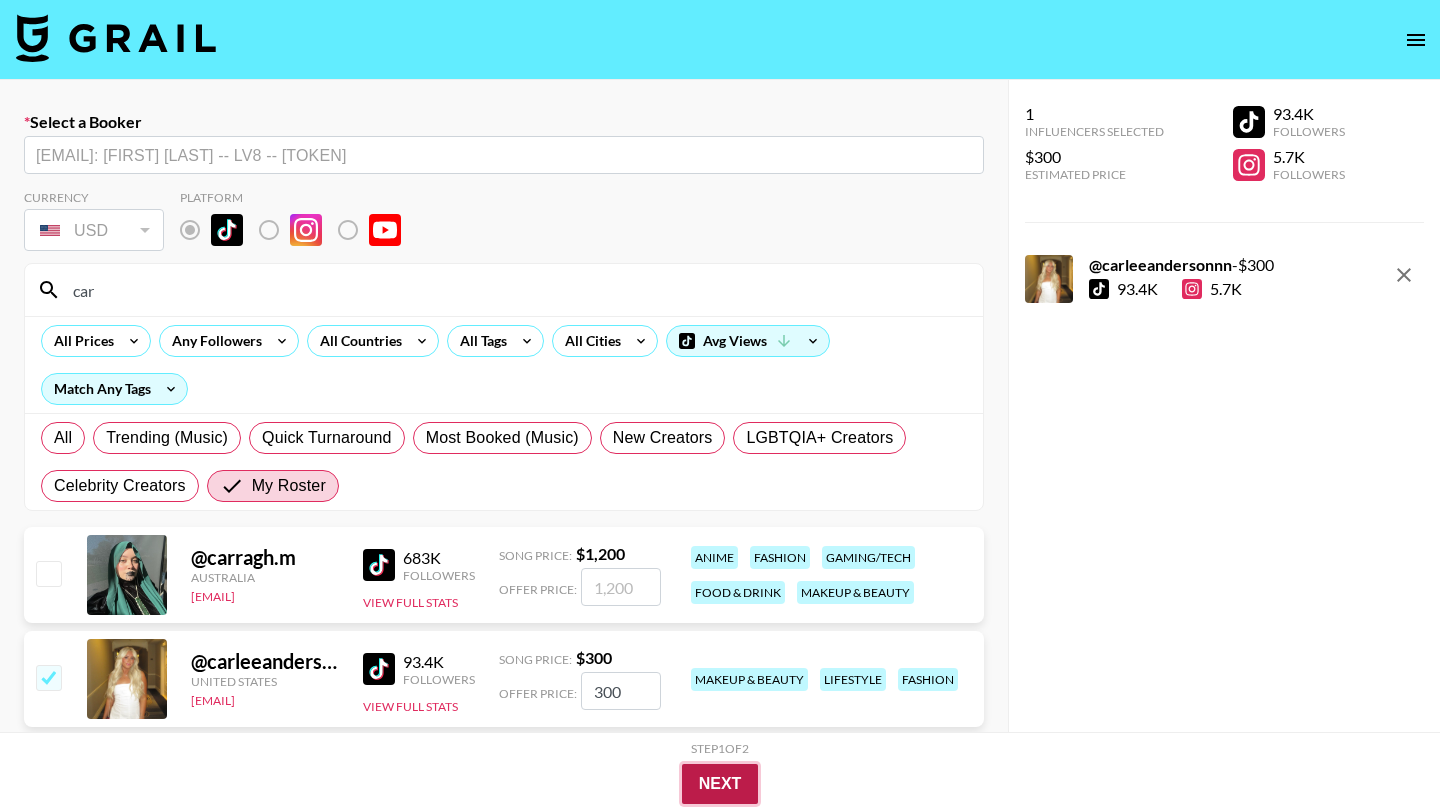 click on "Next" at bounding box center [720, 784] 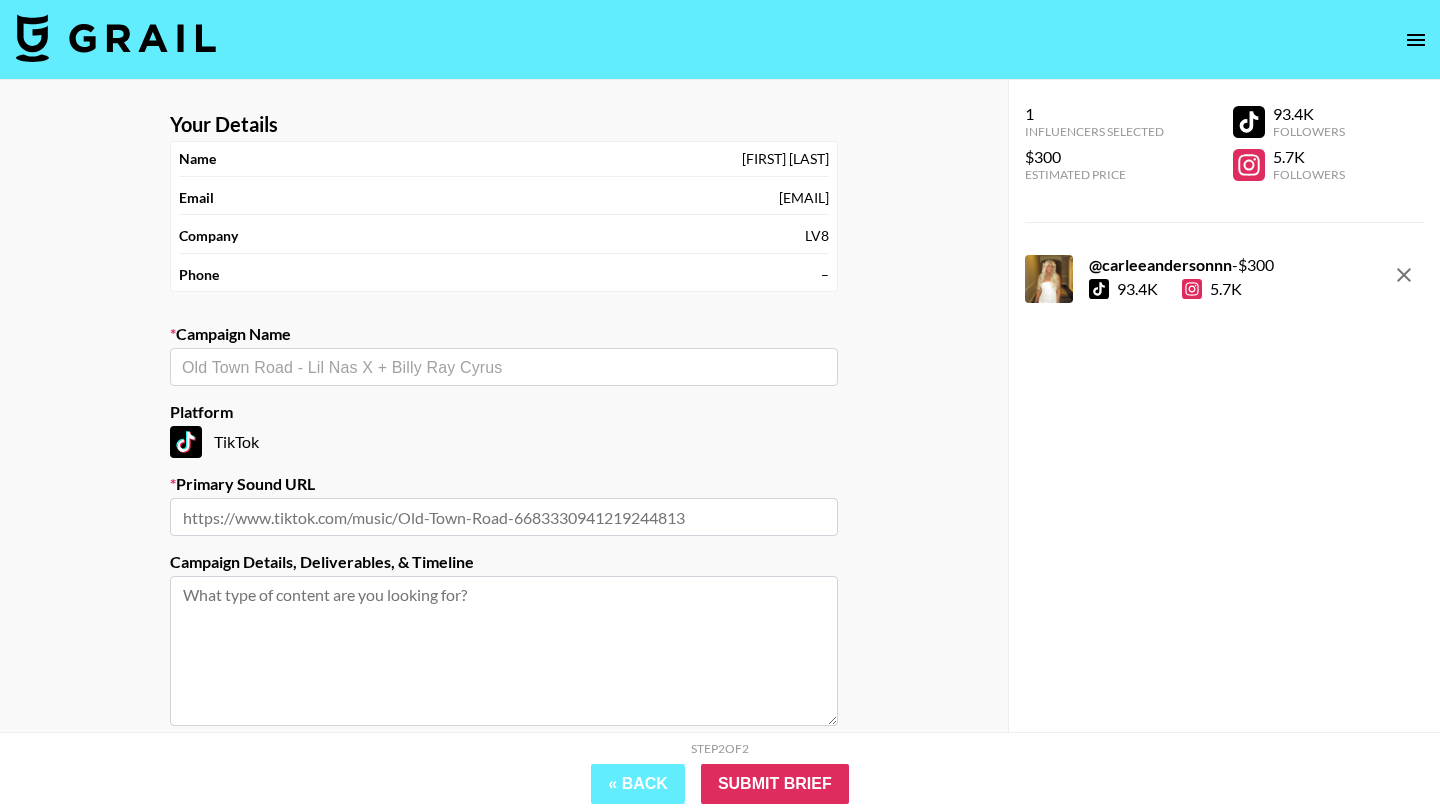 click at bounding box center (504, 367) 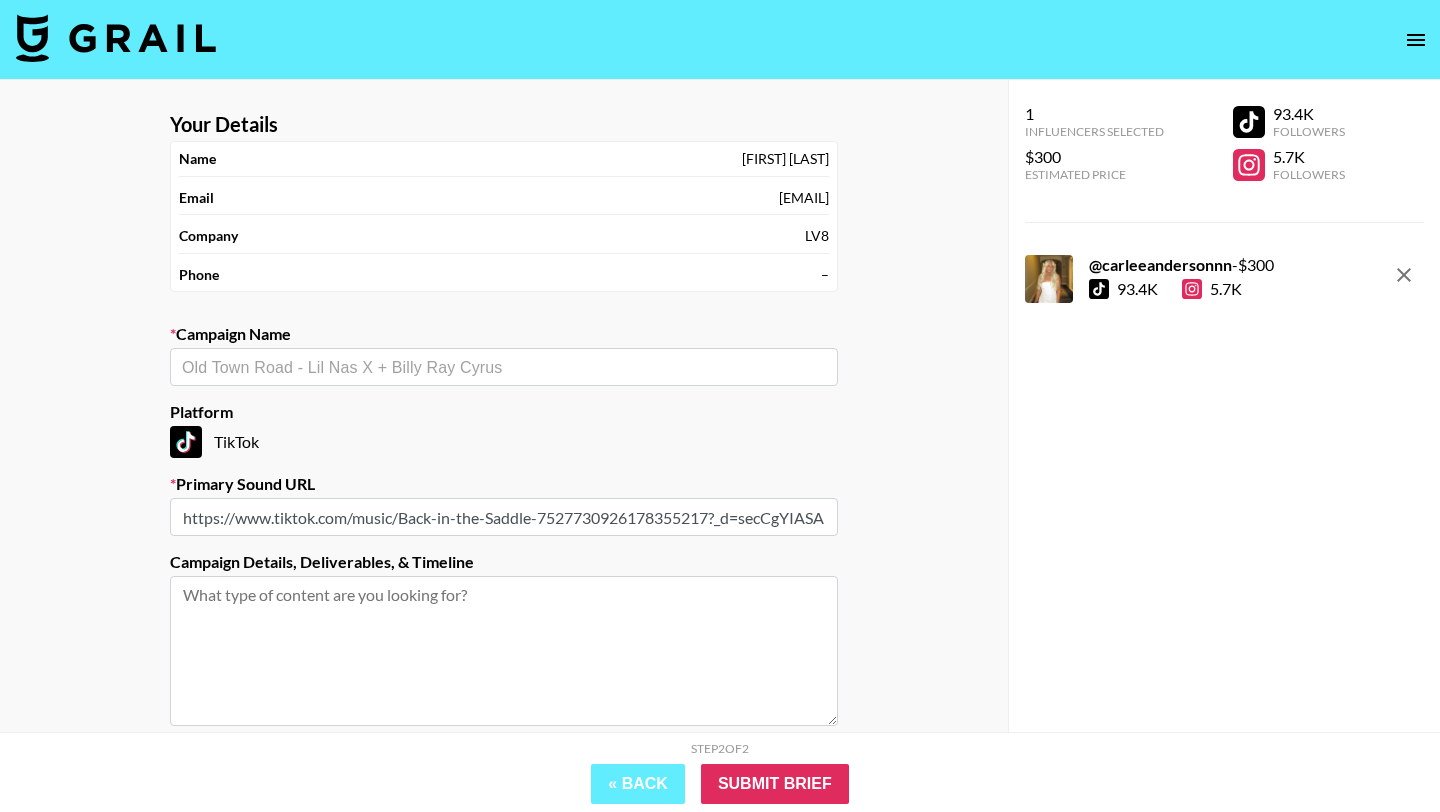 scroll, scrollTop: 0, scrollLeft: 5236, axis: horizontal 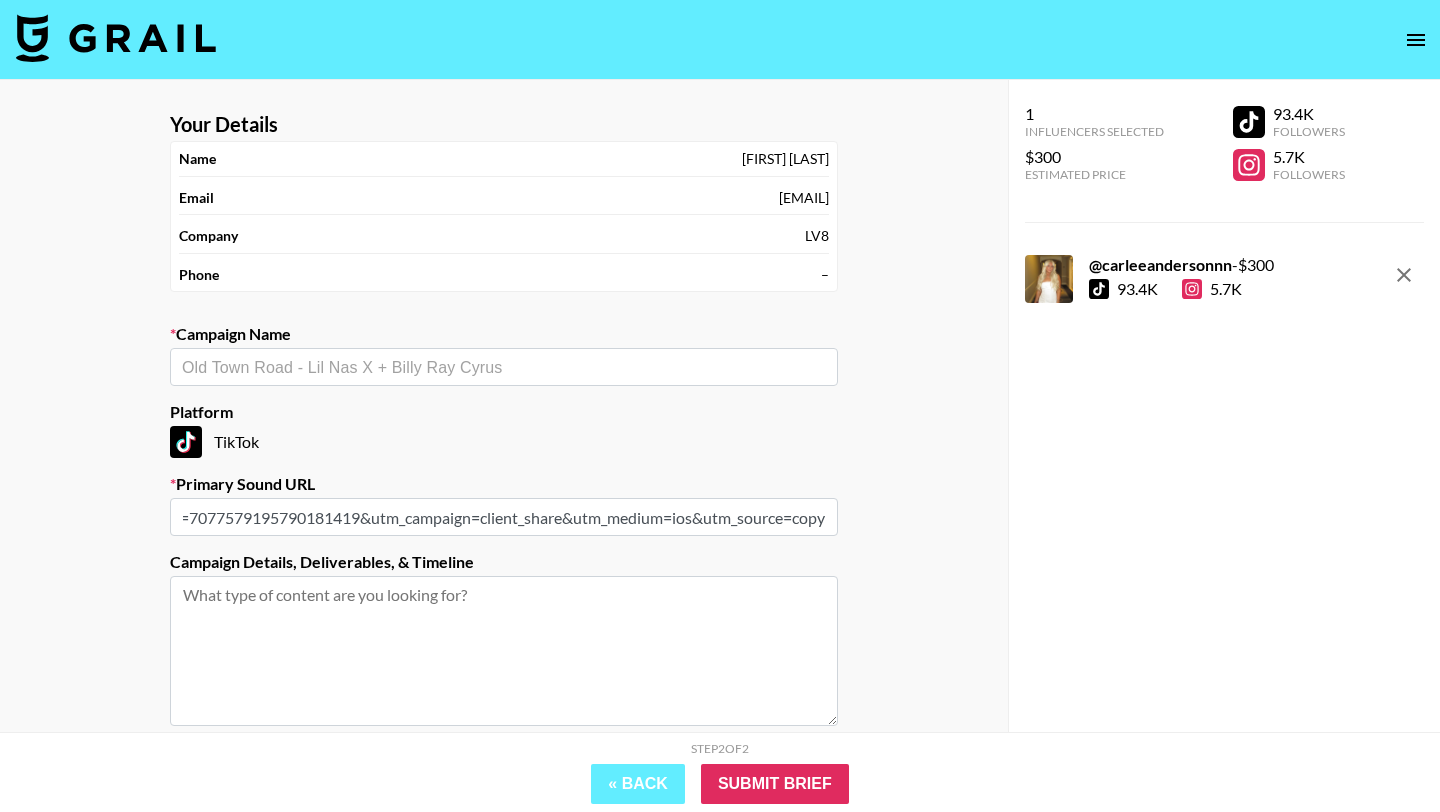 click on "​" at bounding box center [504, 367] 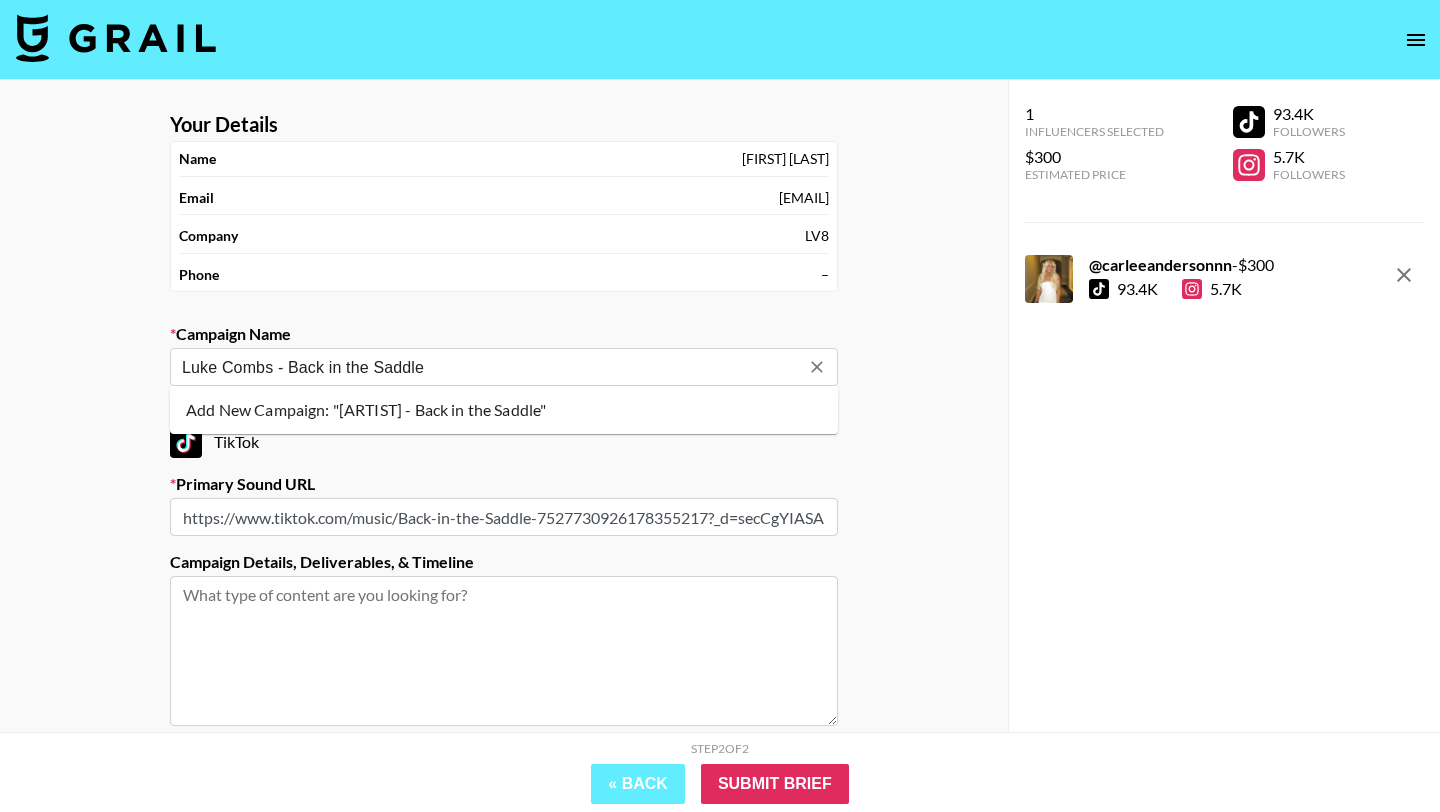 click on "Add New Campaign: "[ARTIST] - Back in the Saddle"" at bounding box center (504, 410) 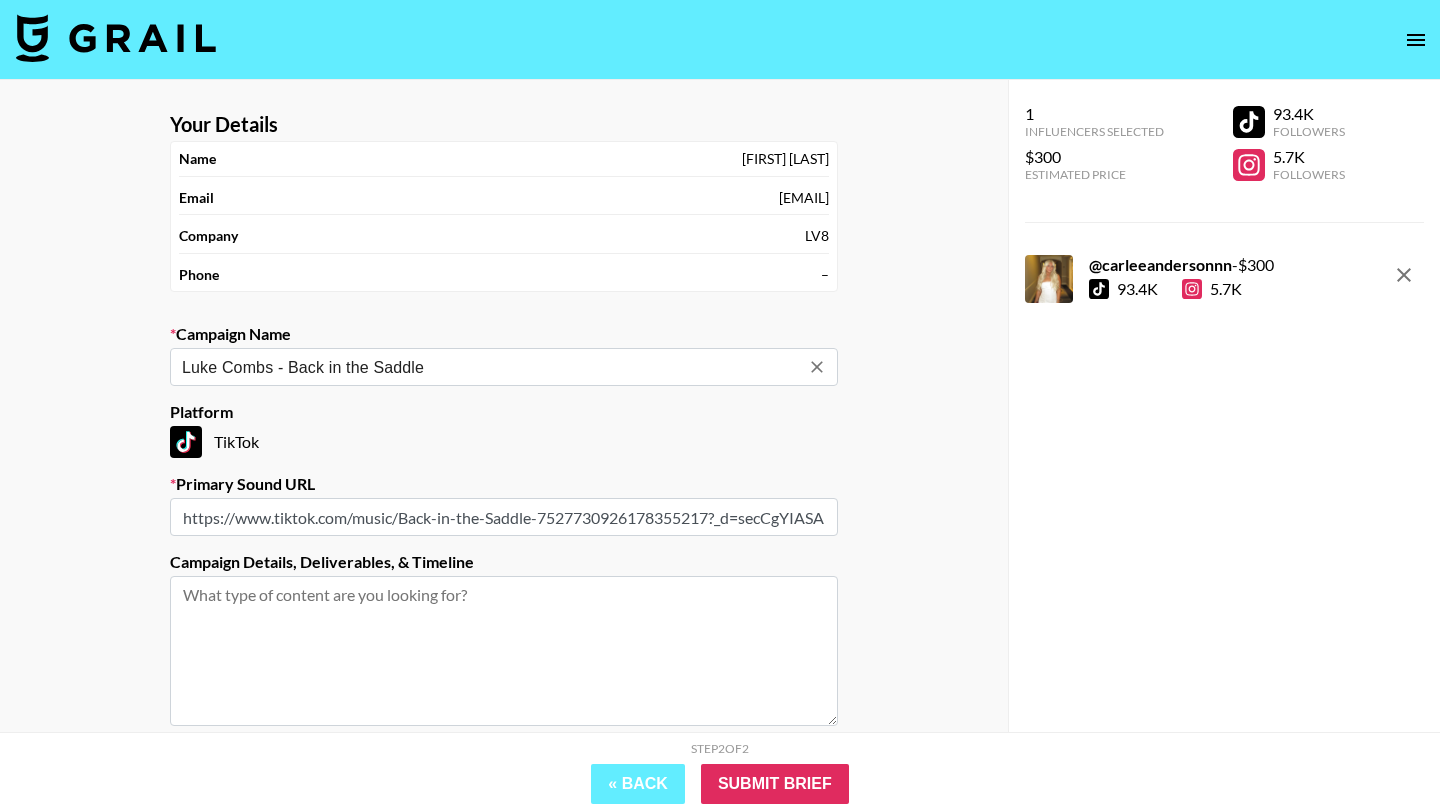 type on "Luke Combs - Back in the Saddle" 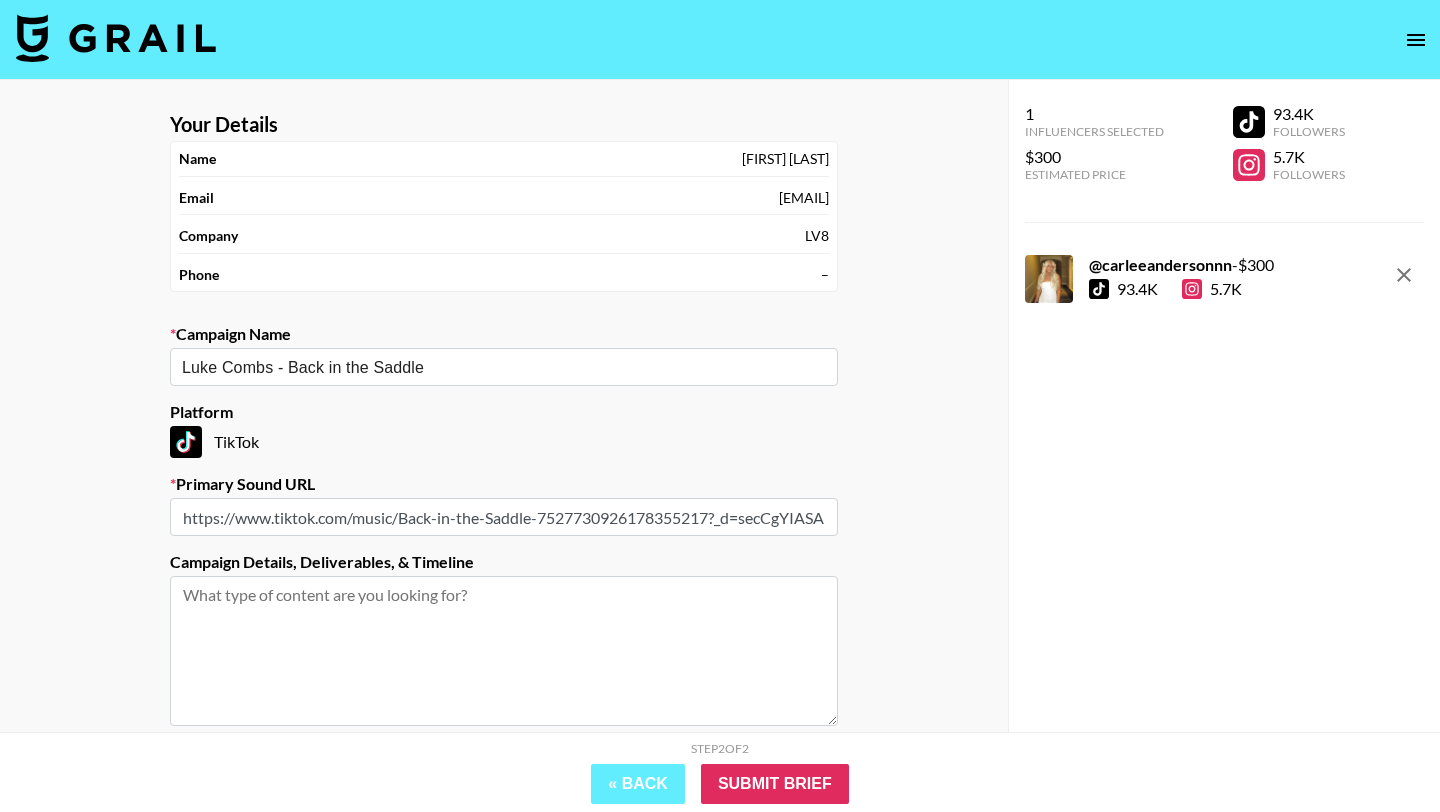 click at bounding box center [504, 651] 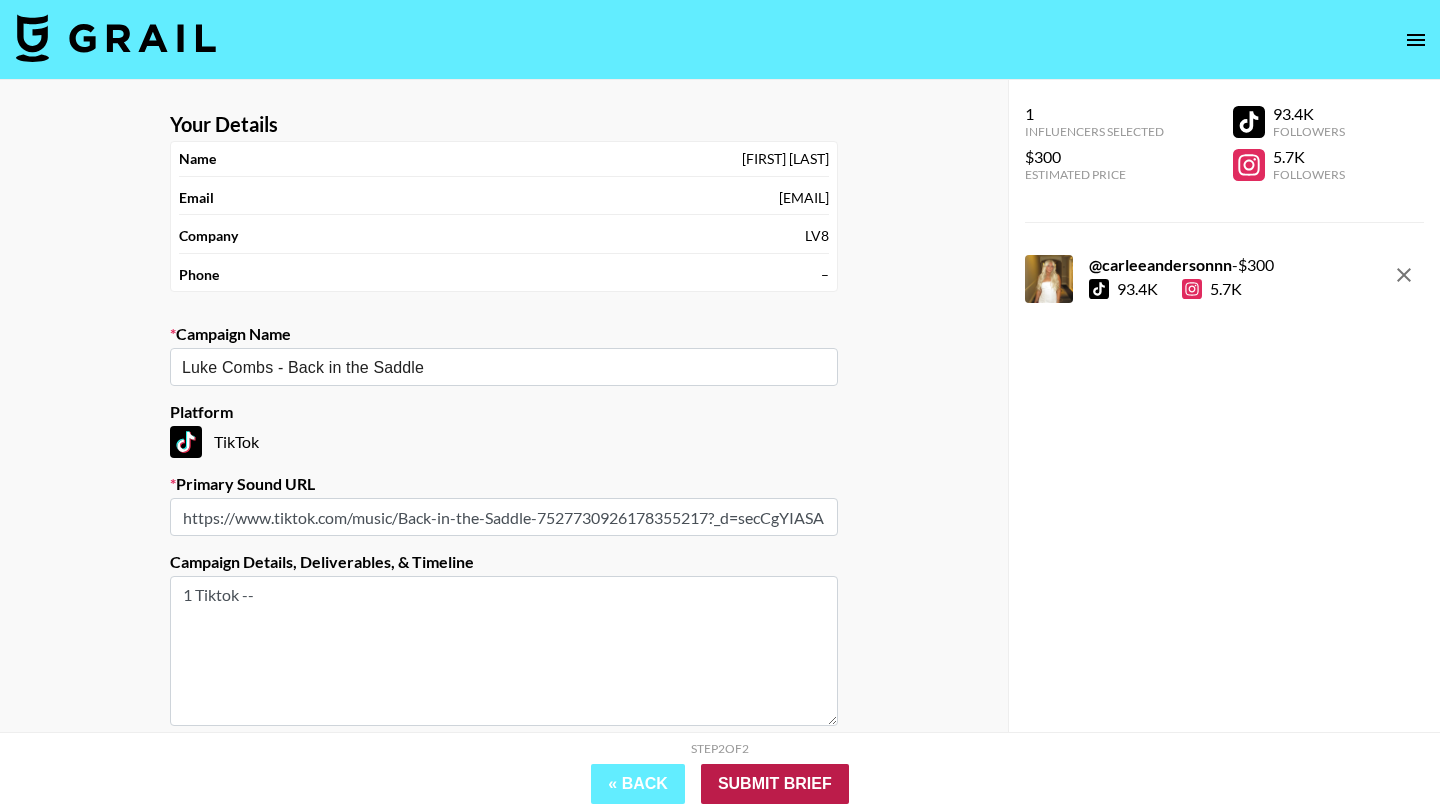 type on "1 Tiktok --" 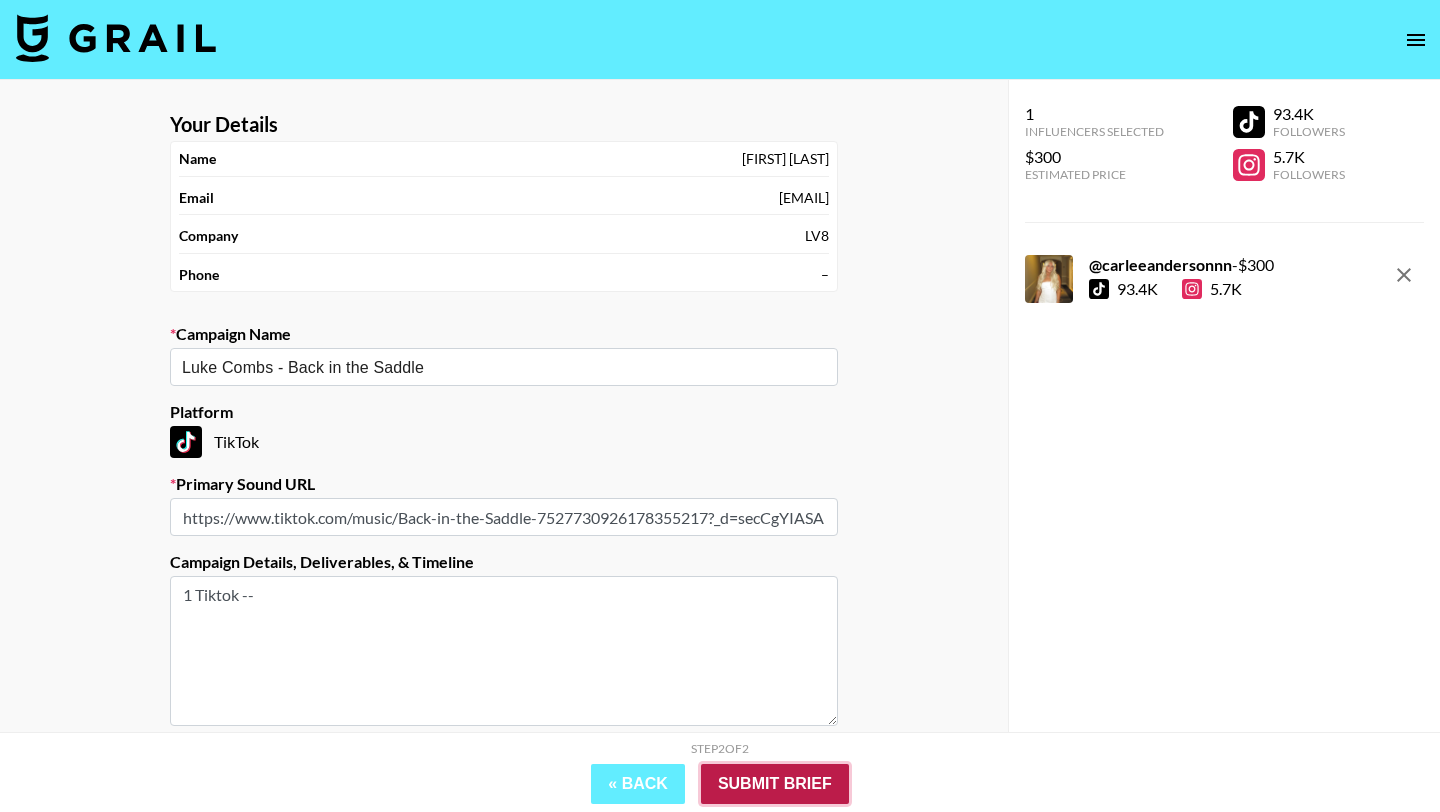 click on "Submit Brief" at bounding box center (775, 784) 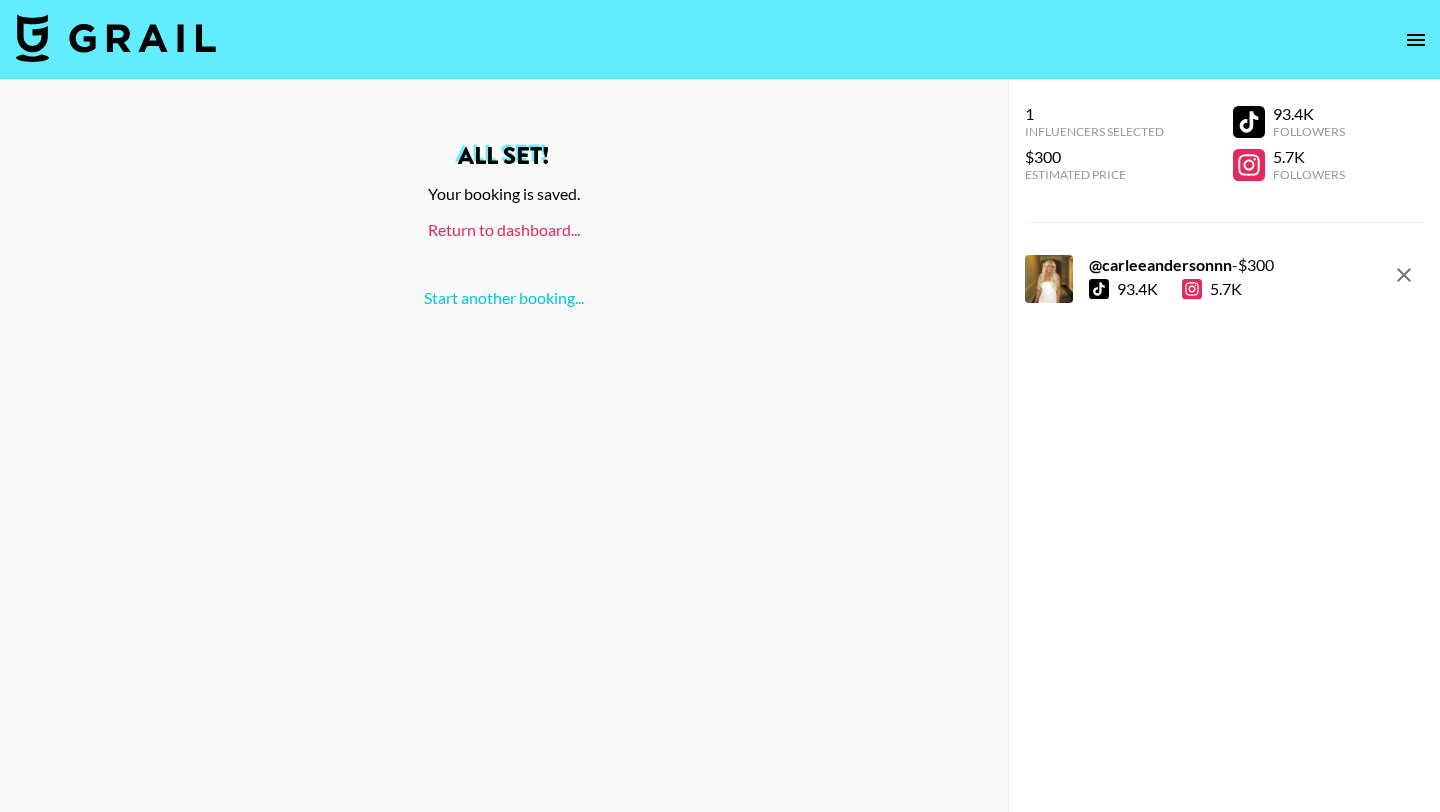 click on "Return to dashboard..." at bounding box center (504, 229) 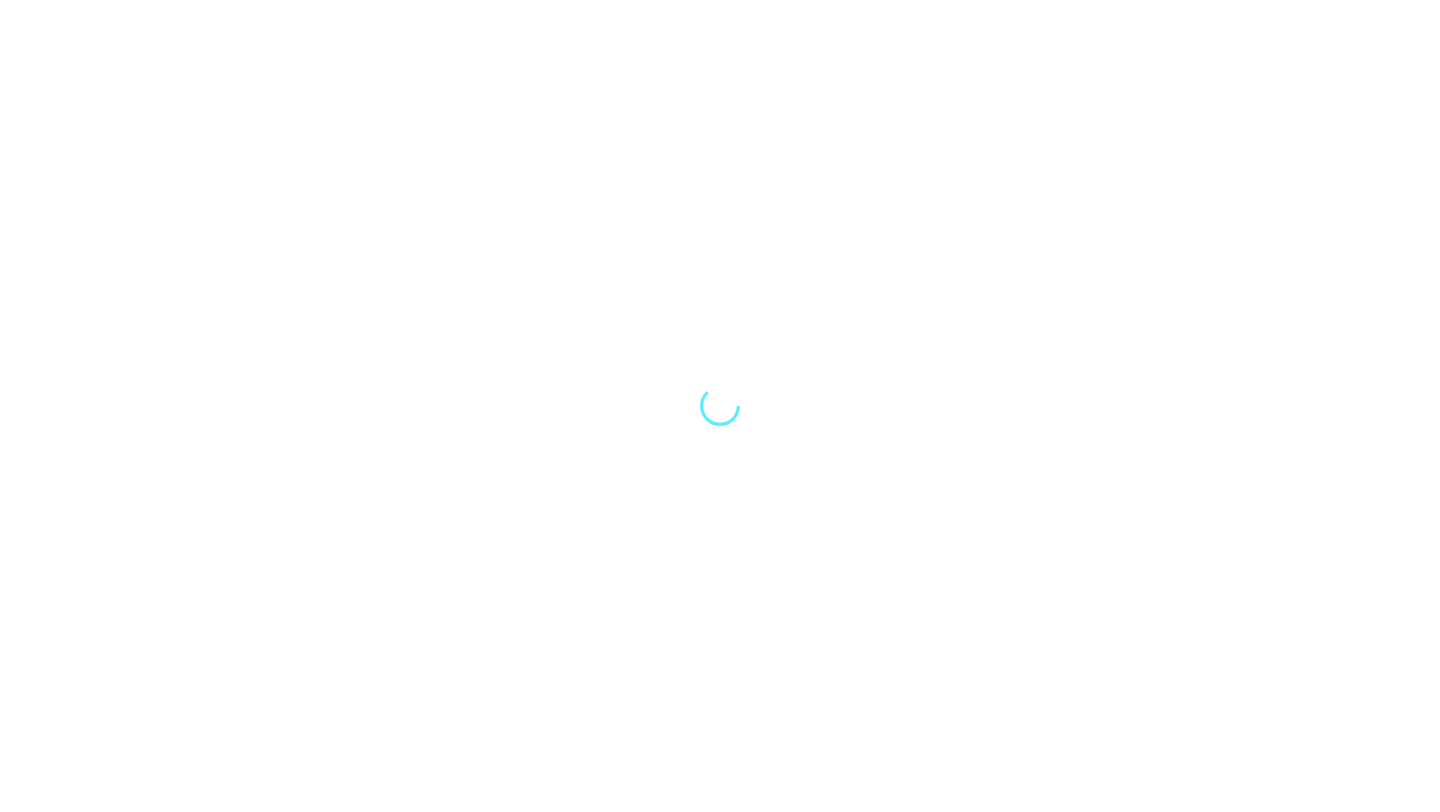 scroll, scrollTop: 0, scrollLeft: 0, axis: both 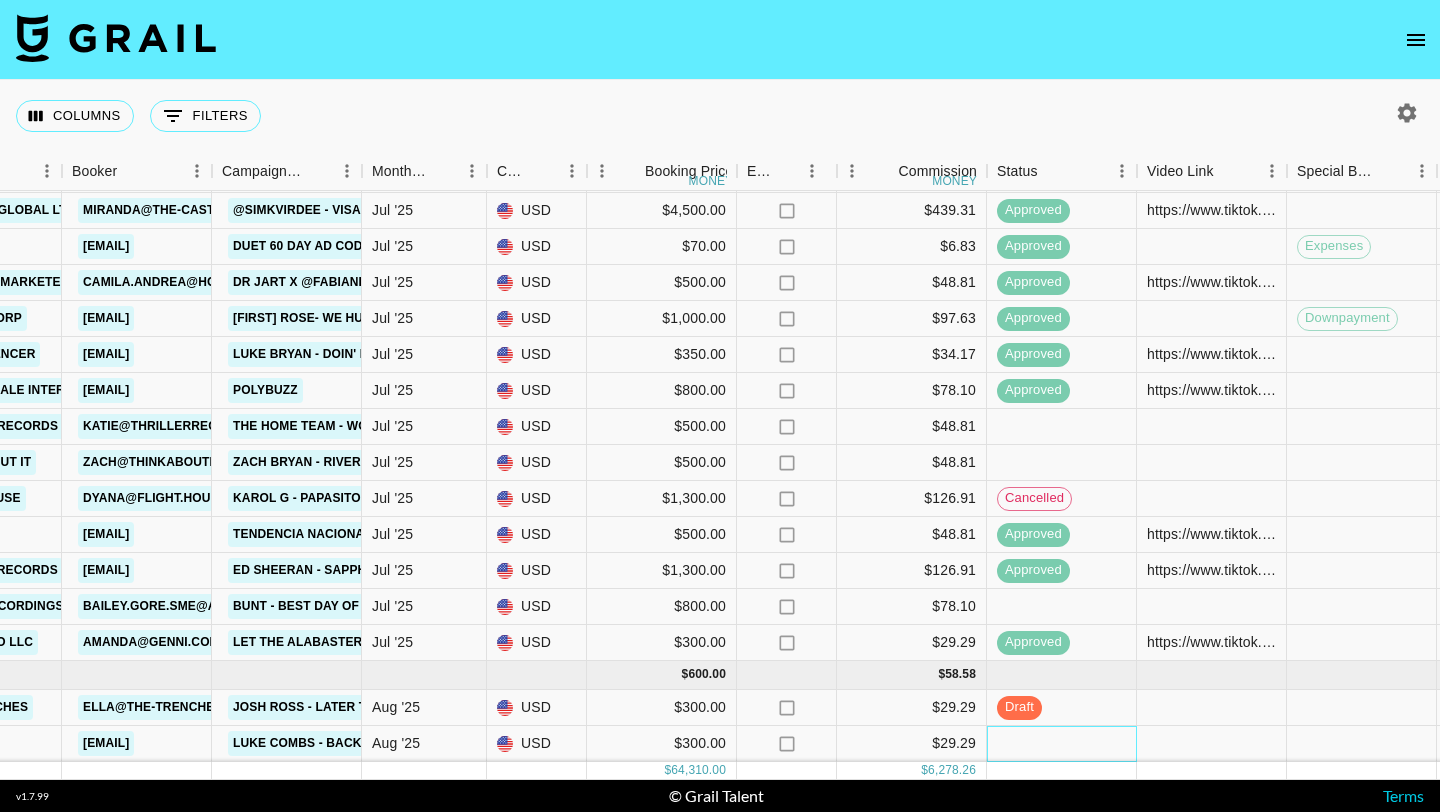 click at bounding box center [1062, 744] 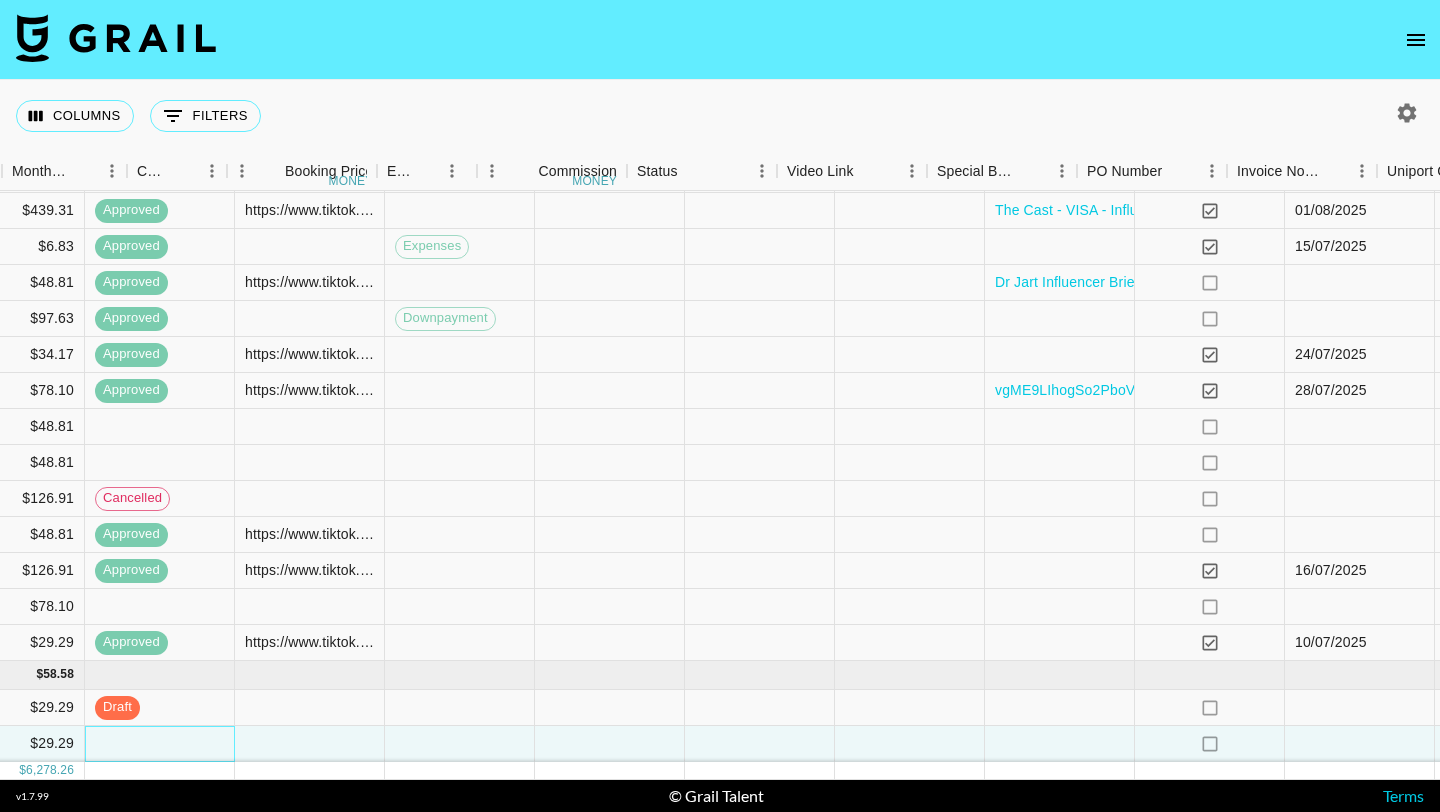 scroll, scrollTop: 1705, scrollLeft: 1880, axis: both 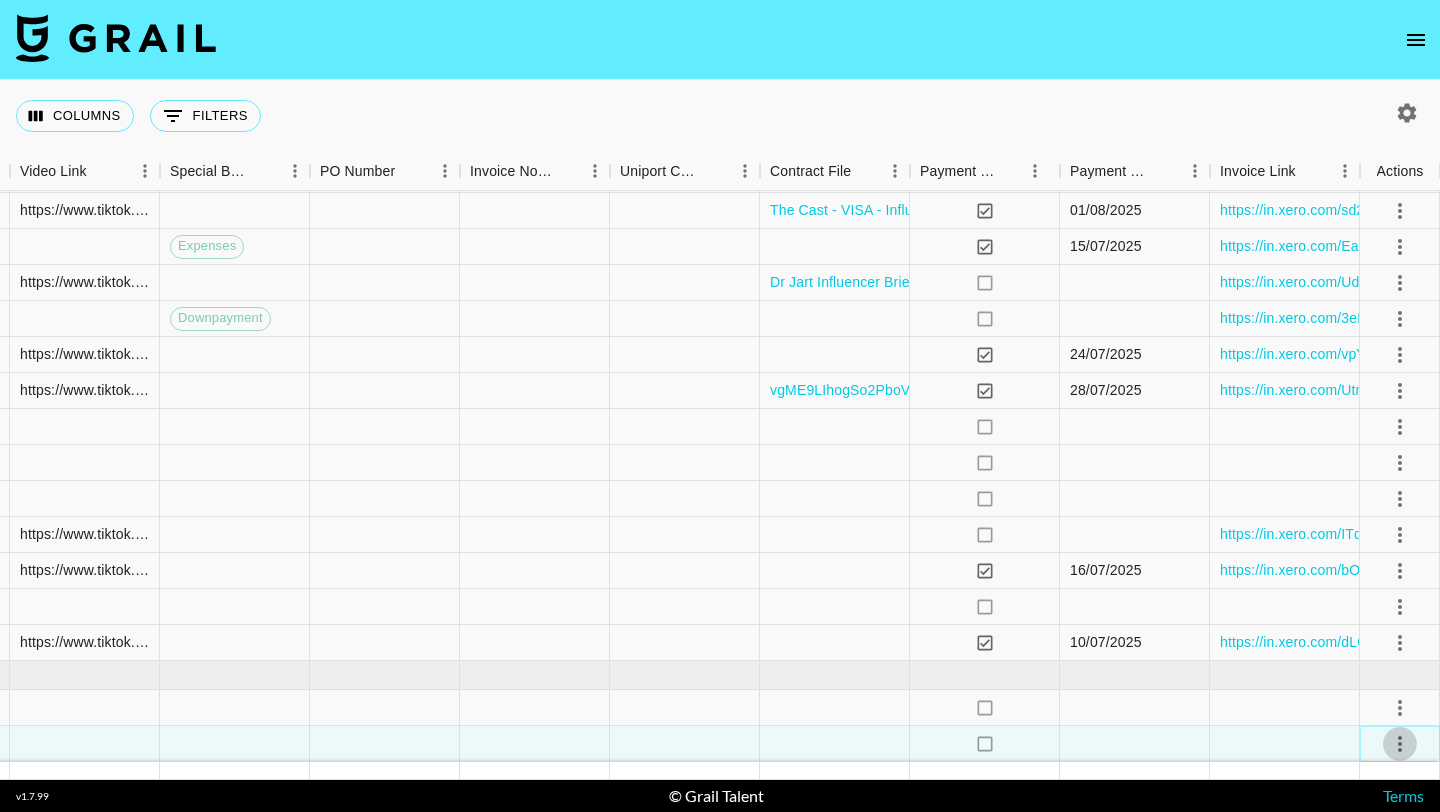 click at bounding box center [1400, 744] 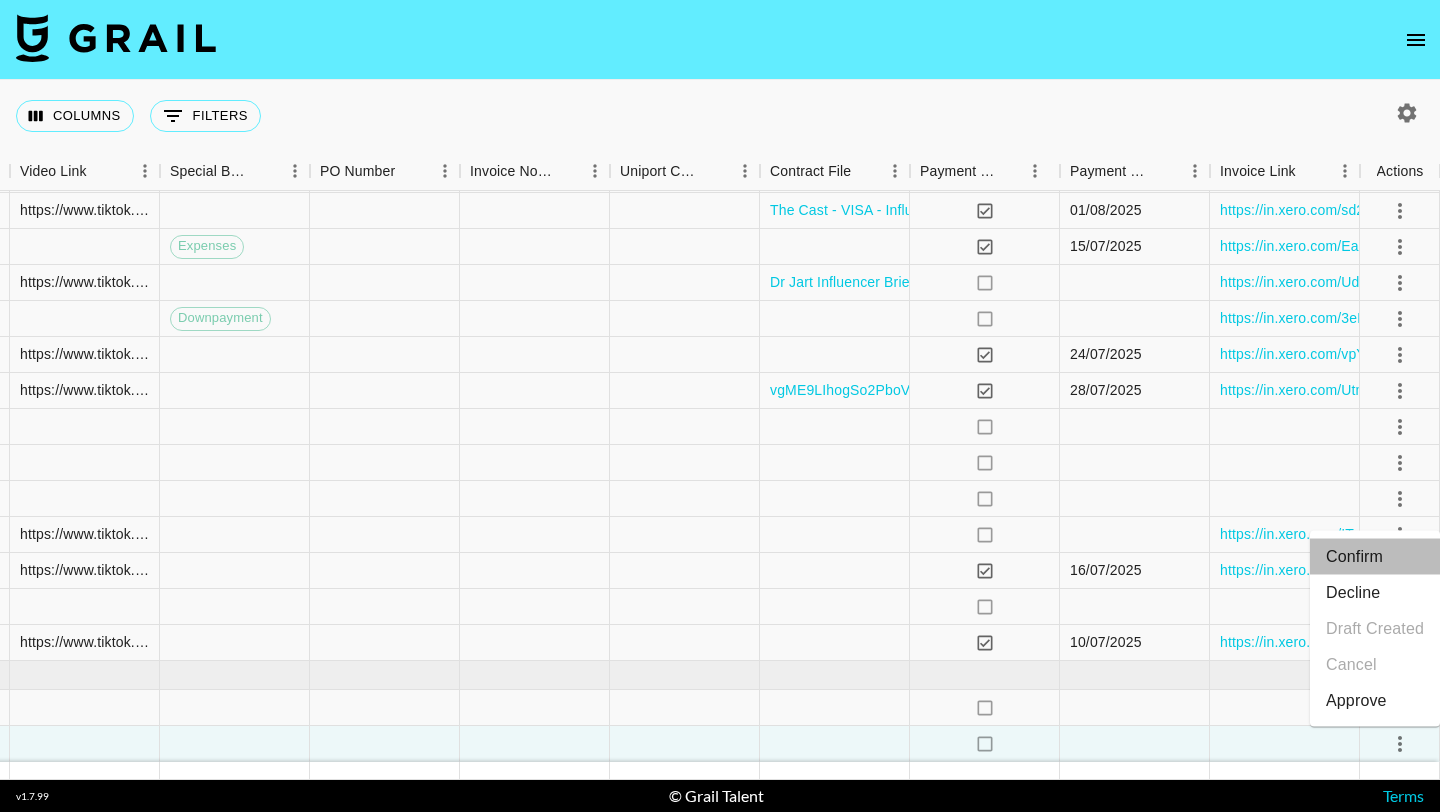 click on "Confirm" at bounding box center [1375, 557] 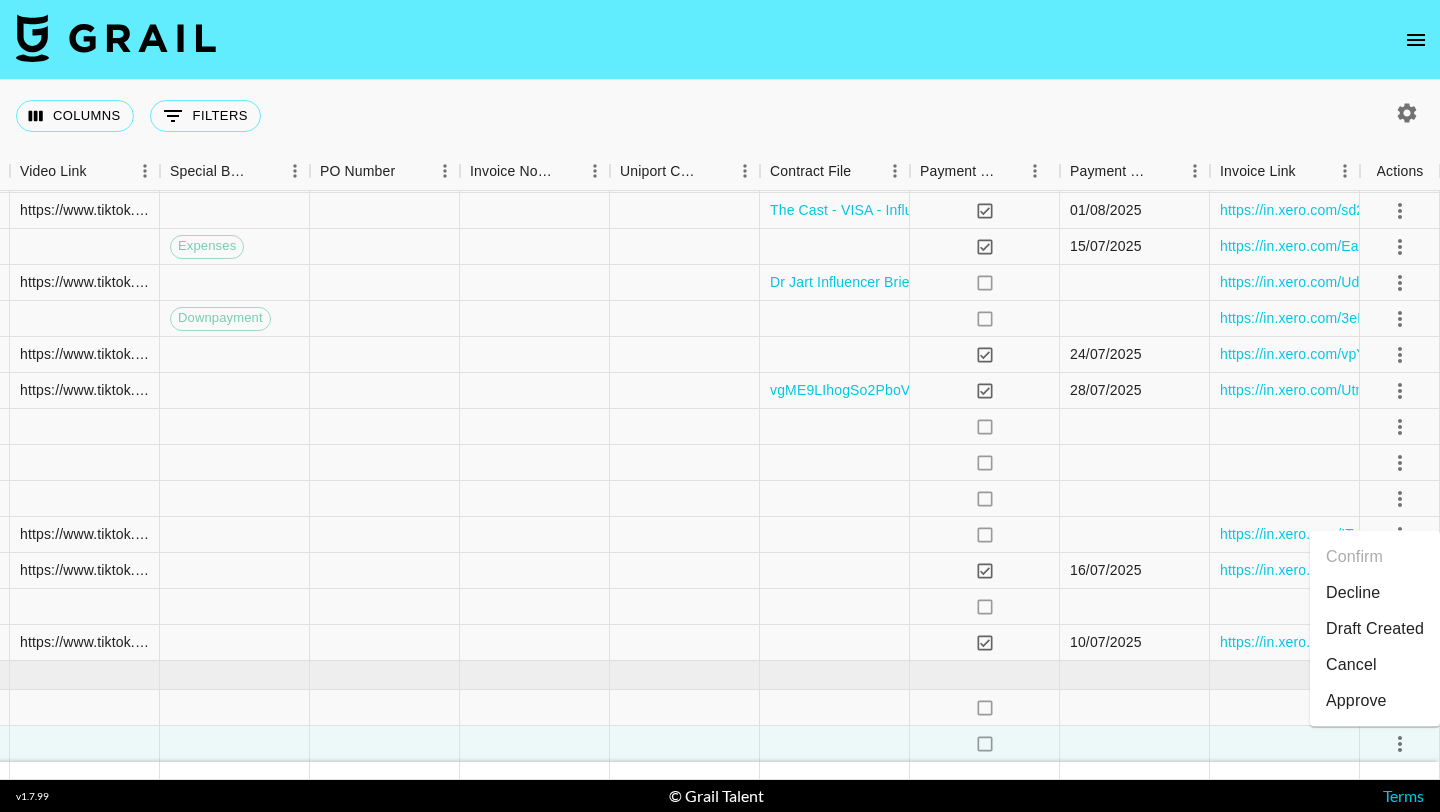 click on "Draft Created" at bounding box center [1375, 629] 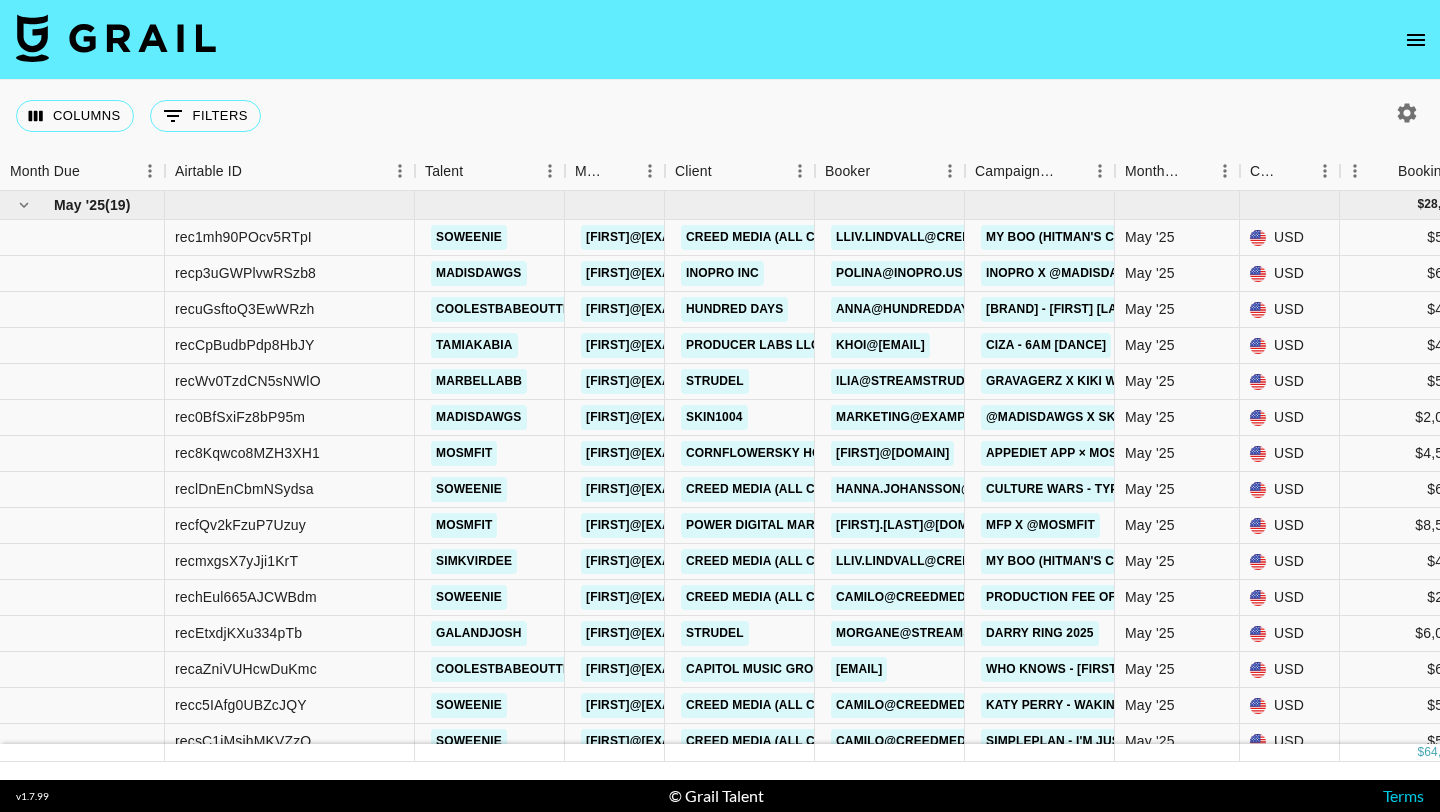 scroll, scrollTop: 0, scrollLeft: 0, axis: both 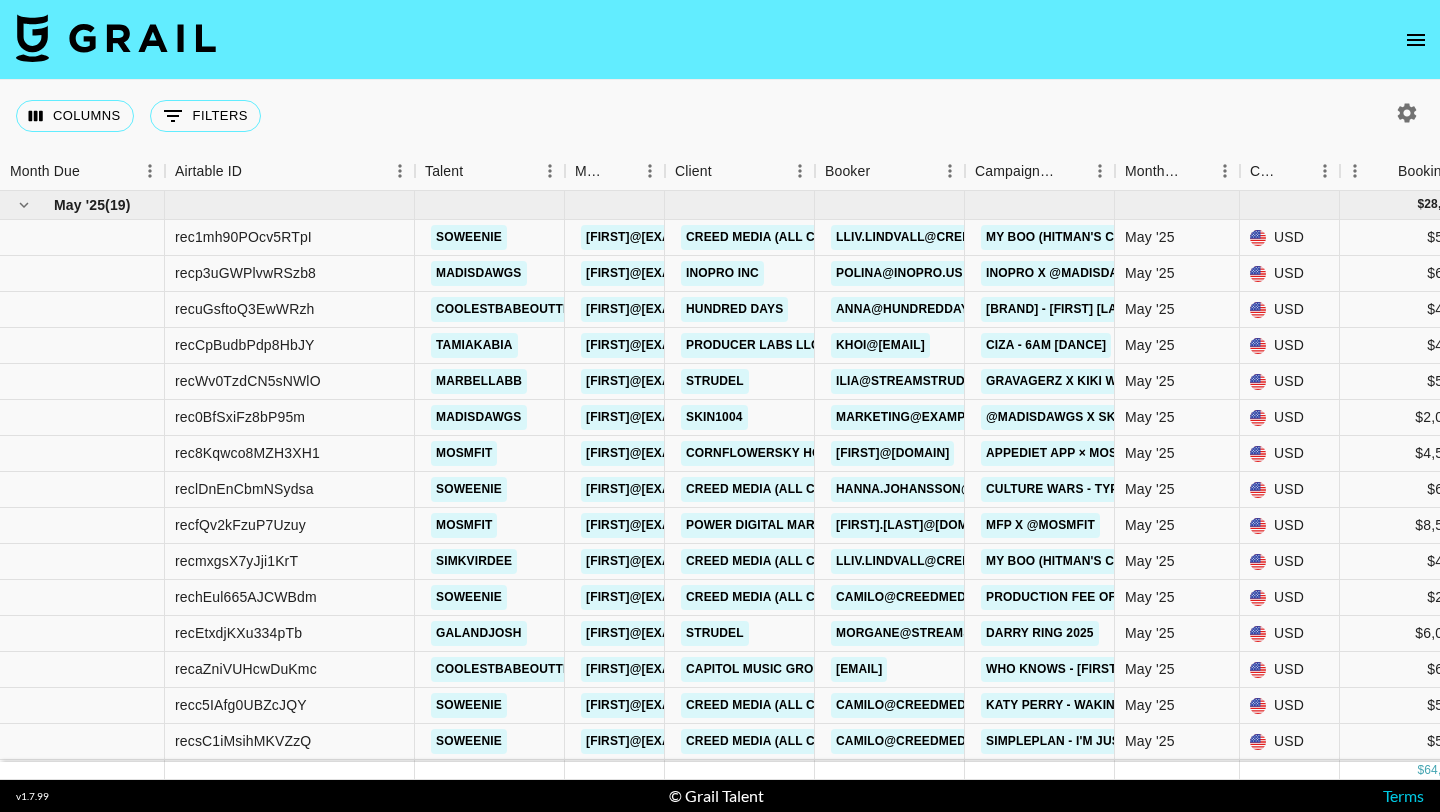 click at bounding box center [1416, 40] 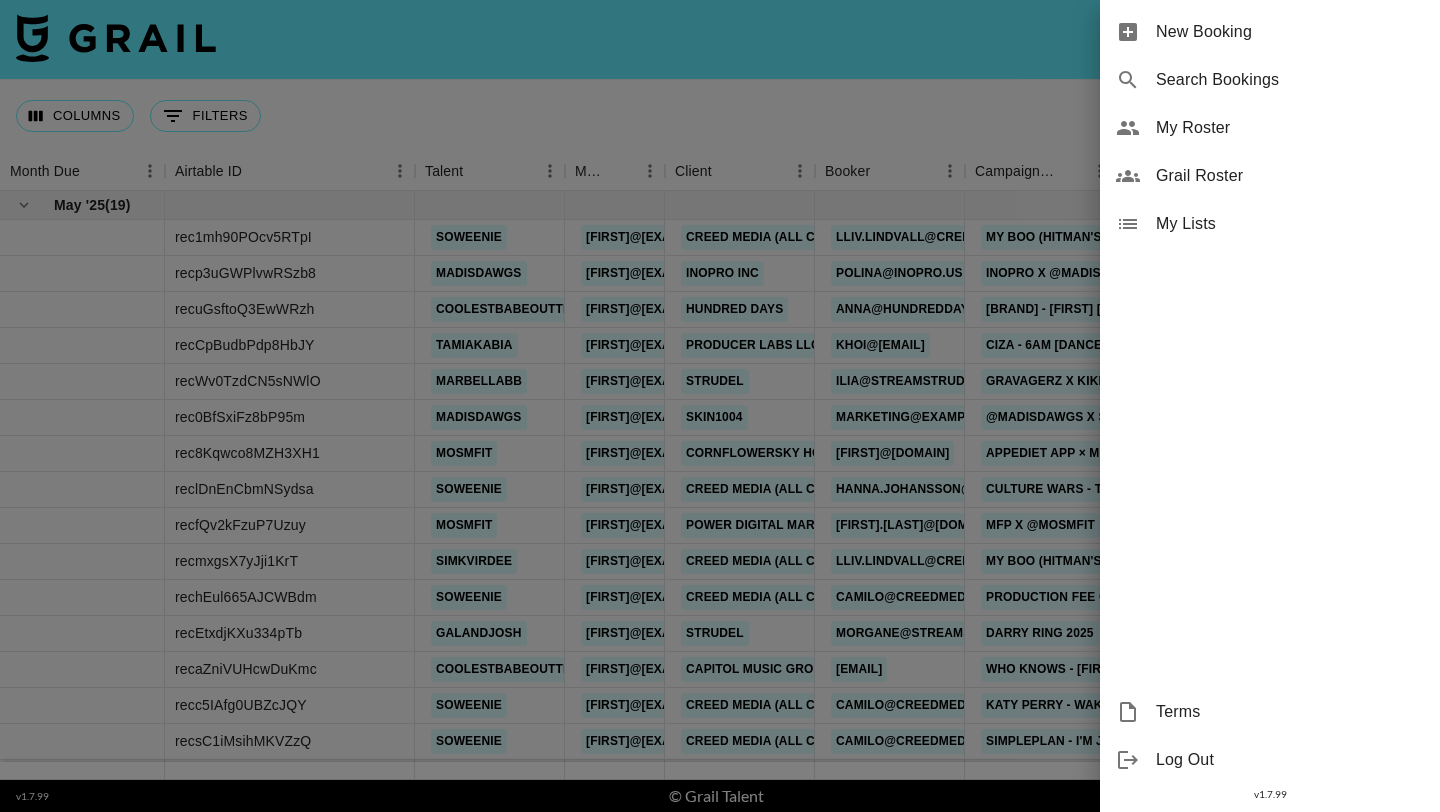 click on "New Booking" at bounding box center (1290, 32) 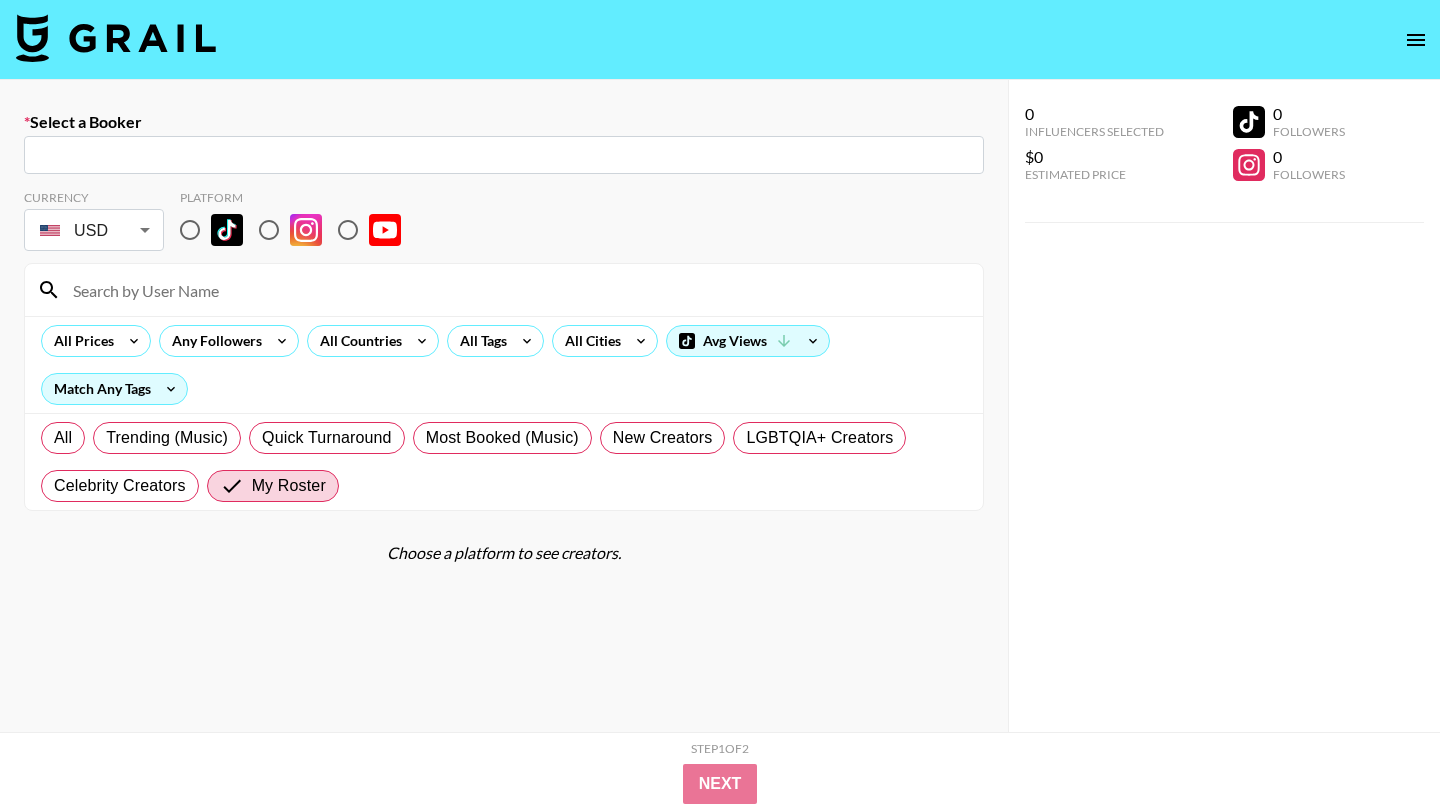 click at bounding box center (504, 155) 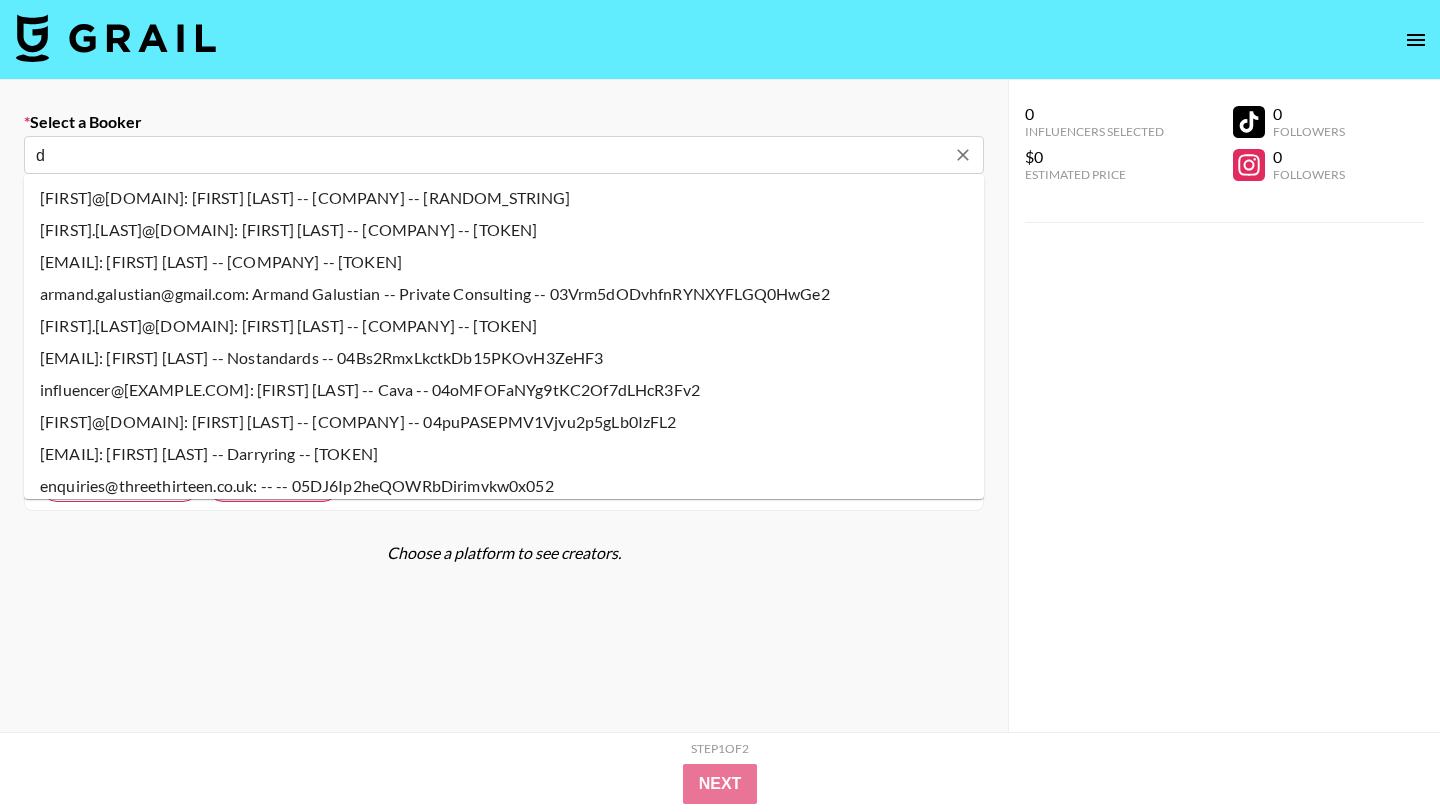 type on "[FIRST]@[DOMAIN].com: [FIRST] [LAST] -- [COMPANY] -- [TOKEN]" 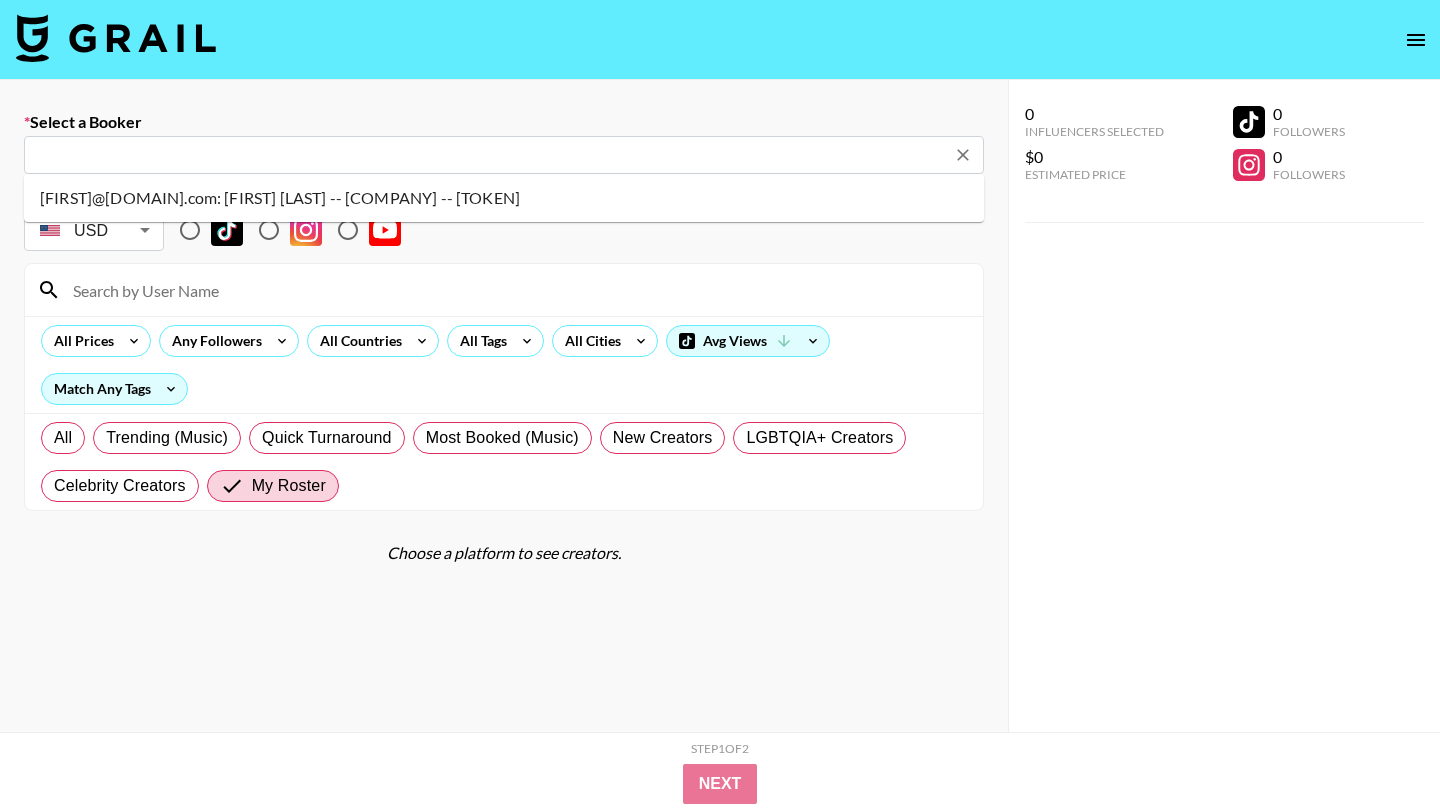 click on "Currency USD USD ​ Platform" at bounding box center (504, 222) 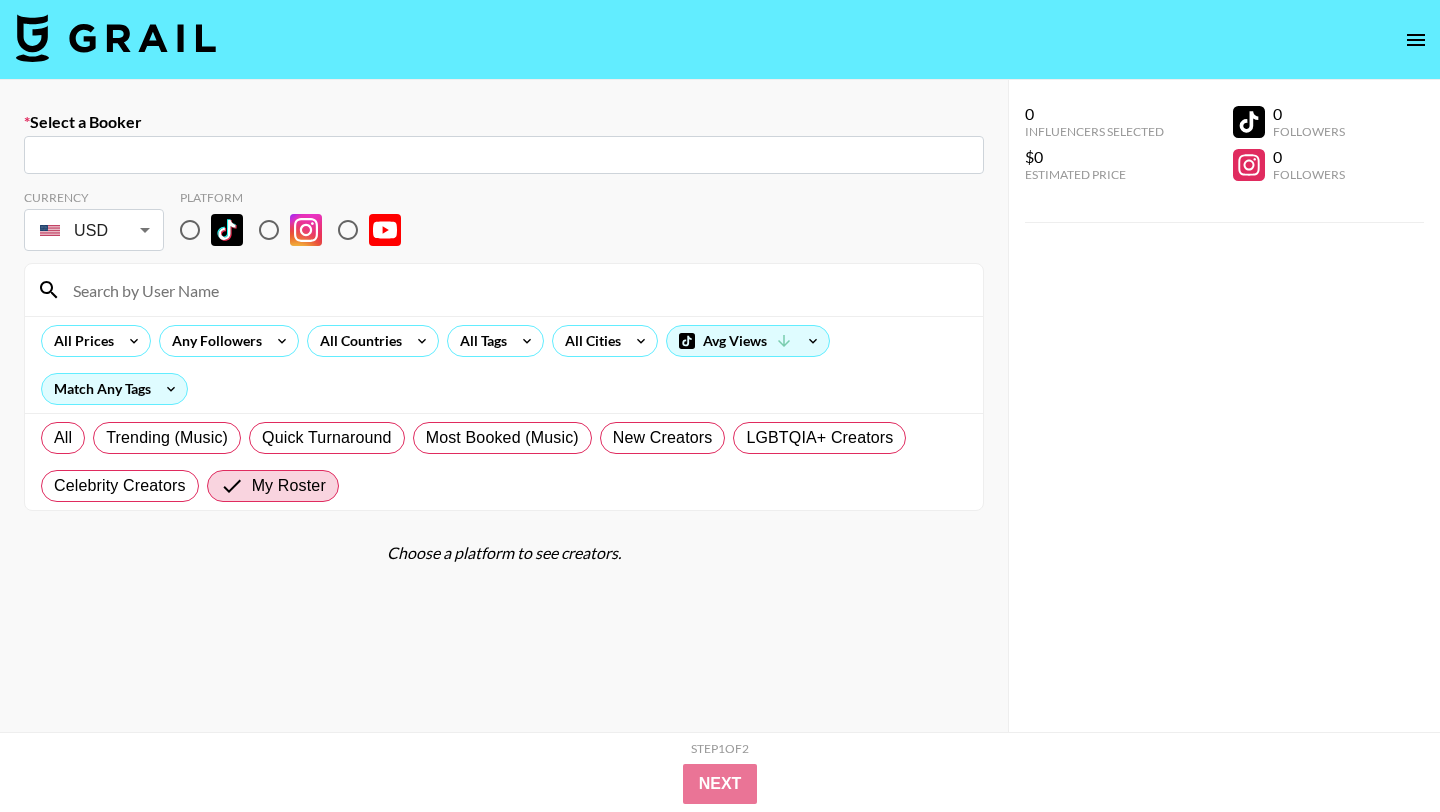 click at bounding box center (504, 155) 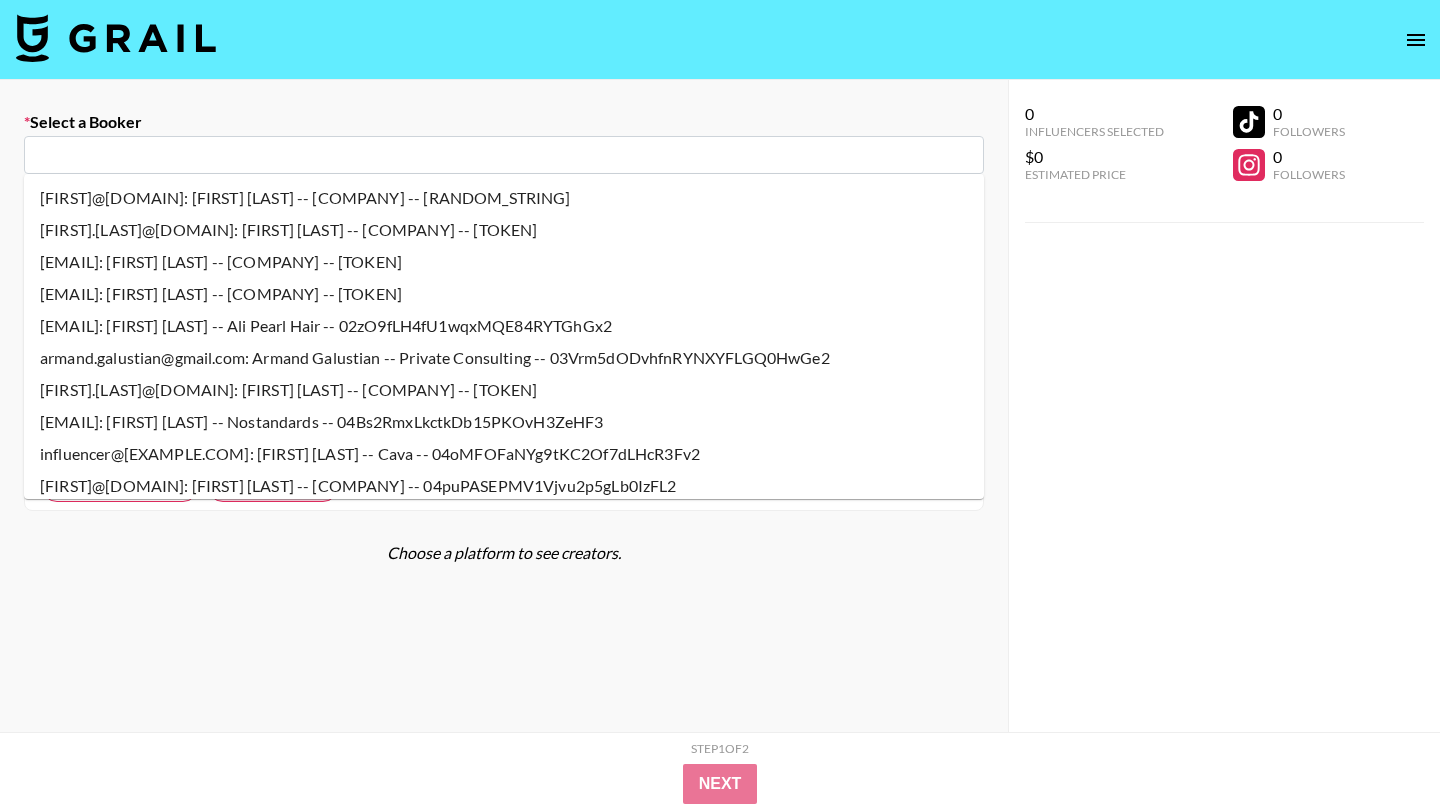 click on "[FIRST].[LAST]@[DOMAIN]: [FIRST] [LAST] -- [COMPANY] -- [TOKEN]" at bounding box center (504, 230) 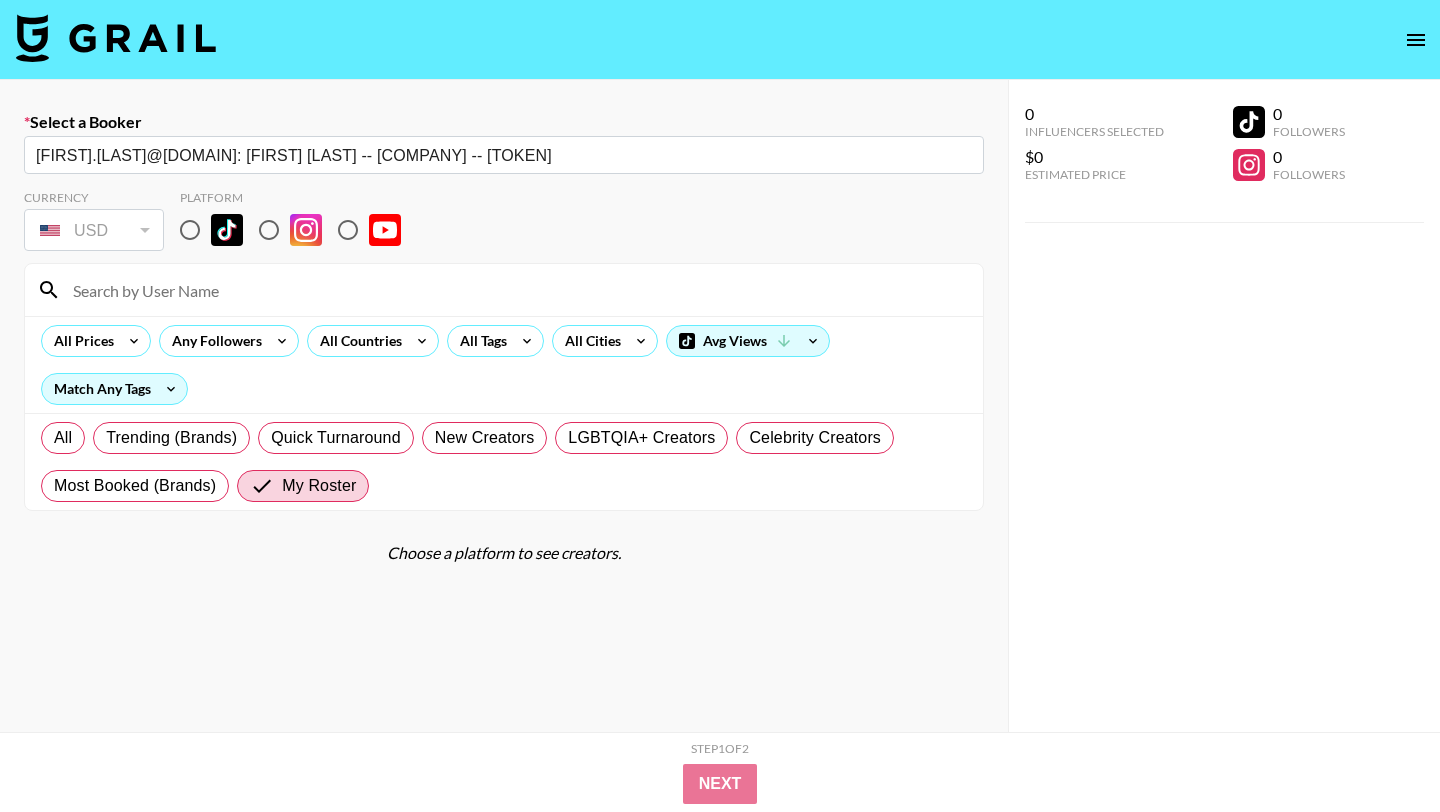 click at bounding box center (504, 290) 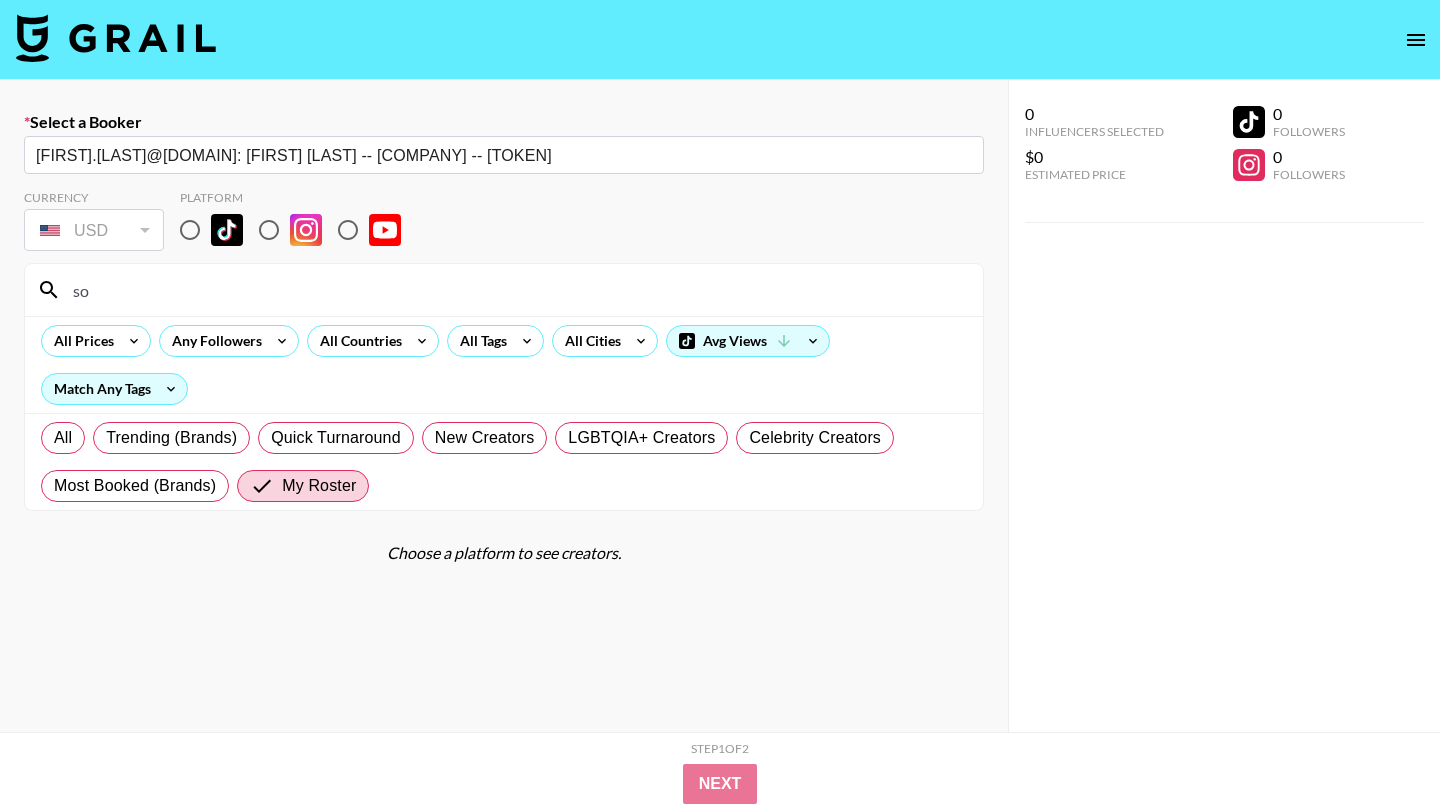 type on "soweenie" 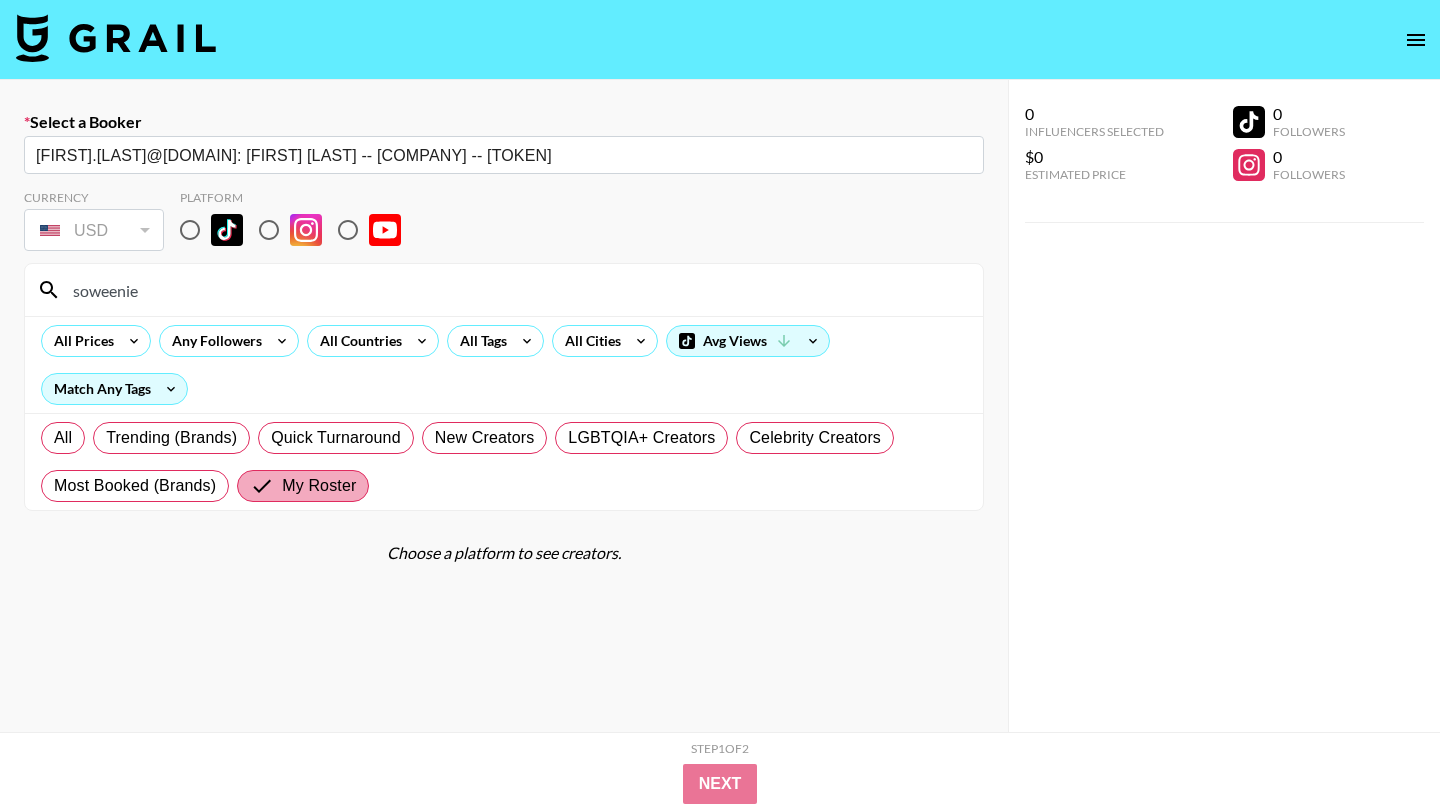 click on "My Roster" at bounding box center (319, 486) 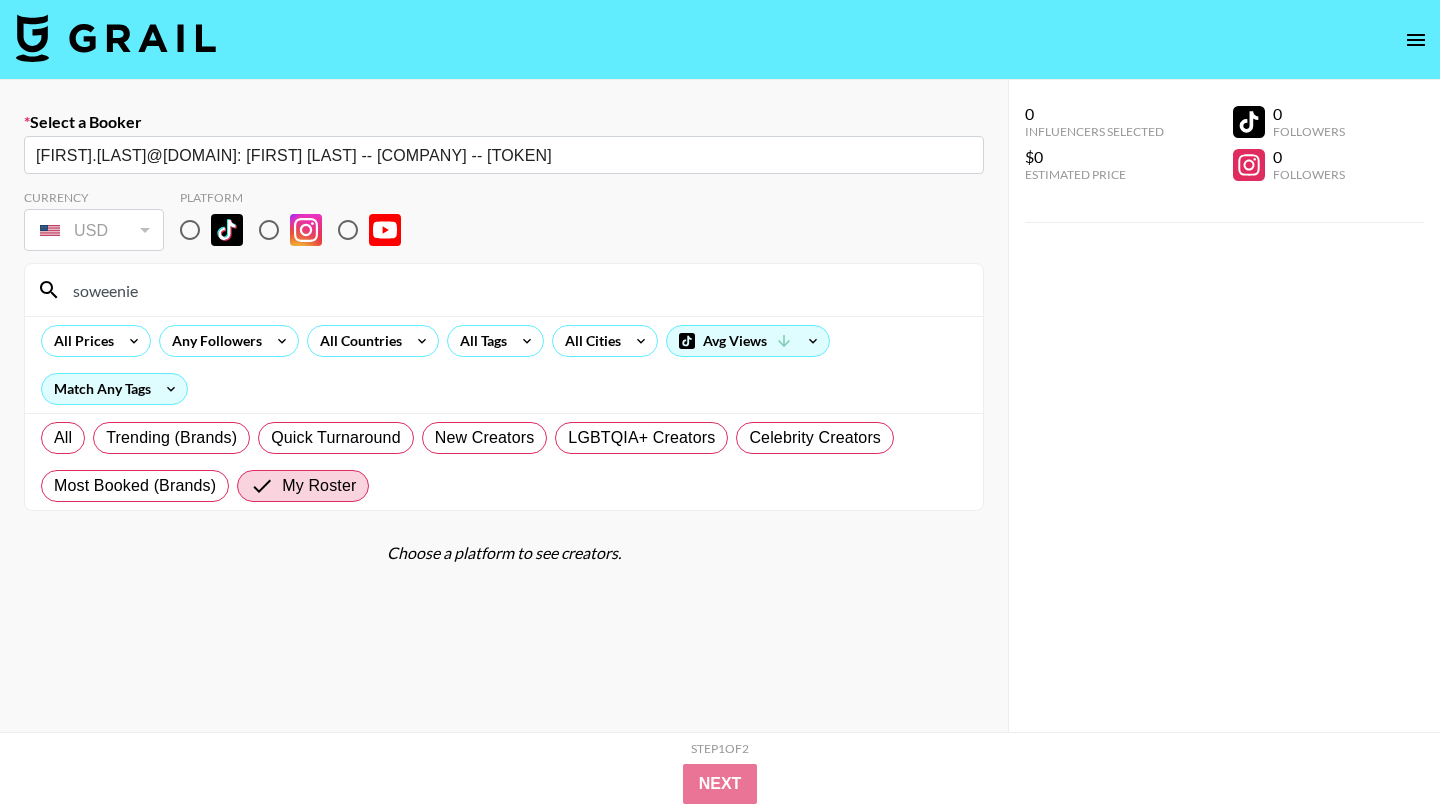 click at bounding box center [116, 38] 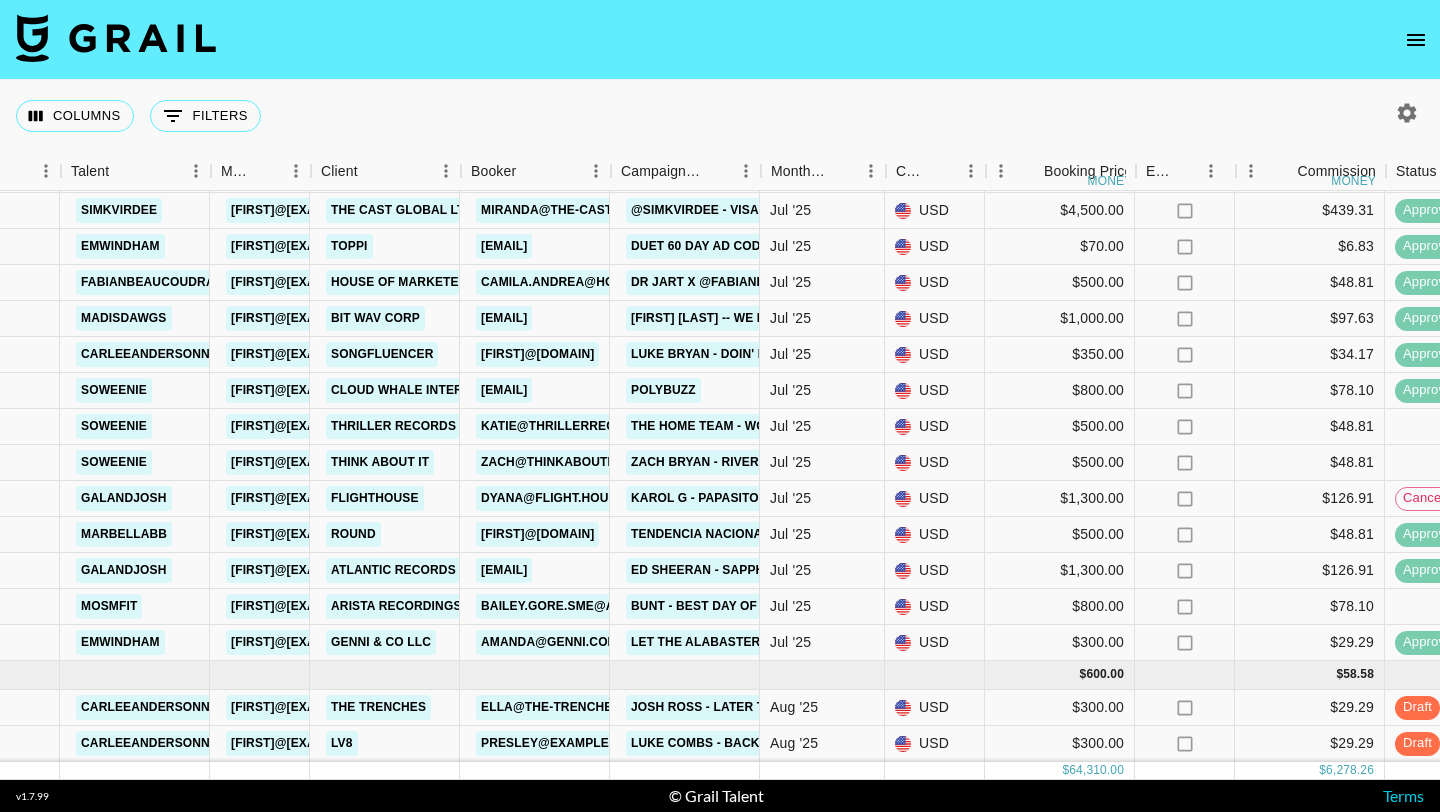 scroll, scrollTop: 1705, scrollLeft: 357, axis: both 